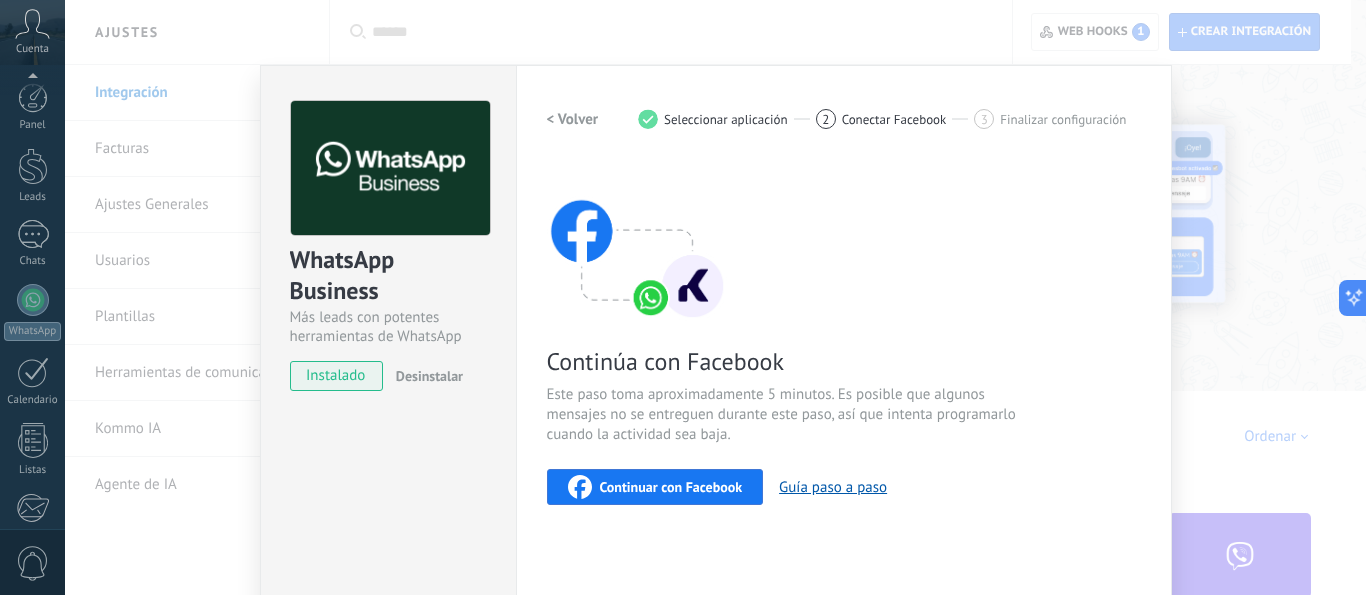 scroll, scrollTop: 0, scrollLeft: 0, axis: both 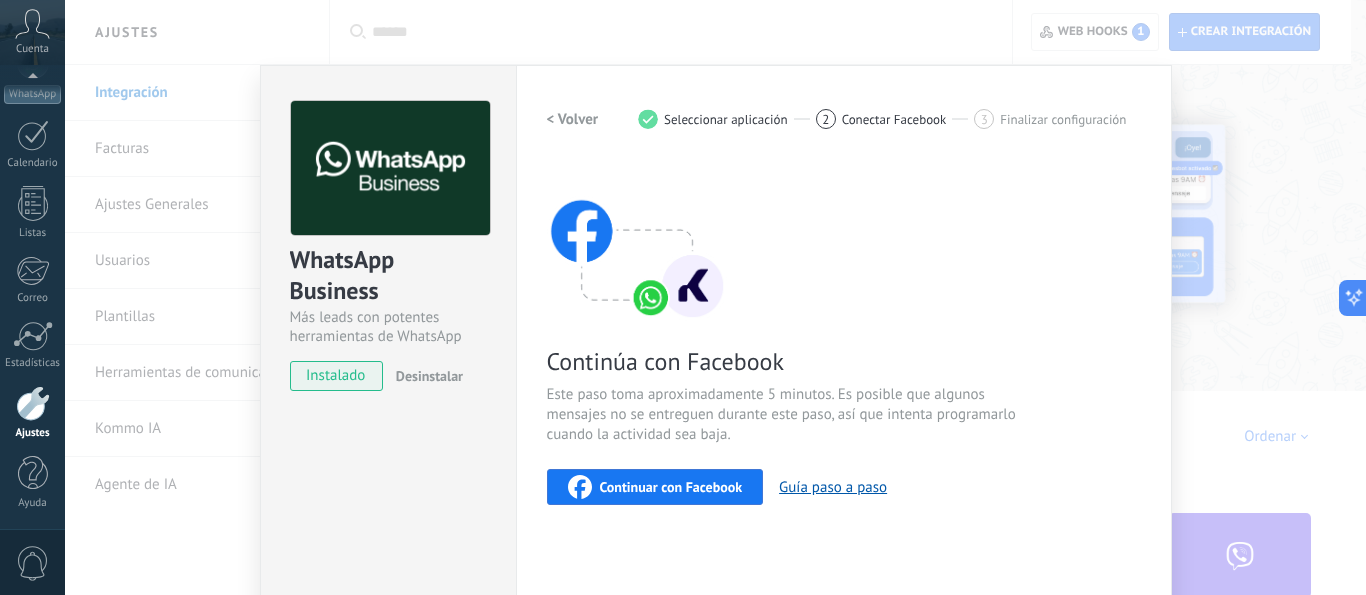 click on "WhatsApp Business Más leads con potentes herramientas de WhatsApp instalado Desinstalar ¿Quieres probar la integración primero?   Escanea el código QR   para ver cómo funciona. ¿Quieres probar la integración primero?   Escanea el código QR   para ver cómo funciona. Configuraciones Autorizaciones Esta pestaña registra a los usuarios que han concedido acceso a las integración a esta cuenta. Si deseas remover la posibilidad que un usuario pueda enviar solicitudes a la cuenta en nombre de esta integración, puedes revocar el acceso. Si el acceso a todos los usuarios es revocado, la integración dejará de funcionar. Esta aplicacion está instalada, pero nadie le ha dado acceso aun. WhatsApp Cloud API más _:  Guardar < Volver 1 Seleccionar aplicación 2 Conectar Facebook  3 Finalizar configuración Continúa con Facebook Este paso toma aproximadamente 5 minutos. Es posible que algunos mensajes no se entreguen durante este paso, así que intenta programarlo cuando la actividad sea baja." at bounding box center [715, 297] 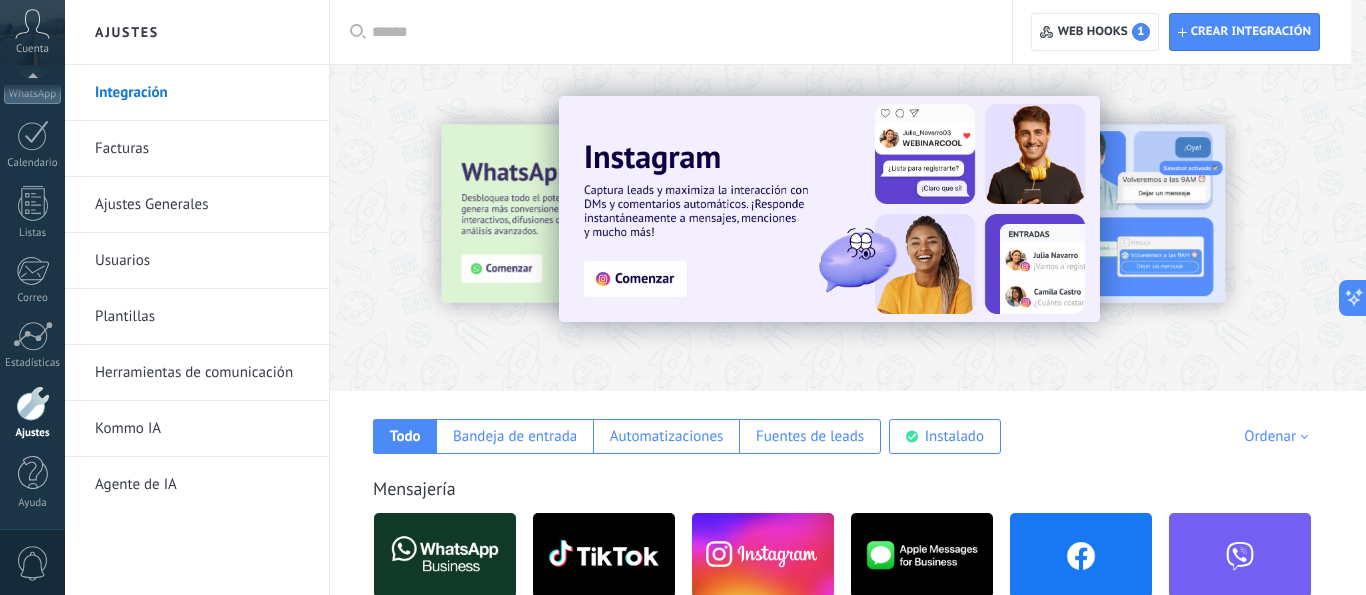 click at bounding box center (33, 403) 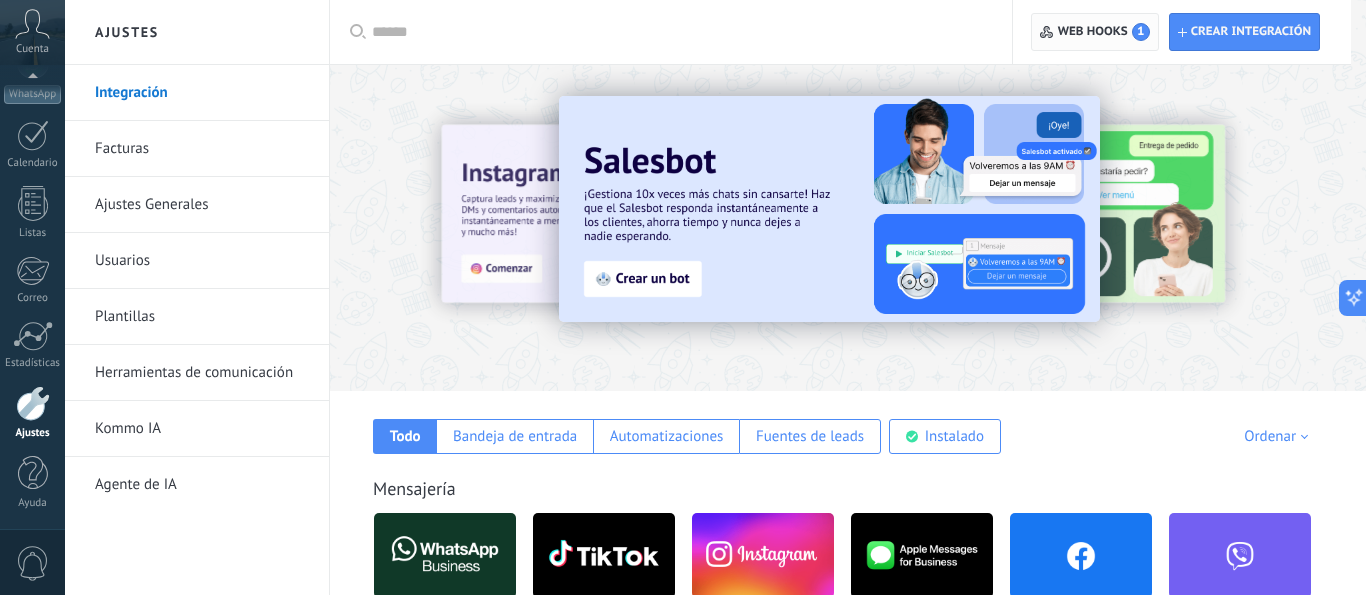 click on "Web hooks  1" at bounding box center (1104, 32) 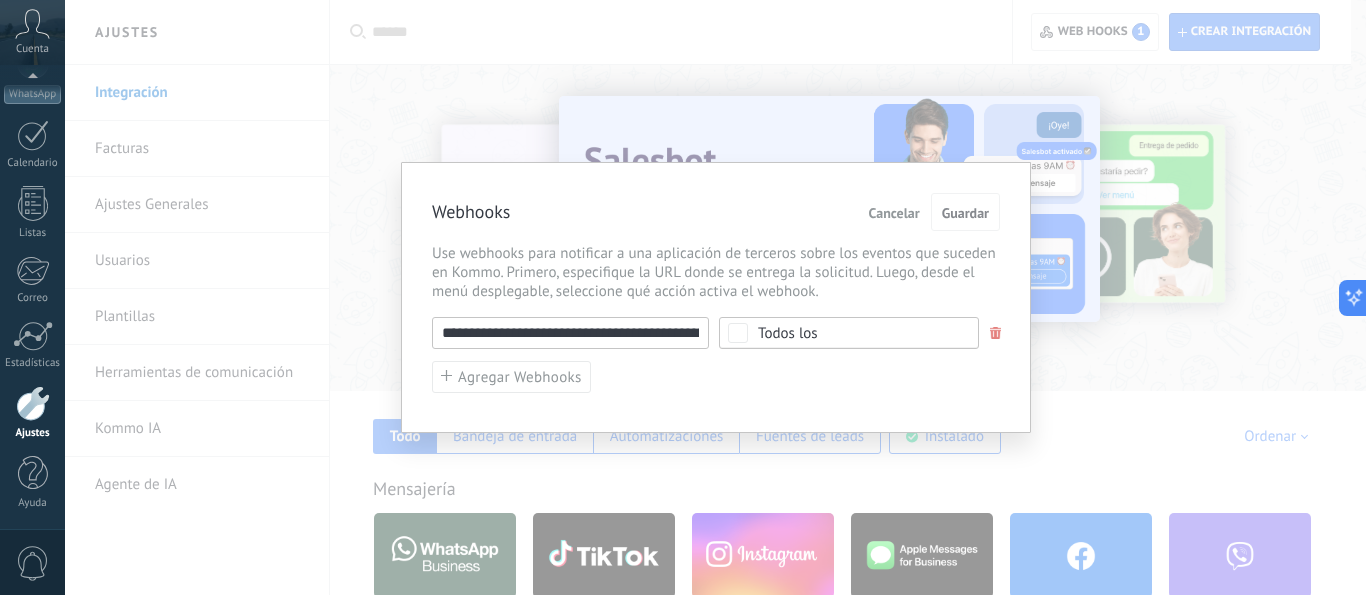 type 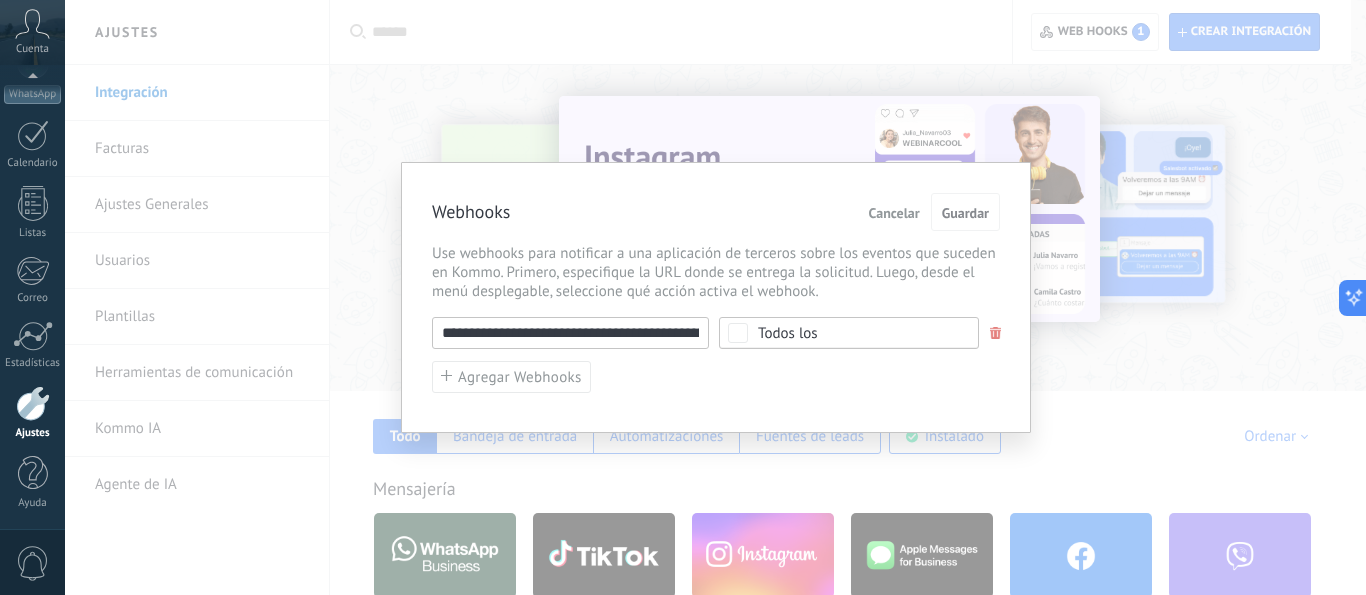 click on "Todos los" at bounding box center (788, 333) 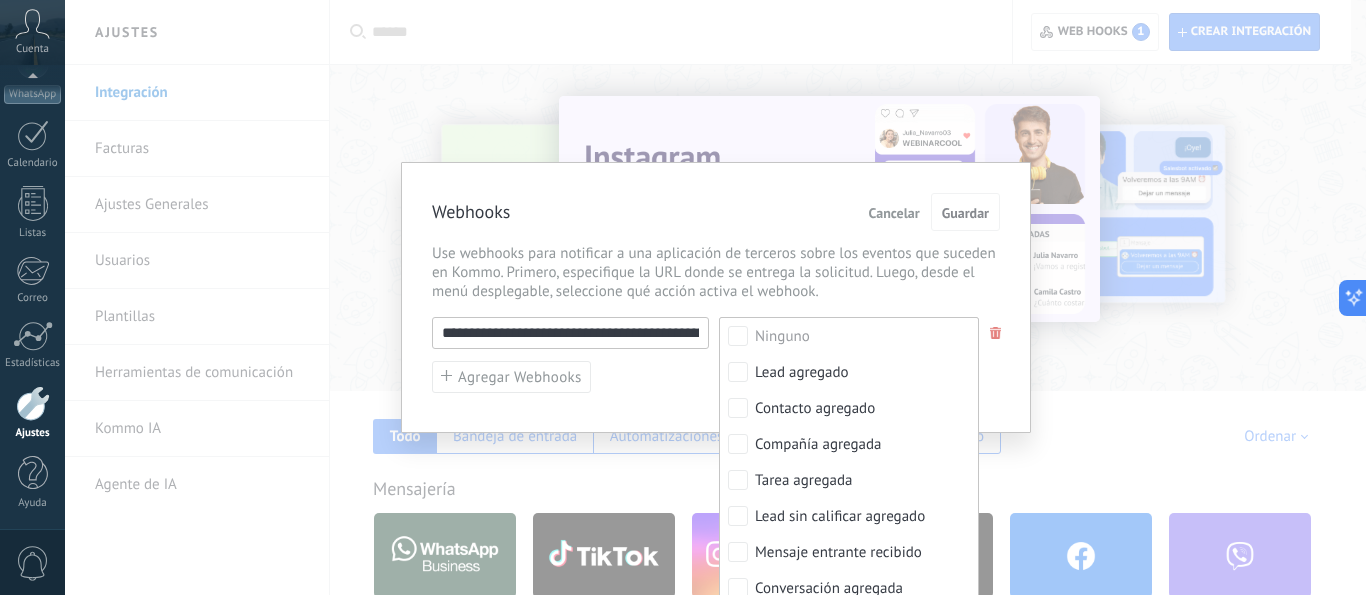 scroll, scrollTop: 77, scrollLeft: 0, axis: vertical 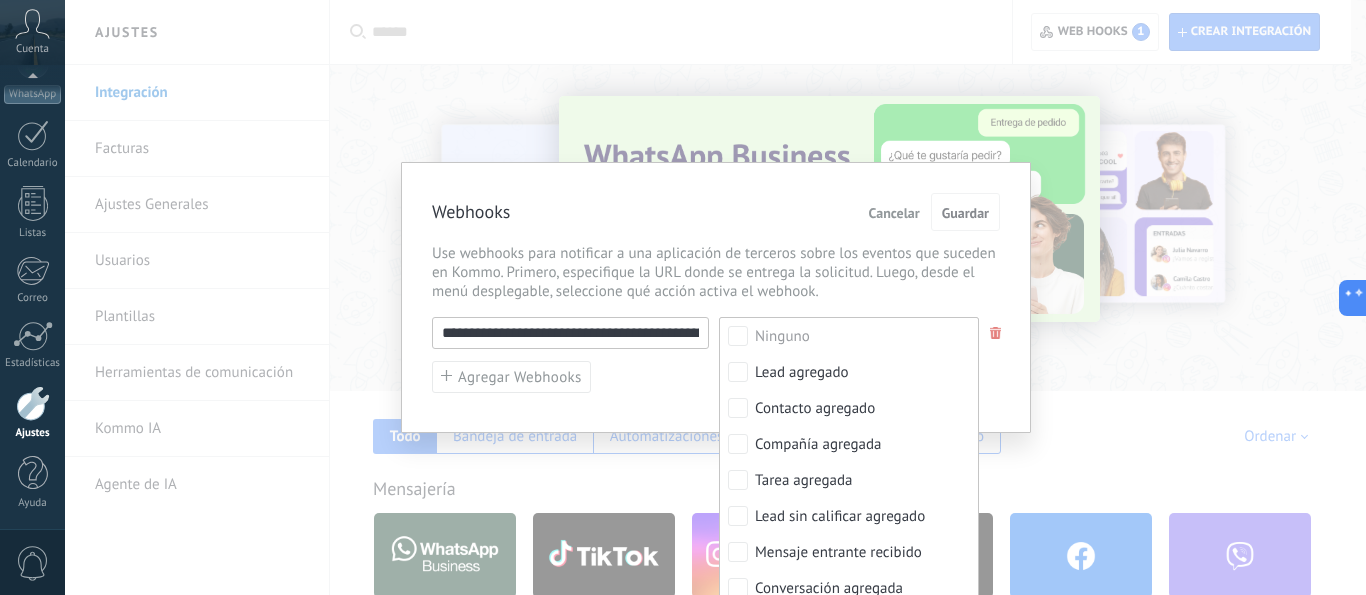 click on "Webhooks Cancelar Guardar" at bounding box center [716, 212] 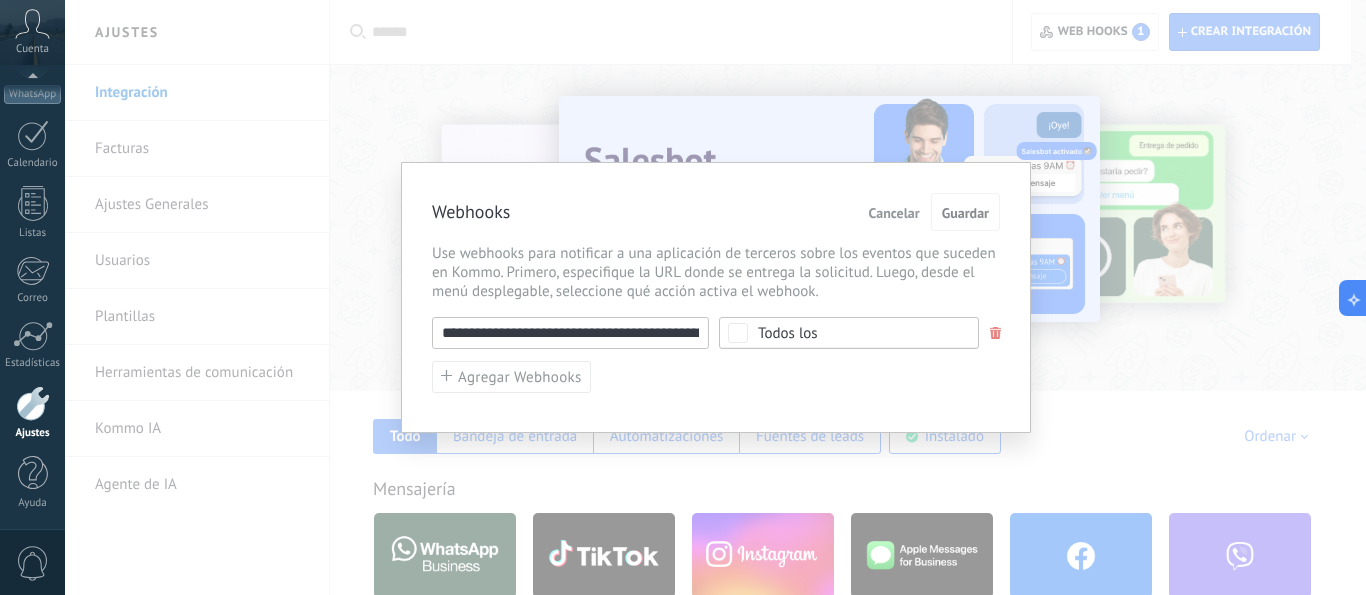 click on "**********" at bounding box center [570, 333] 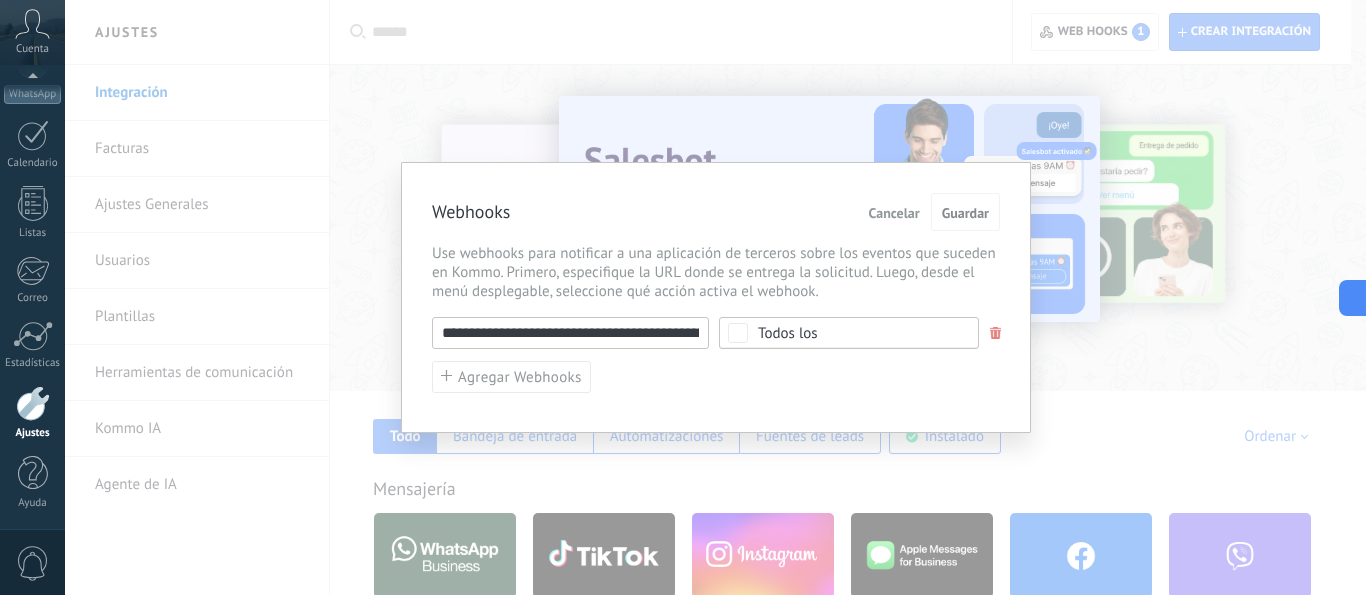 click on "**********" at bounding box center [570, 333] 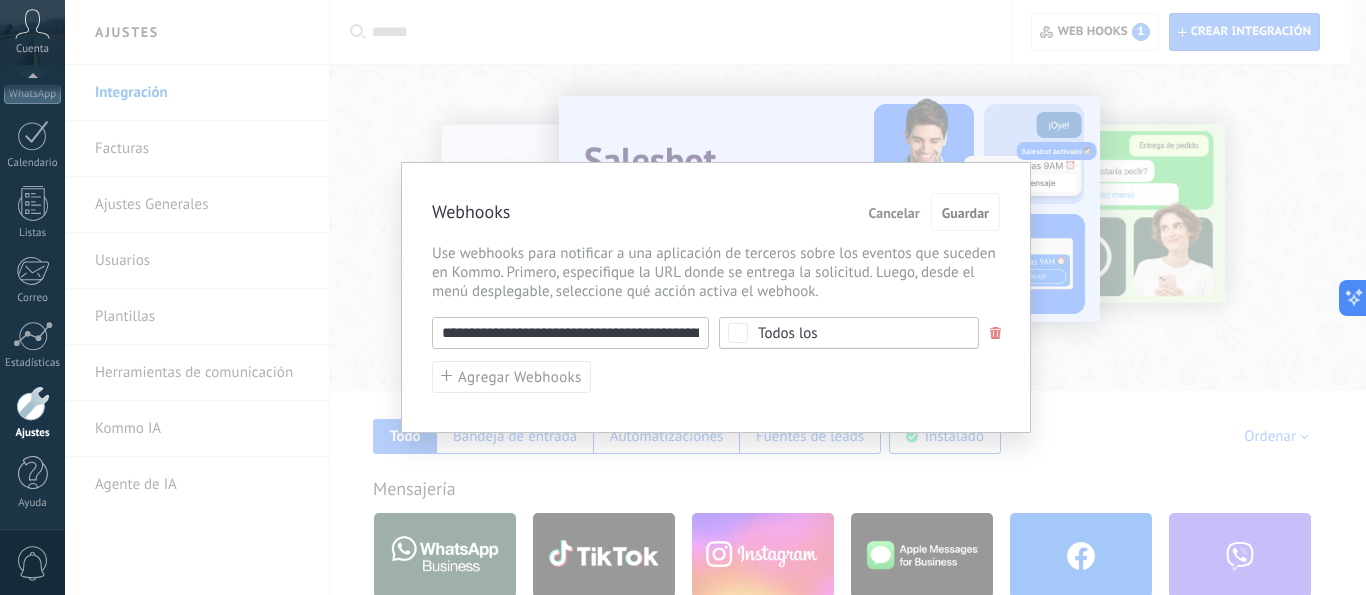 click on "**********" at bounding box center (570, 333) 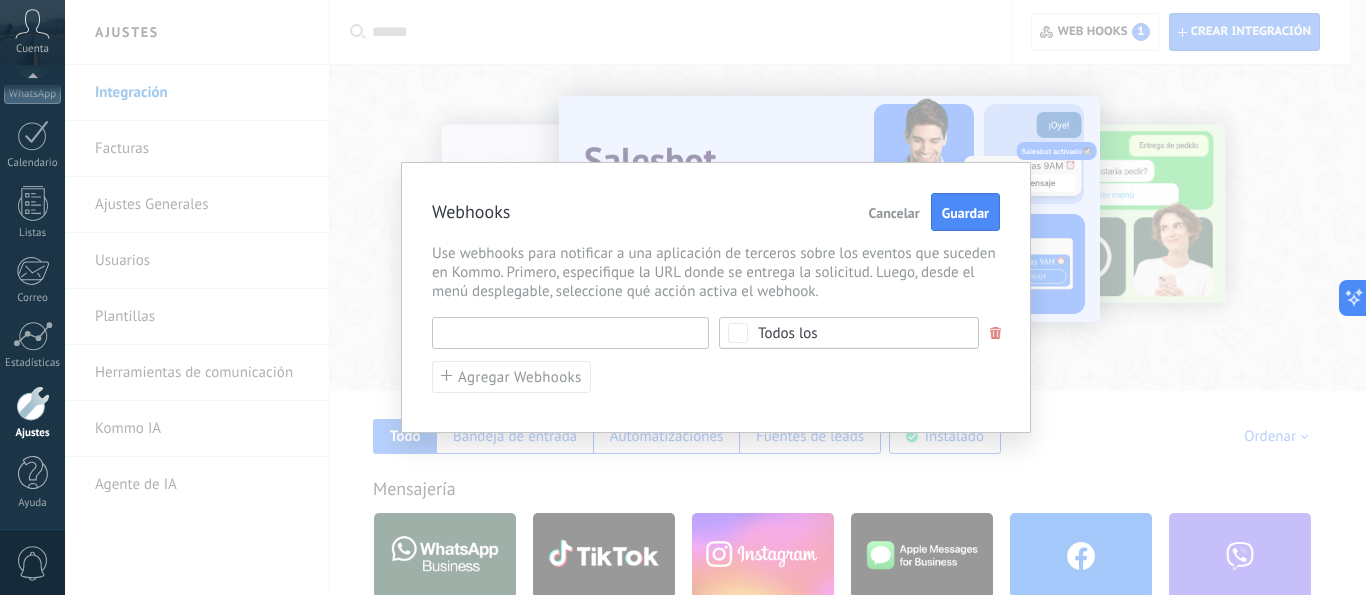 paste on "**********" 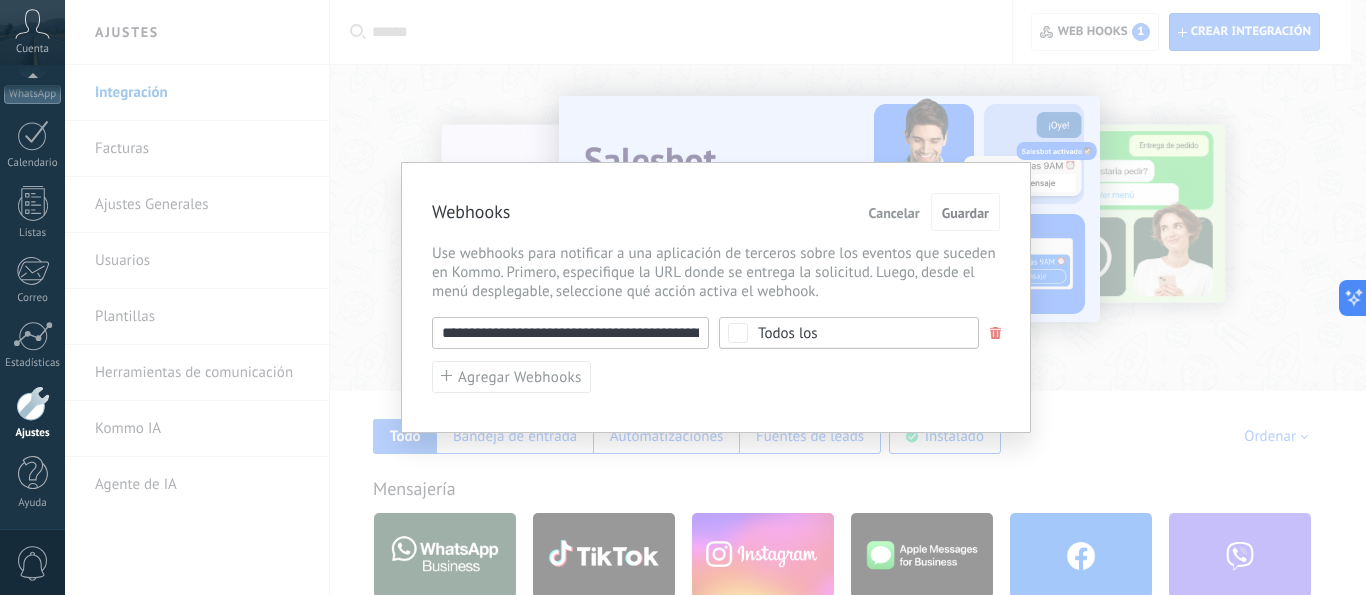 scroll, scrollTop: 0, scrollLeft: 333, axis: horizontal 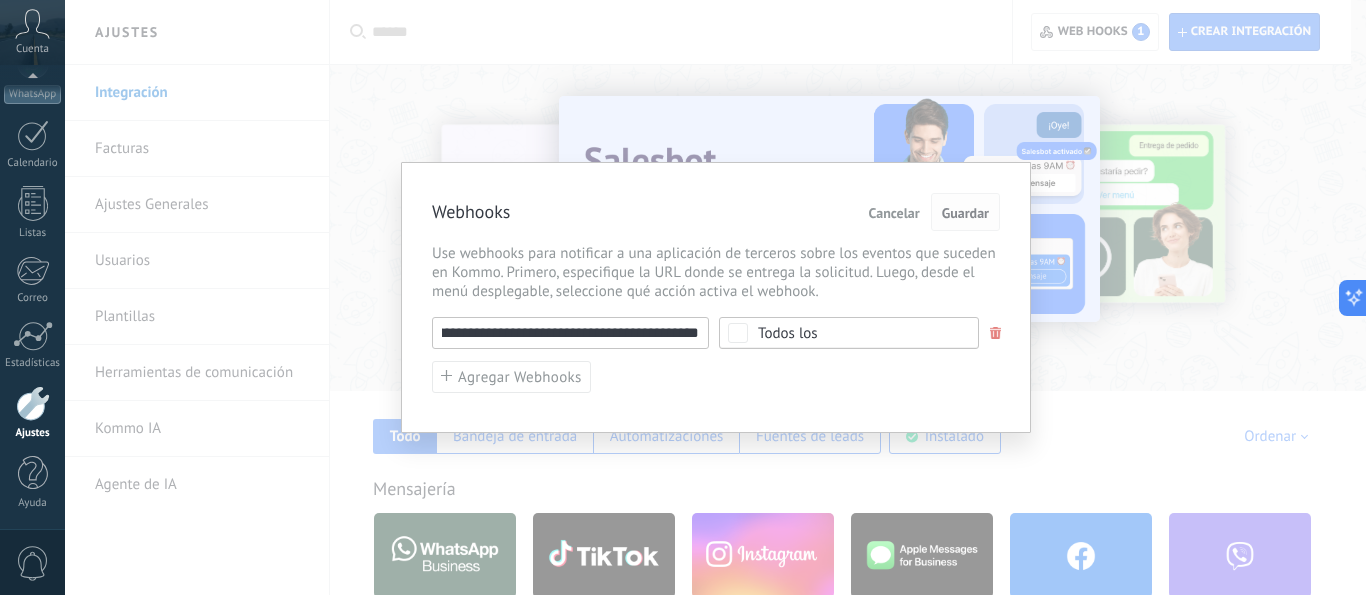 click on "Guardar" at bounding box center (965, 212) 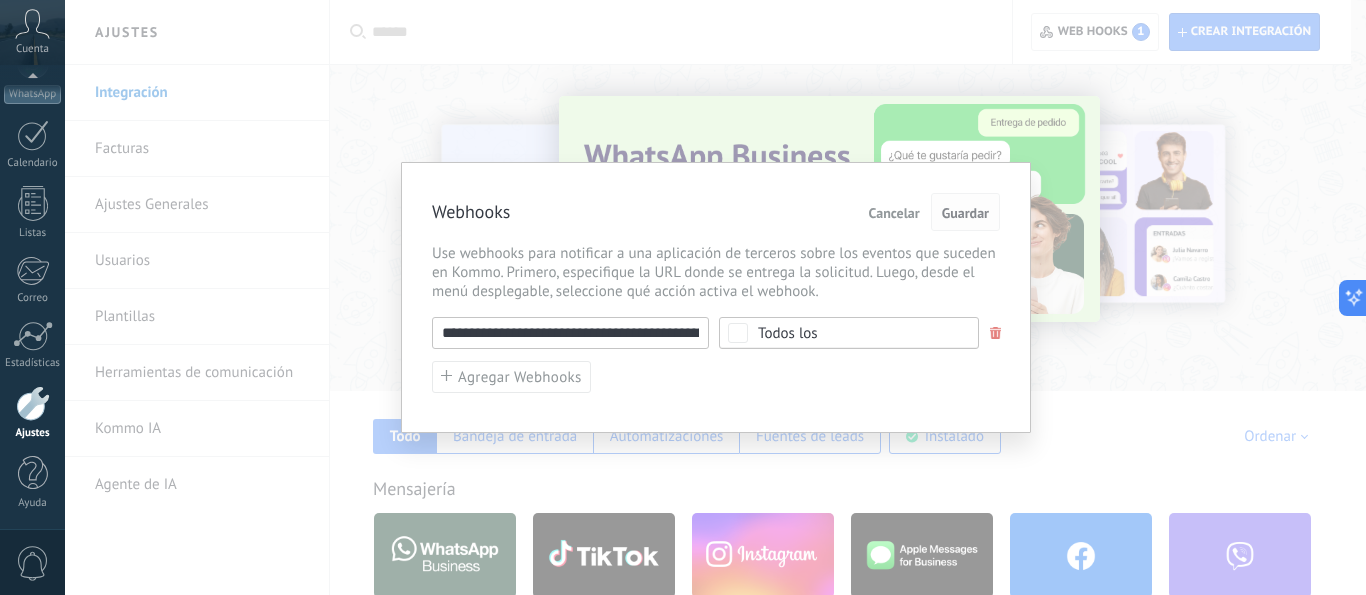 click on "Guardar" at bounding box center (965, 213) 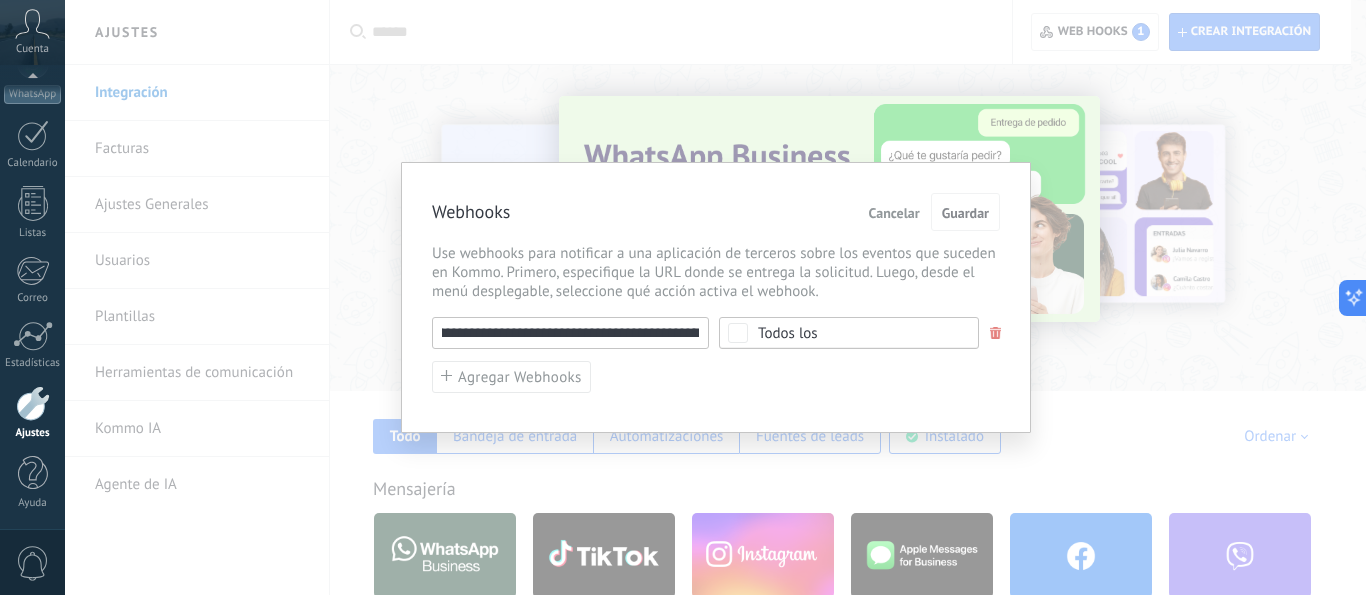 scroll, scrollTop: 0, scrollLeft: 334, axis: horizontal 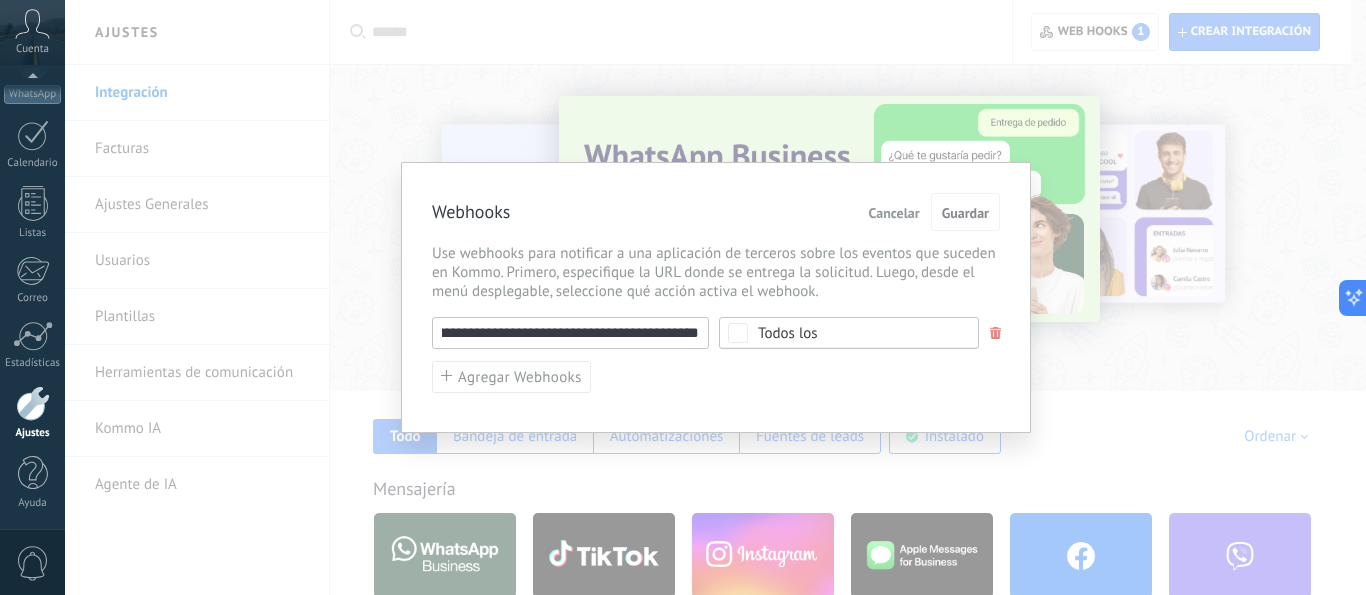 drag, startPoint x: 652, startPoint y: 325, endPoint x: 734, endPoint y: 321, distance: 82.0975 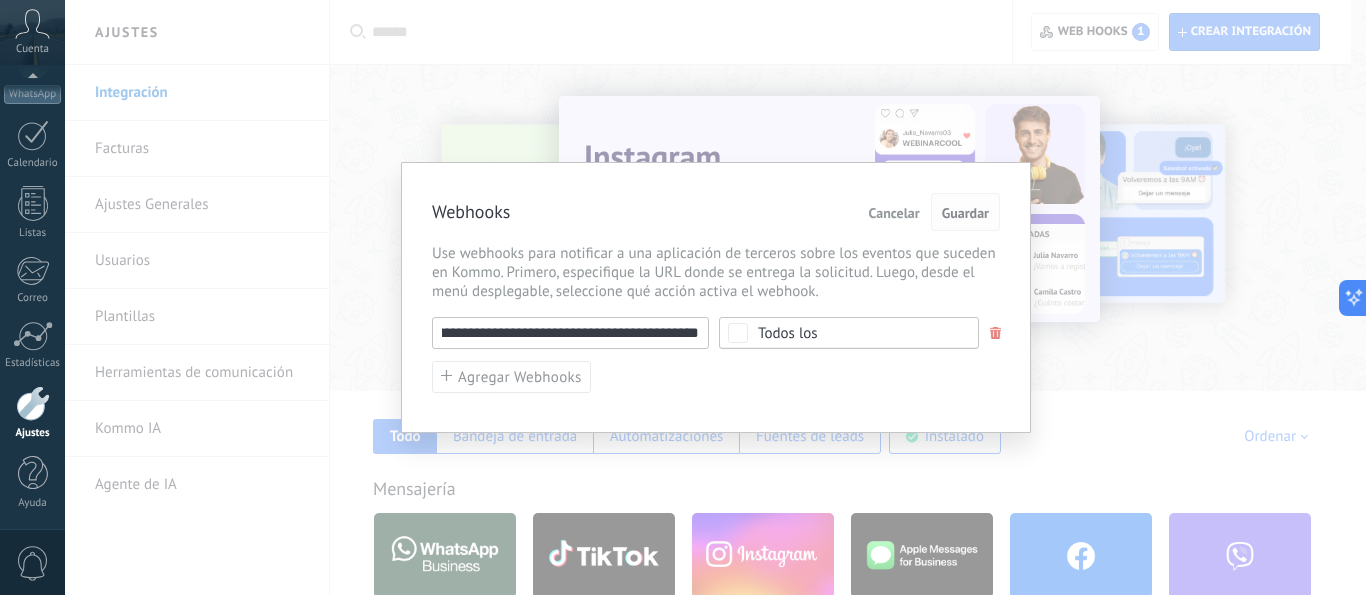 scroll, scrollTop: 0, scrollLeft: 0, axis: both 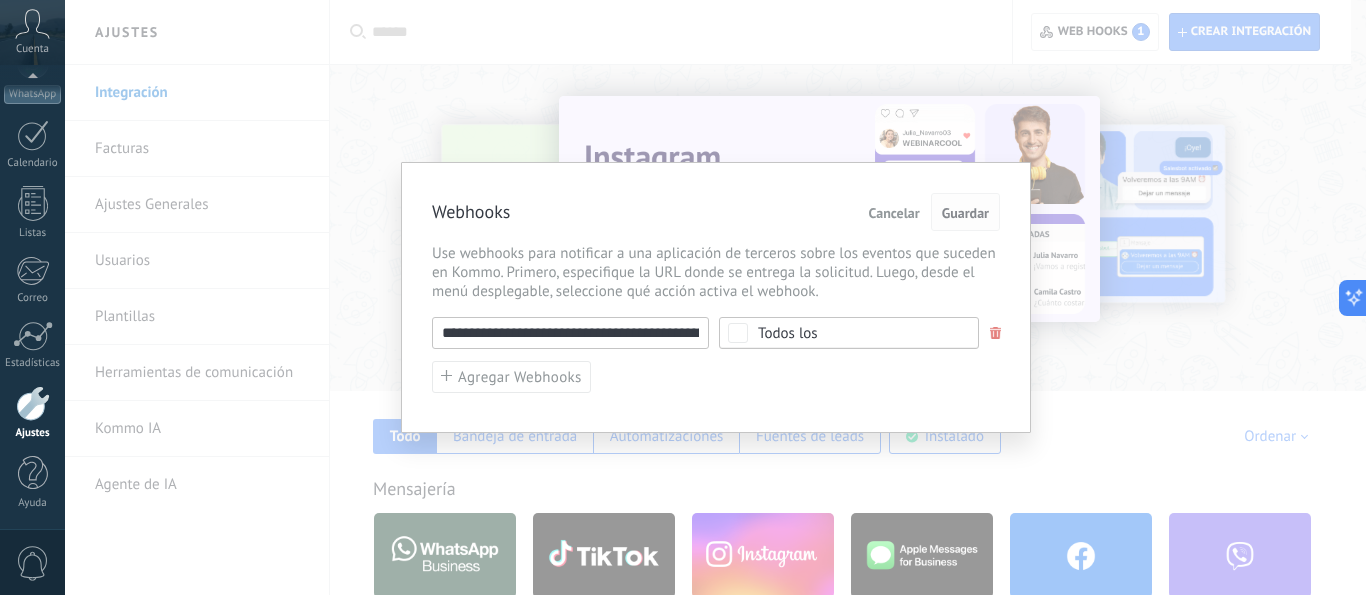 click on "Guardar" at bounding box center (965, 213) 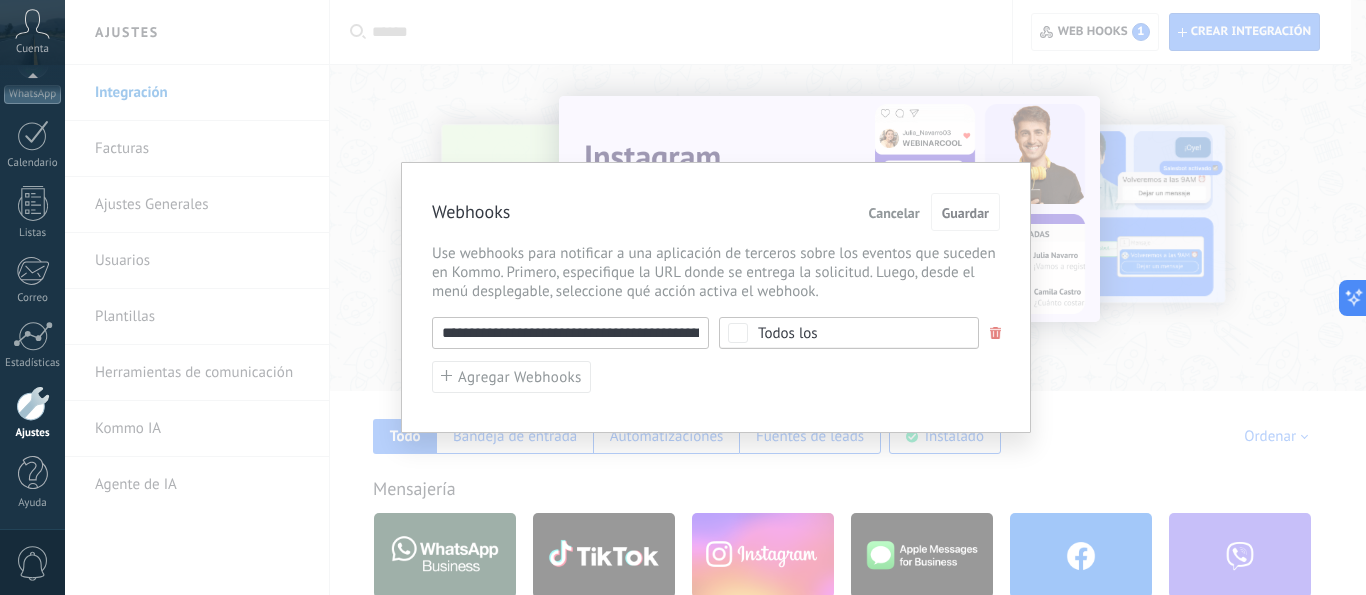 click on "**********" at bounding box center (715, 297) 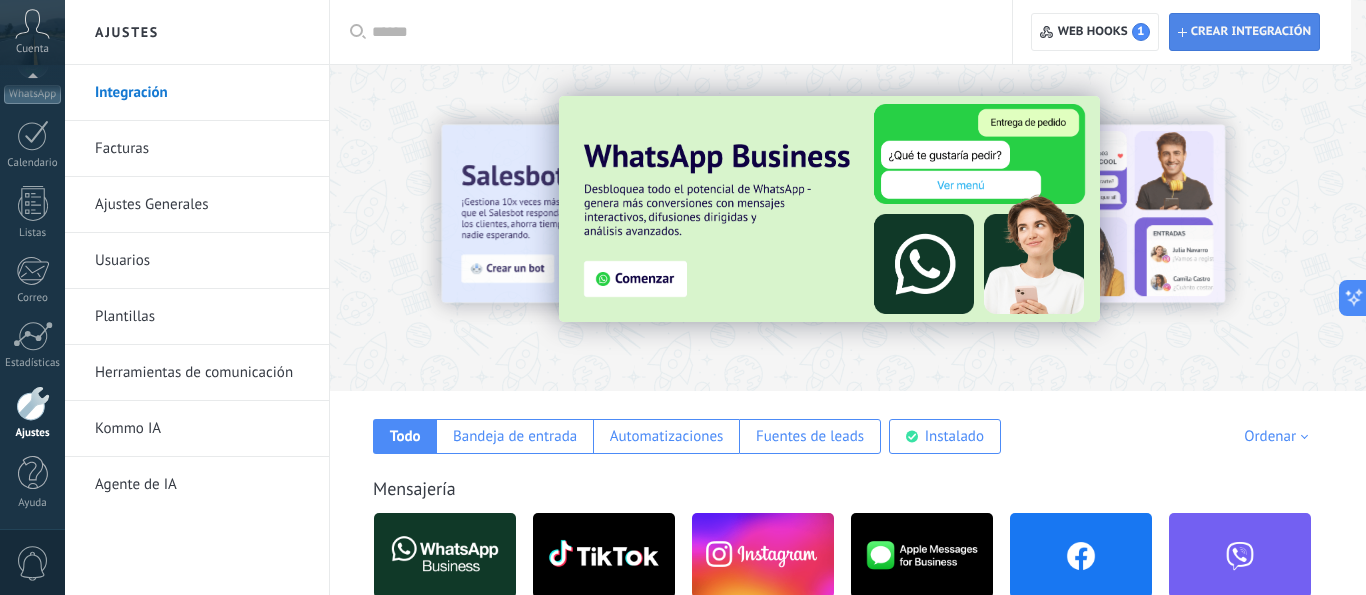 click on "Crear integración" at bounding box center (1251, 32) 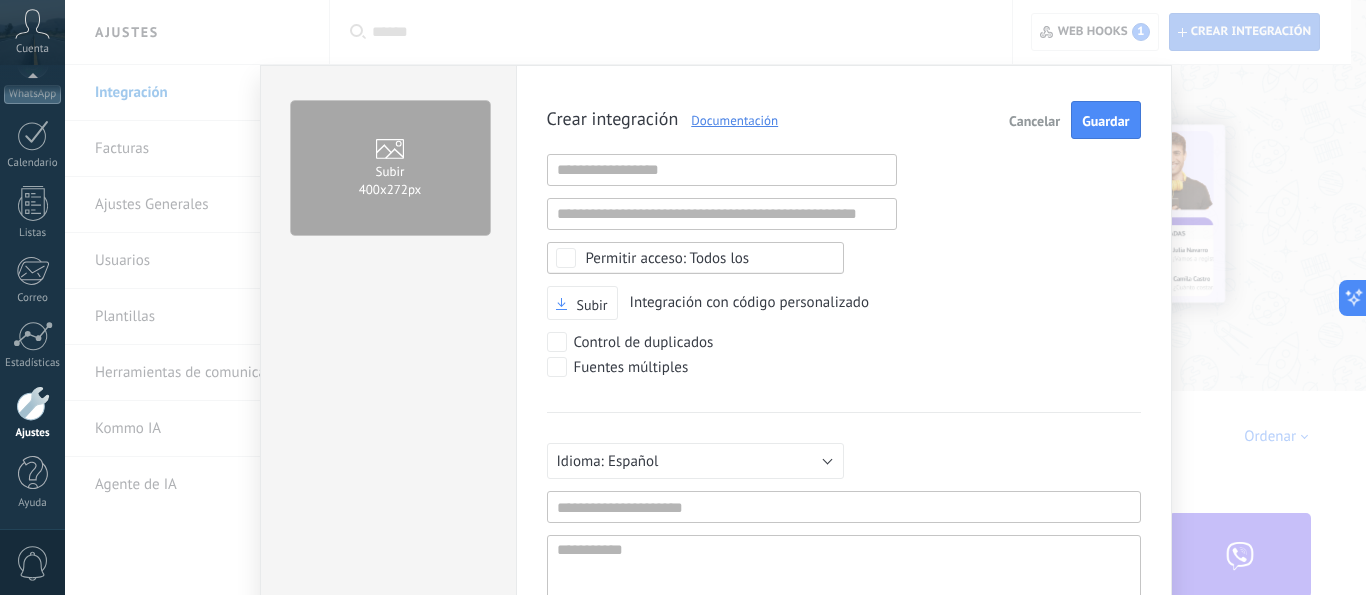 scroll, scrollTop: 19, scrollLeft: 0, axis: vertical 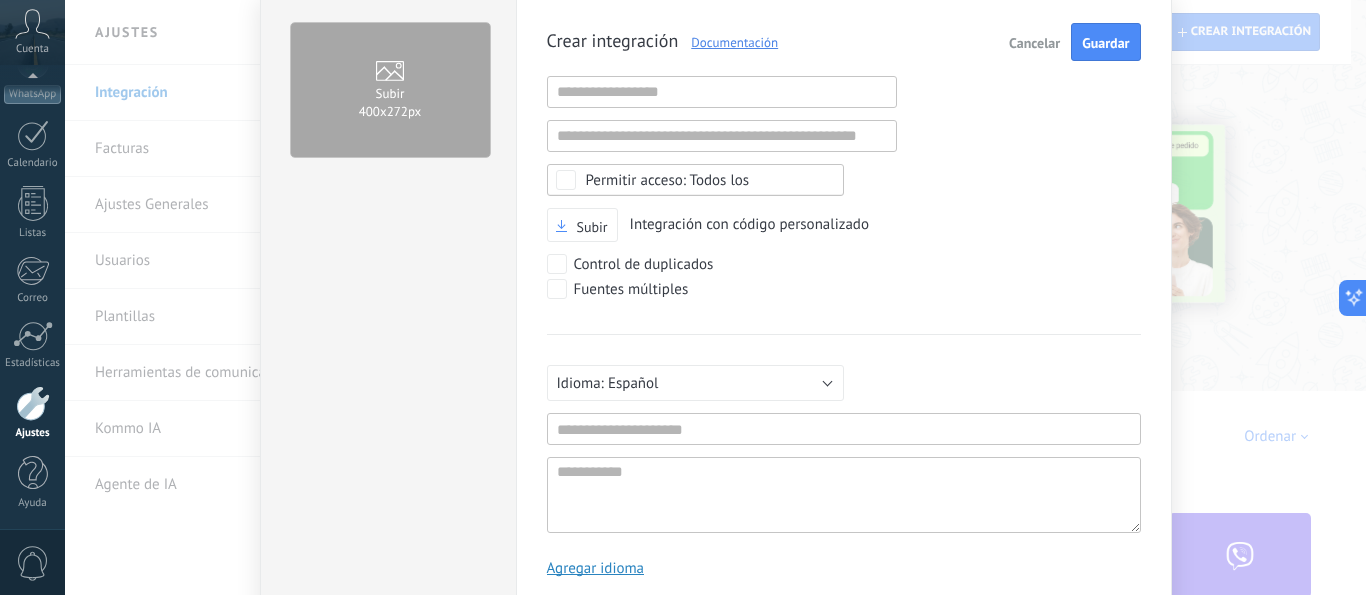 click on "Todos los" at bounding box center (668, 180) 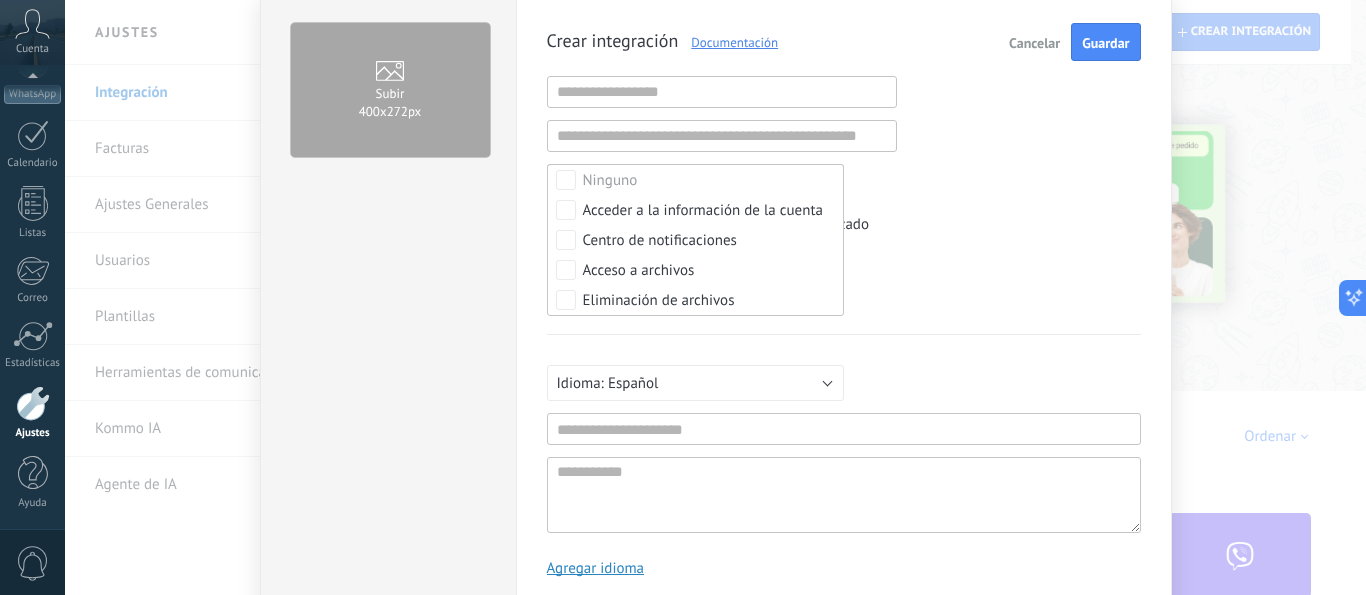 click on "Ninguno" at bounding box center [695, 180] 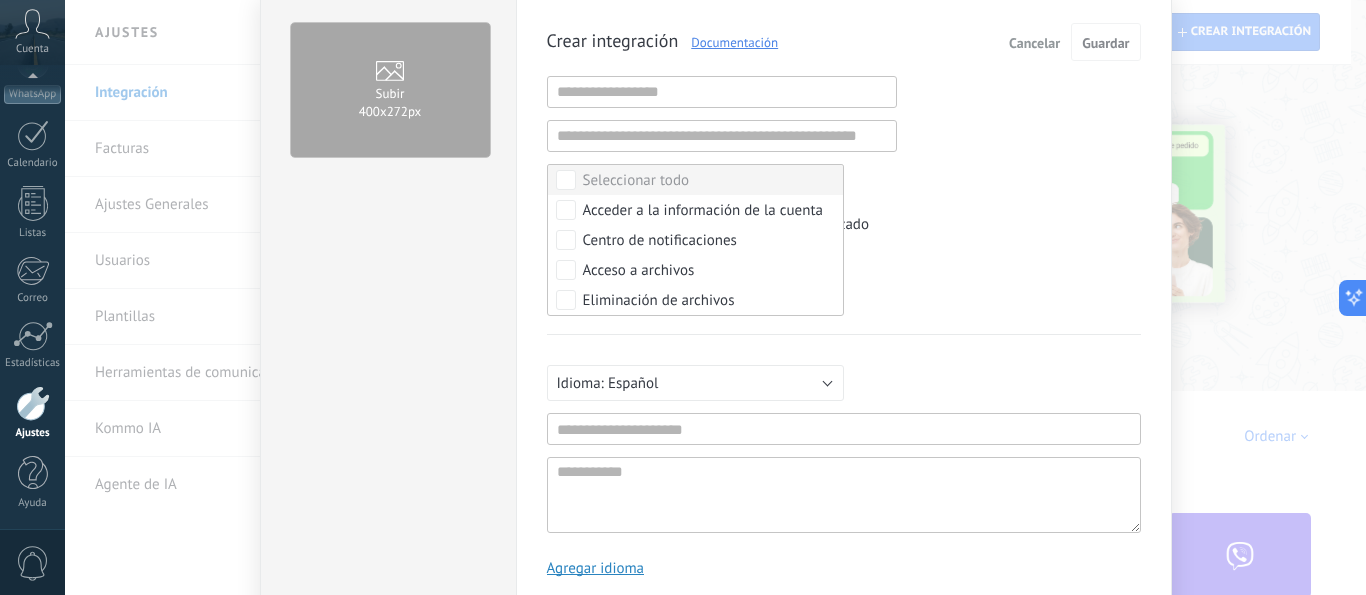 click on "Seleccionar todo" at bounding box center [695, 180] 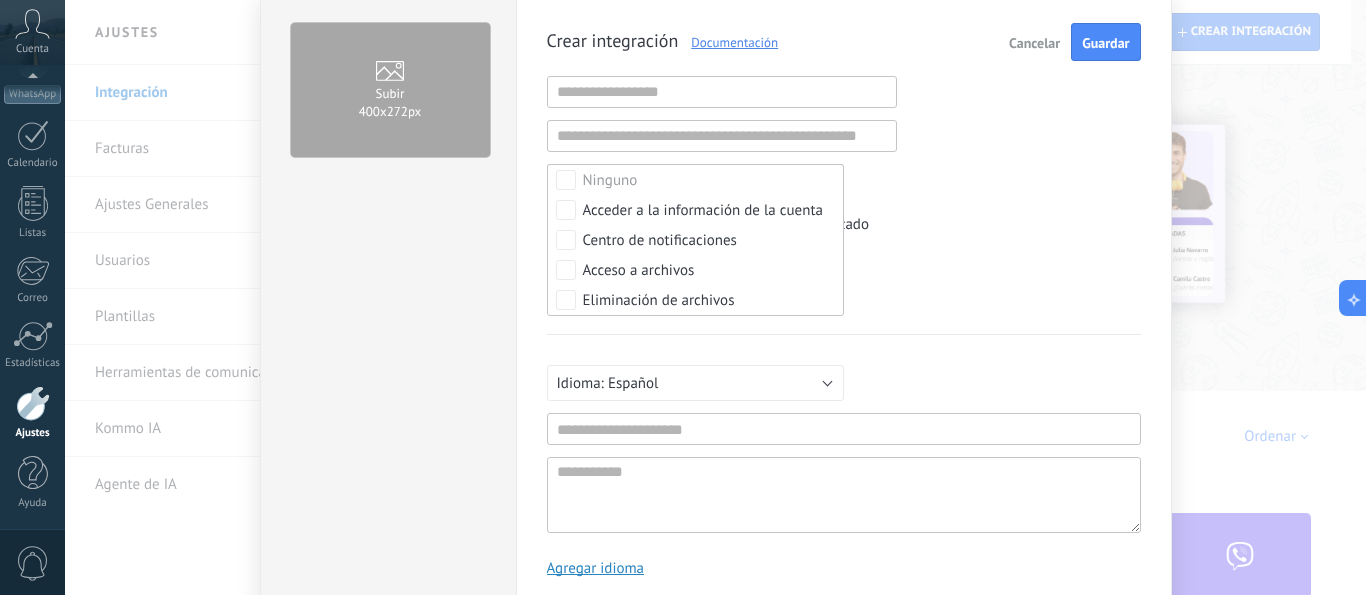 click on "Русский English Español Português Indonesia Türkçe Español Mínimo 3 caracteres Mínimo de 5 caracteres Agregar idioma" at bounding box center [844, 433] 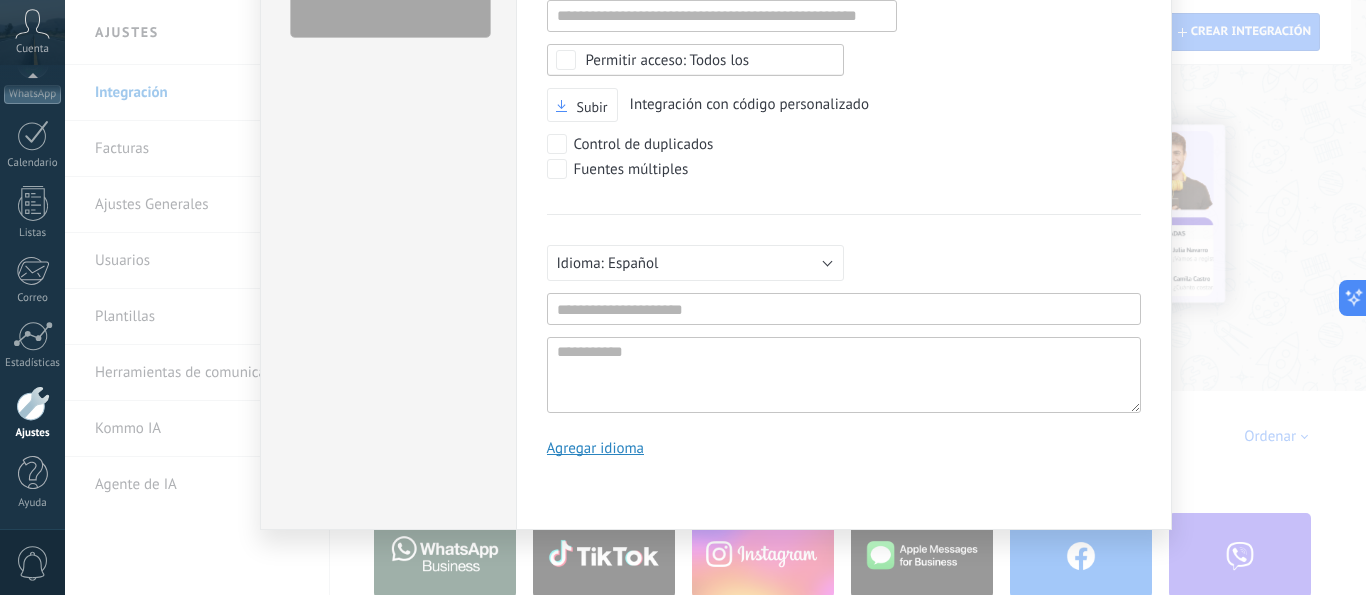 scroll, scrollTop: 0, scrollLeft: 0, axis: both 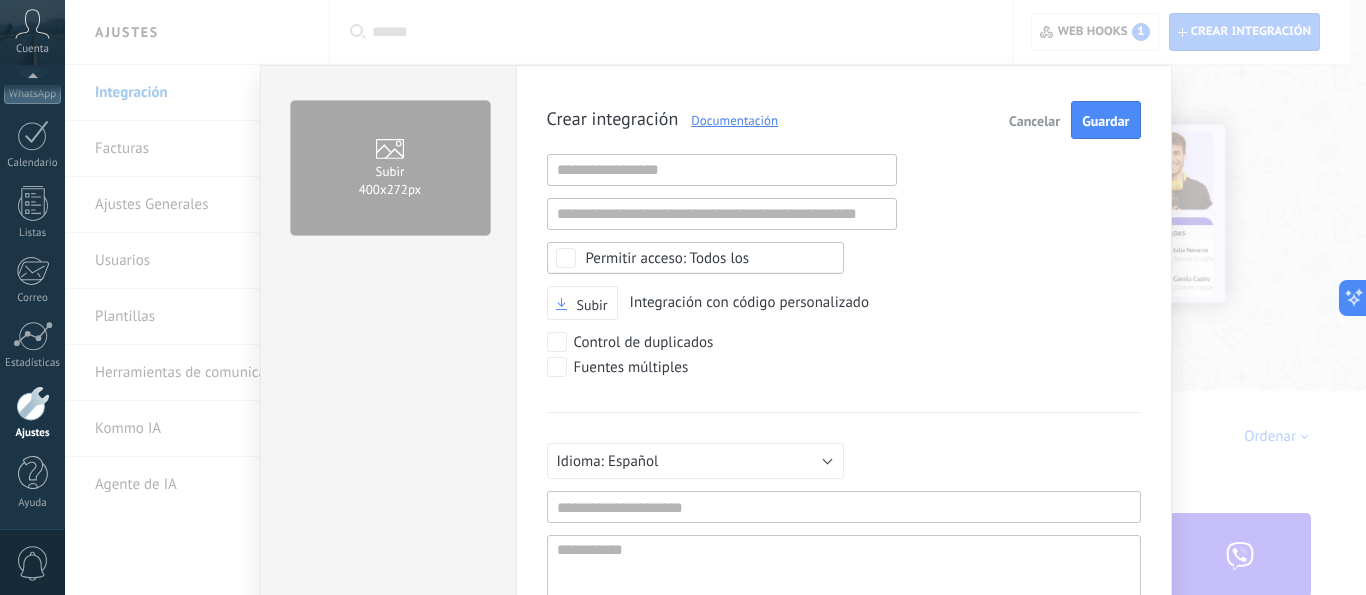 click on "Cancelar" at bounding box center [1034, 121] 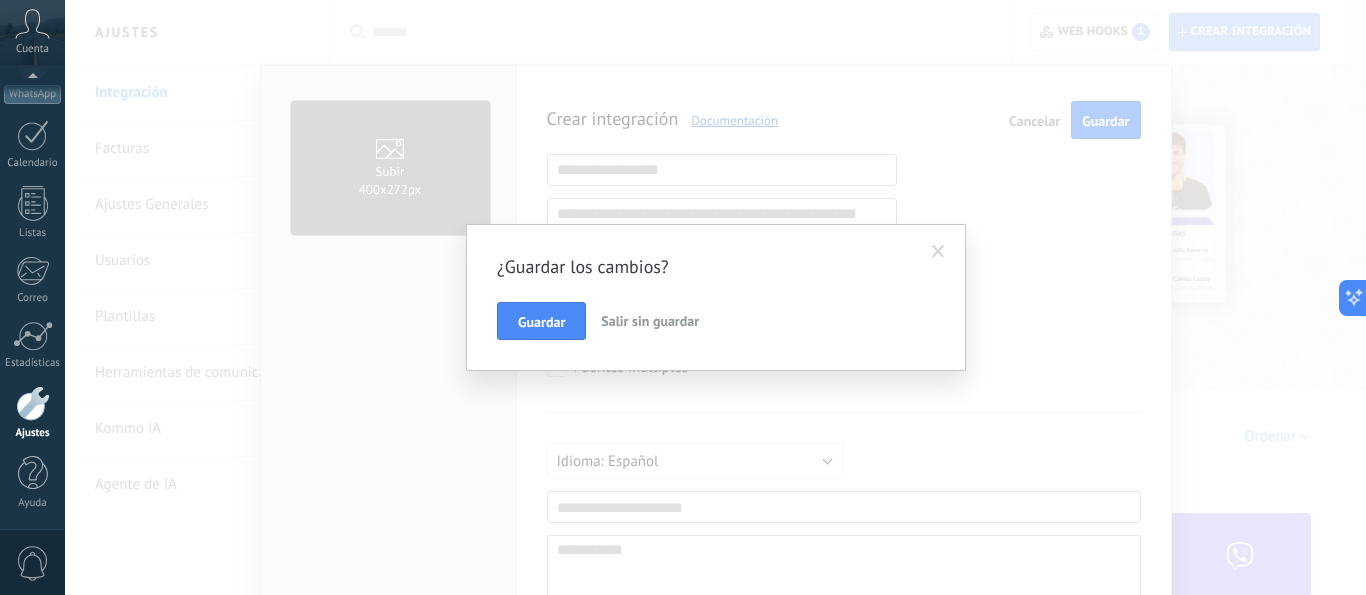 click on "Salir sin guardar" at bounding box center [650, 321] 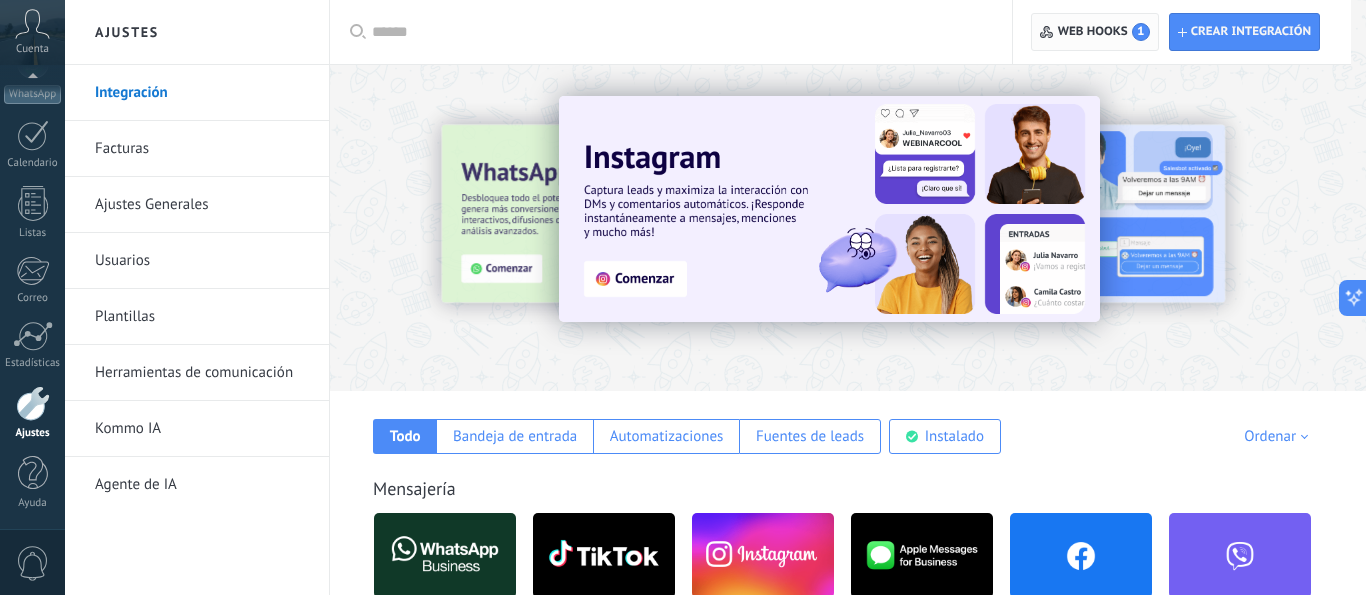 click on "Web hooks  1" at bounding box center [1104, 32] 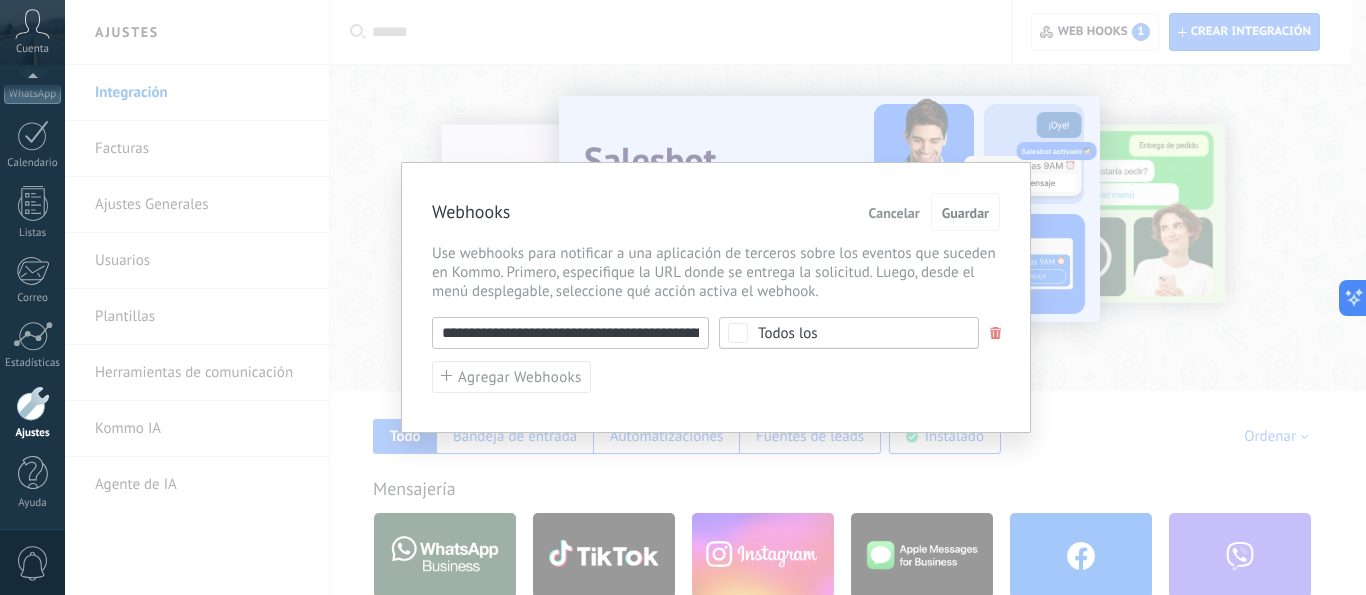 click on "**********" at bounding box center [715, 297] 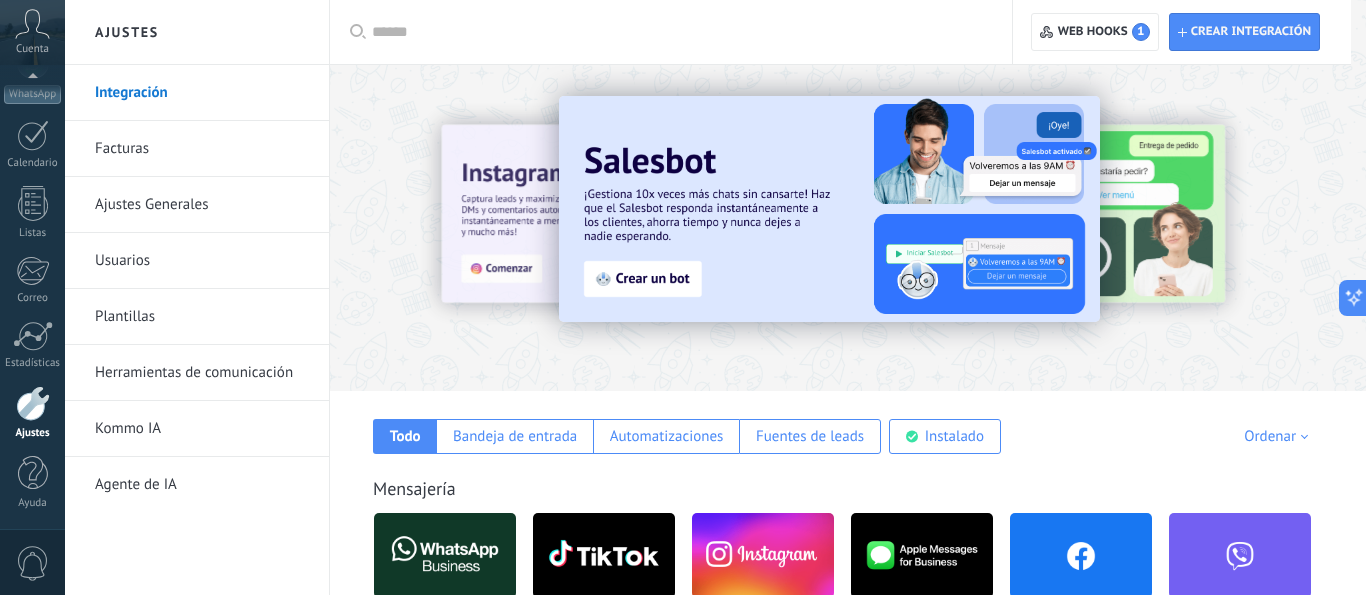 click on "Cuenta" at bounding box center [32, 49] 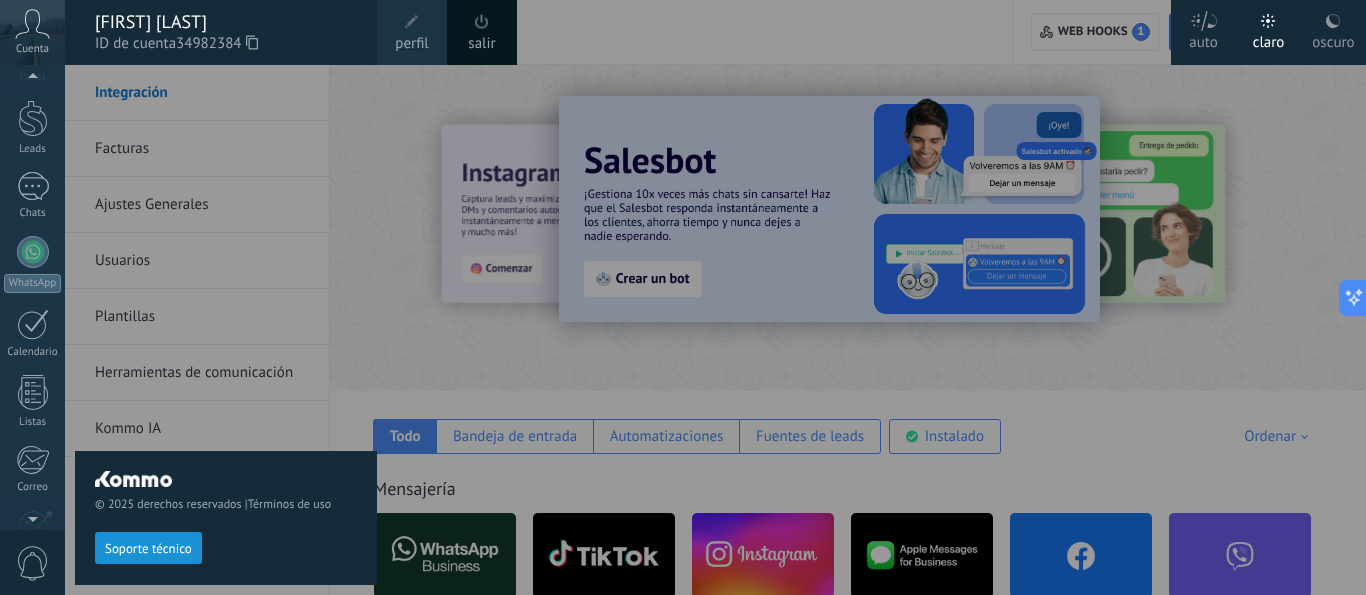 scroll, scrollTop: 0, scrollLeft: 0, axis: both 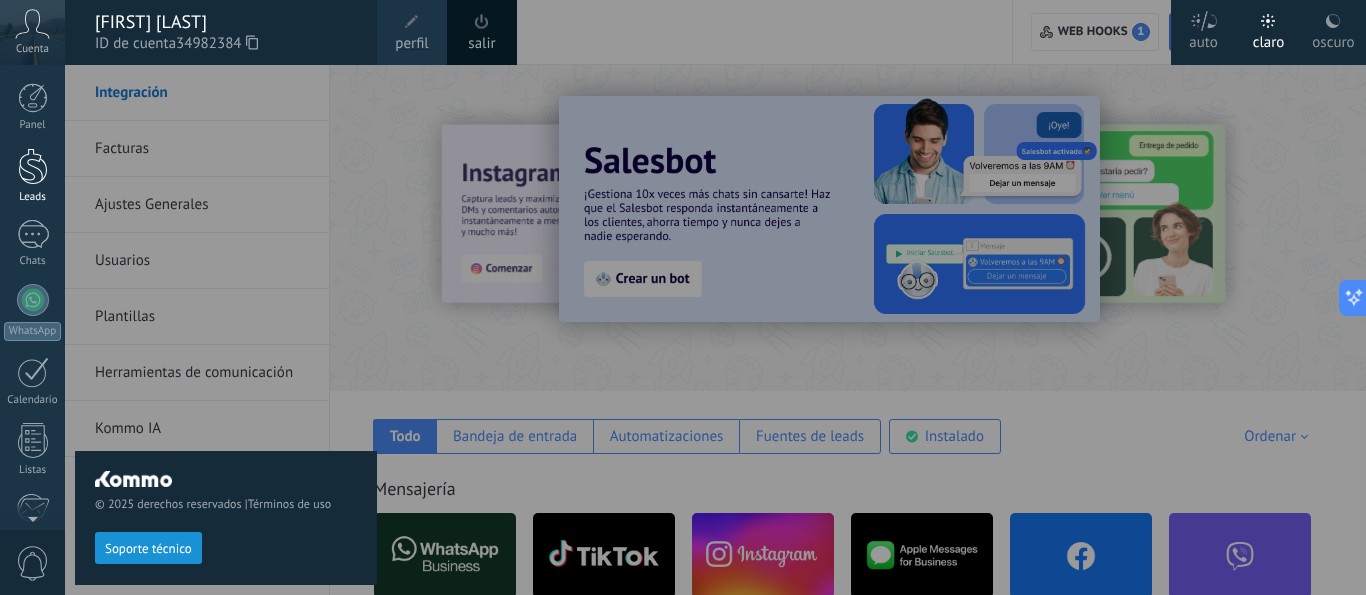 click at bounding box center (33, 166) 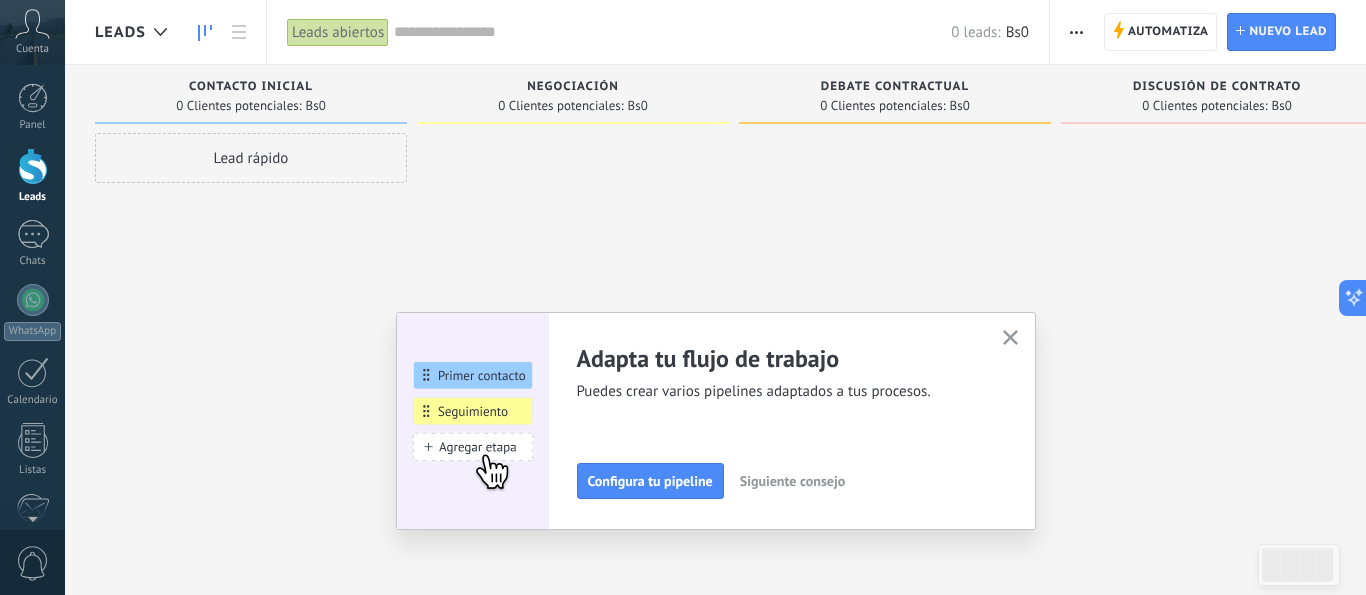 click on "Lead rápido" at bounding box center [251, 158] 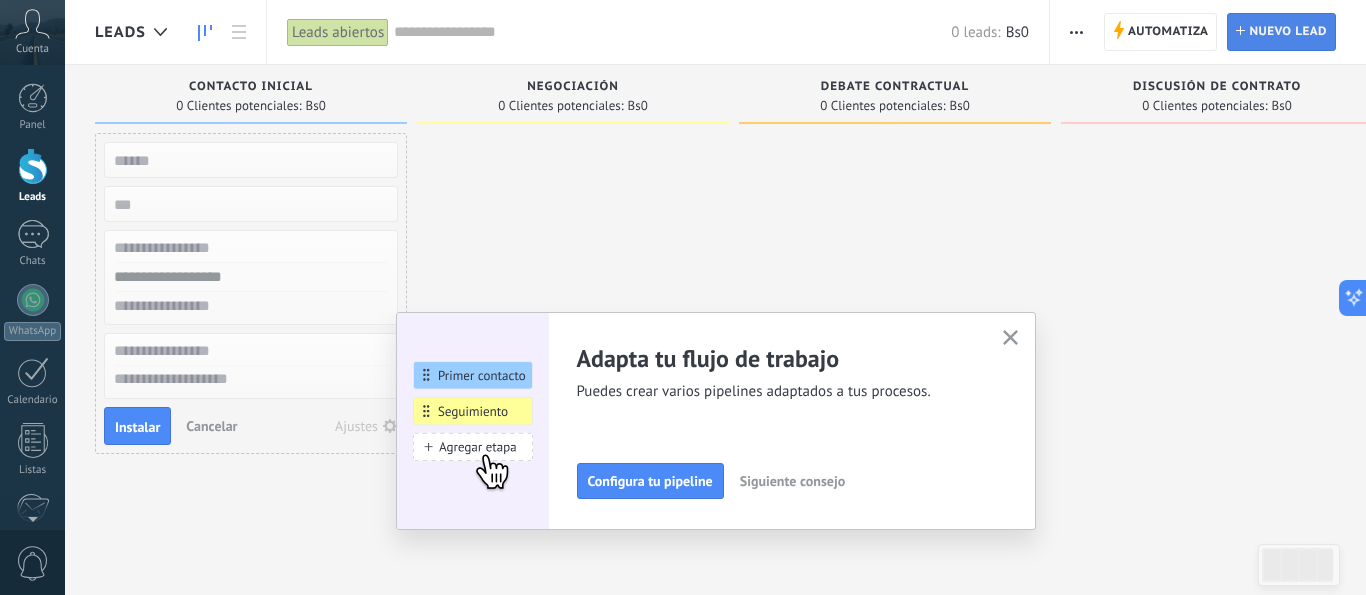 click on "Nuevo lead" at bounding box center (1288, 32) 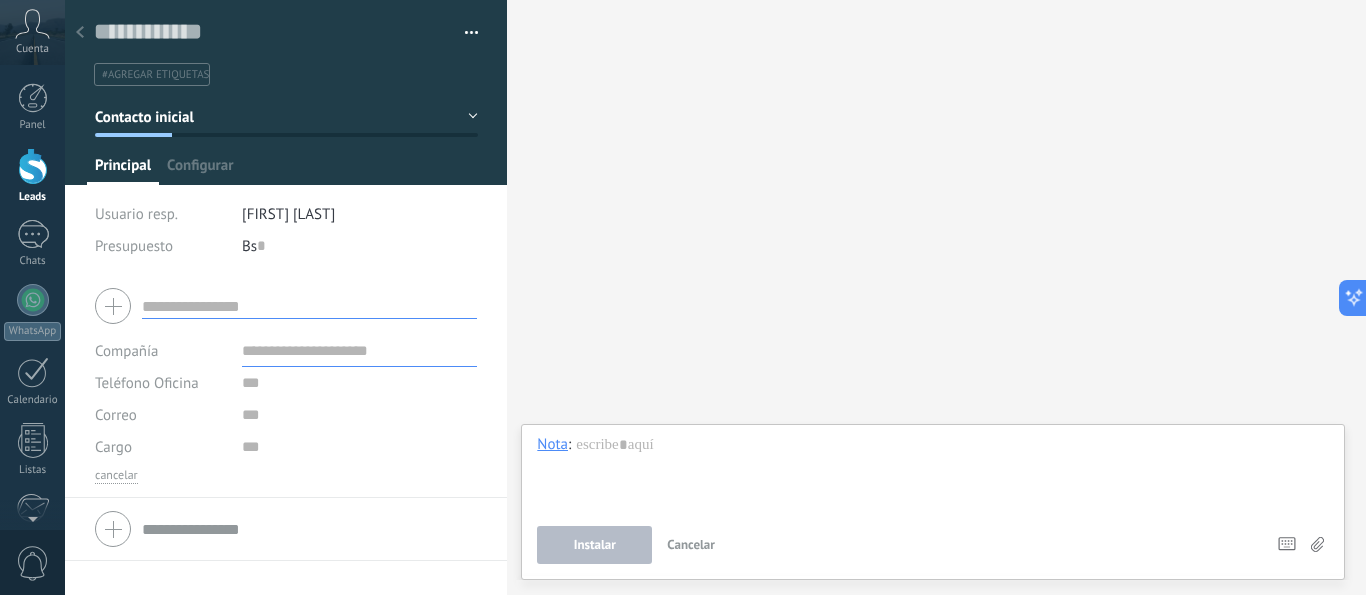 click at bounding box center (286, 306) 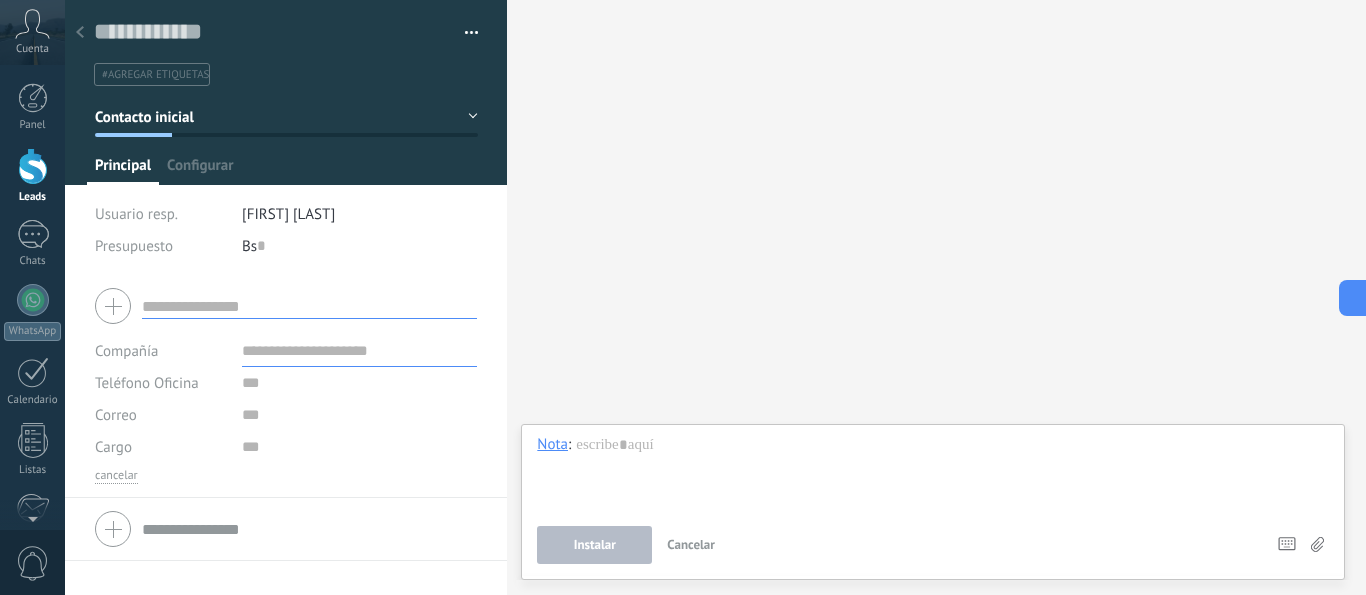 click at bounding box center (309, 306) 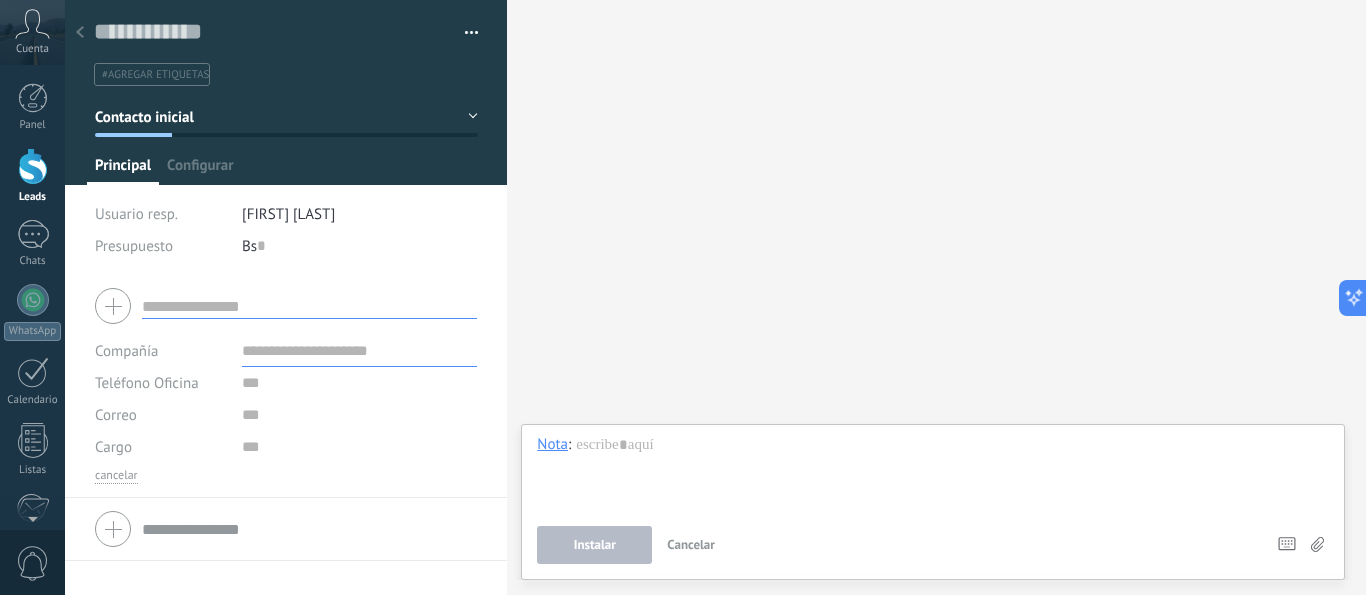 click at bounding box center (286, 306) 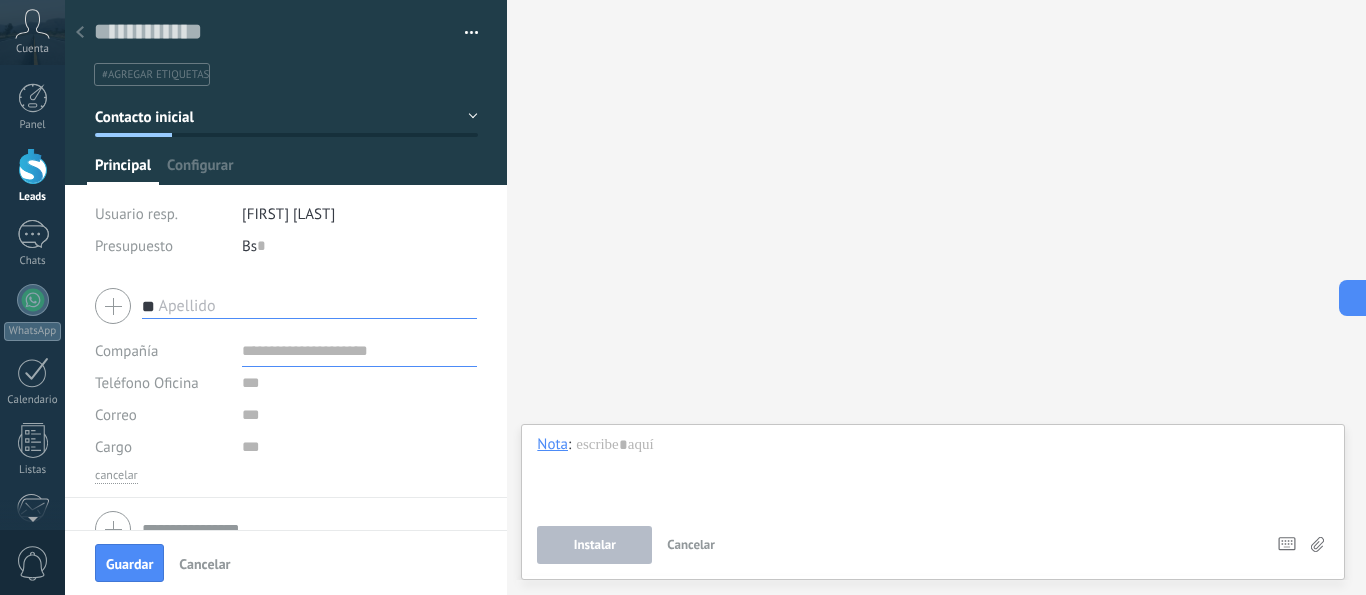 type on "*" 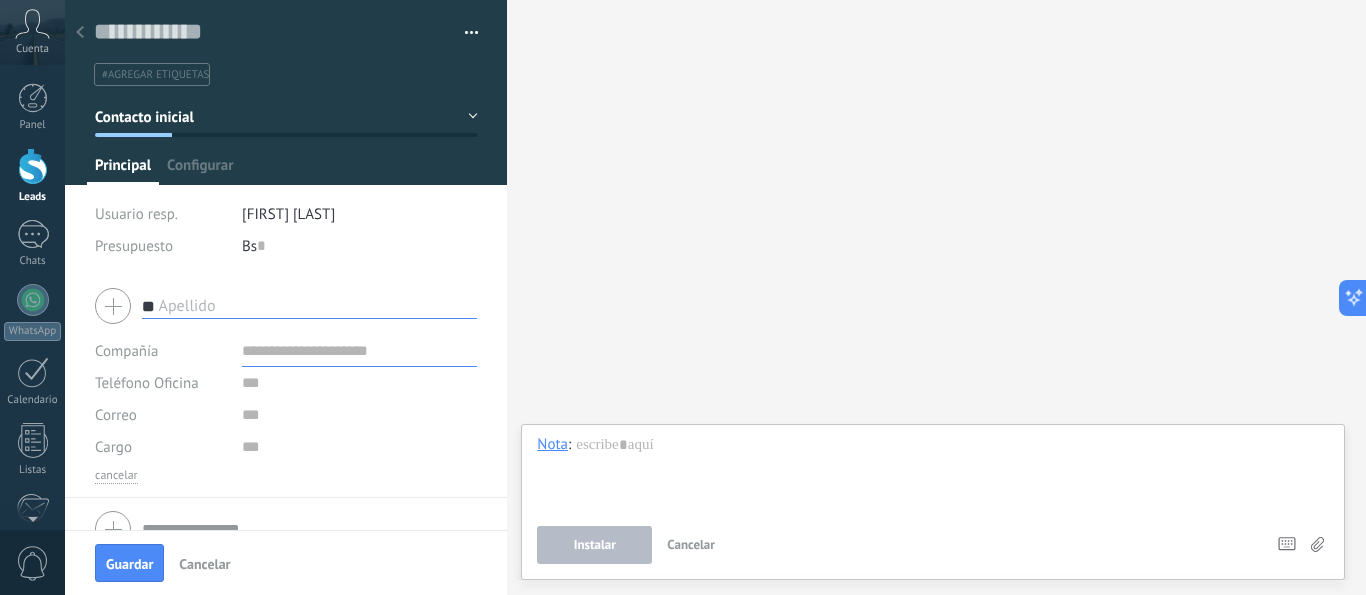 type on "*" 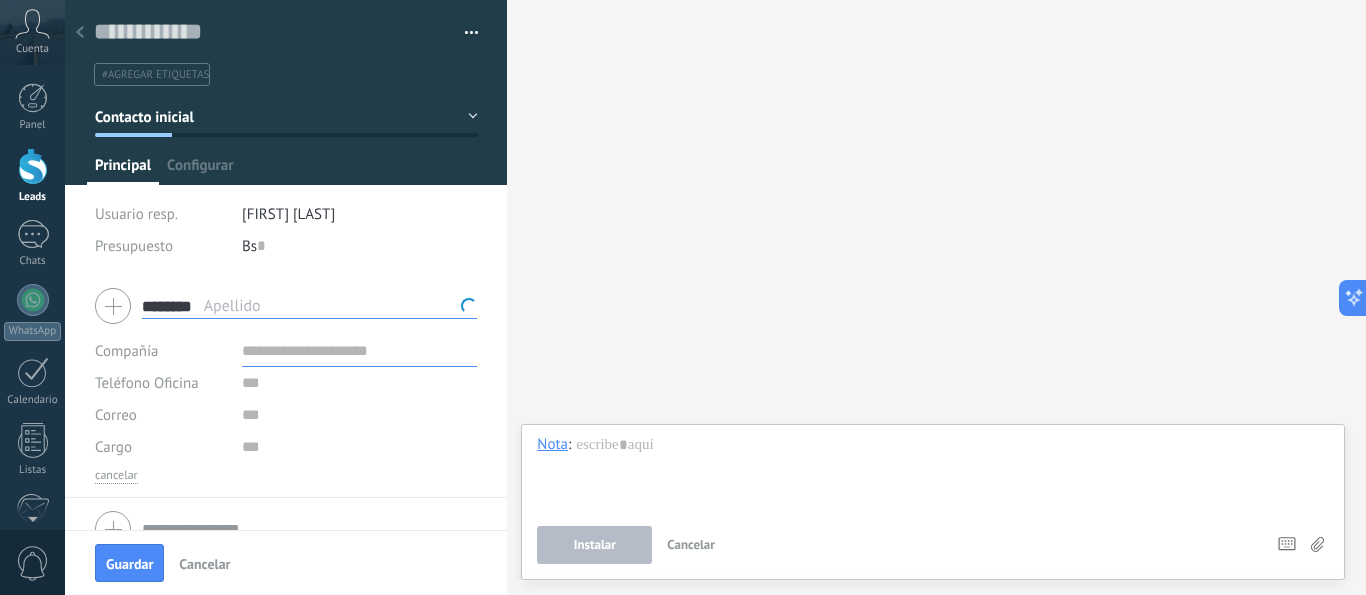 type on "********" 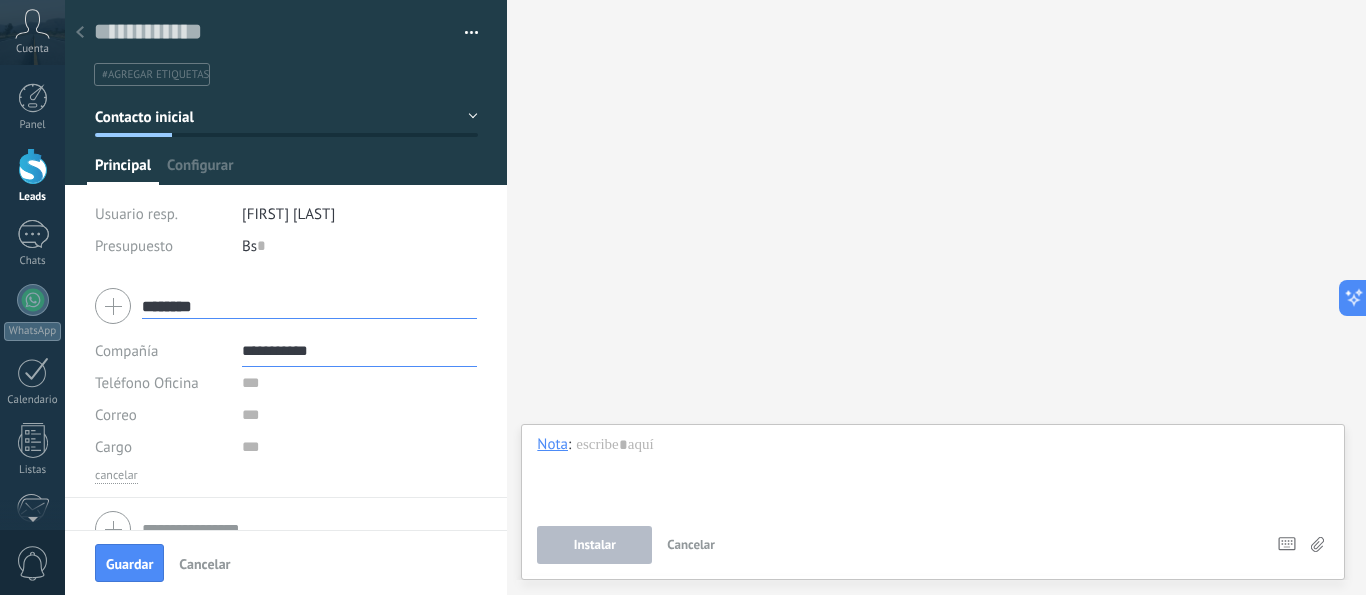 scroll, scrollTop: 31, scrollLeft: 0, axis: vertical 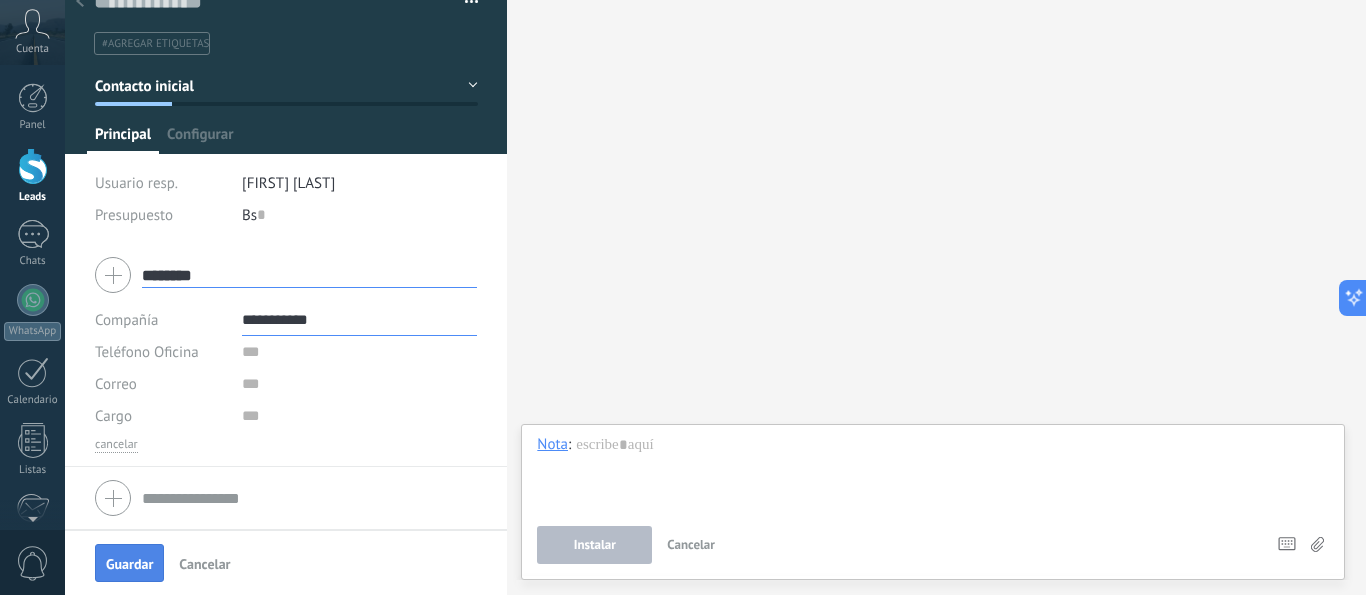 type on "**********" 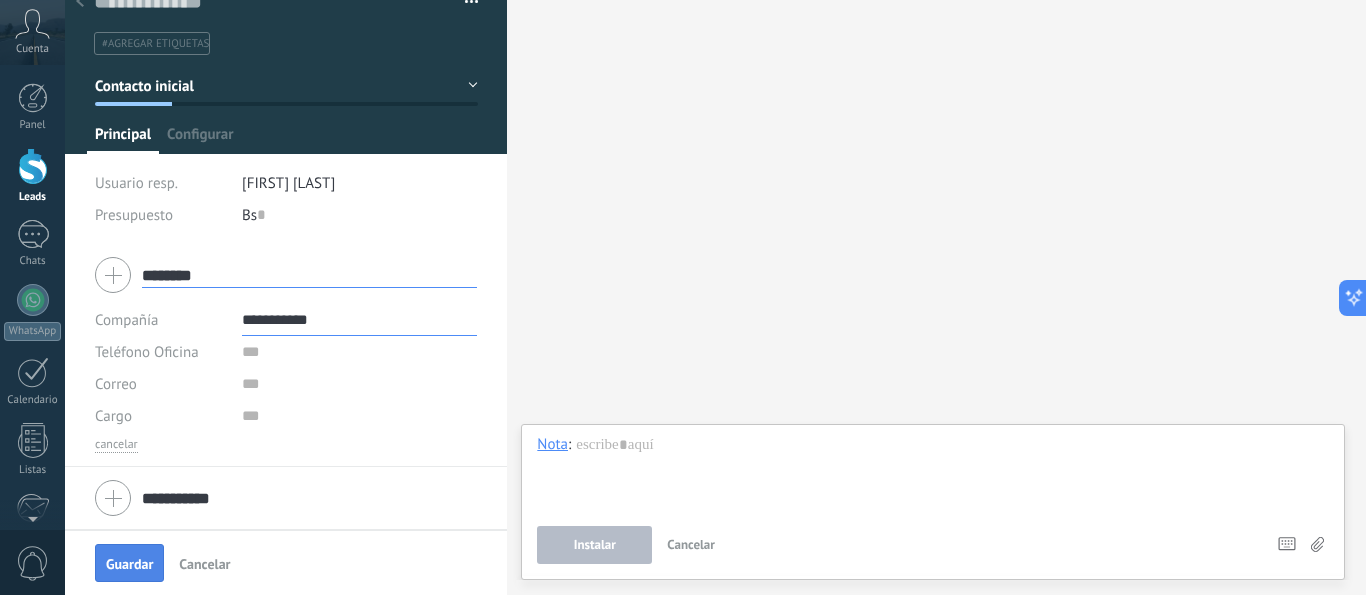 click on "Guardar" at bounding box center [129, 564] 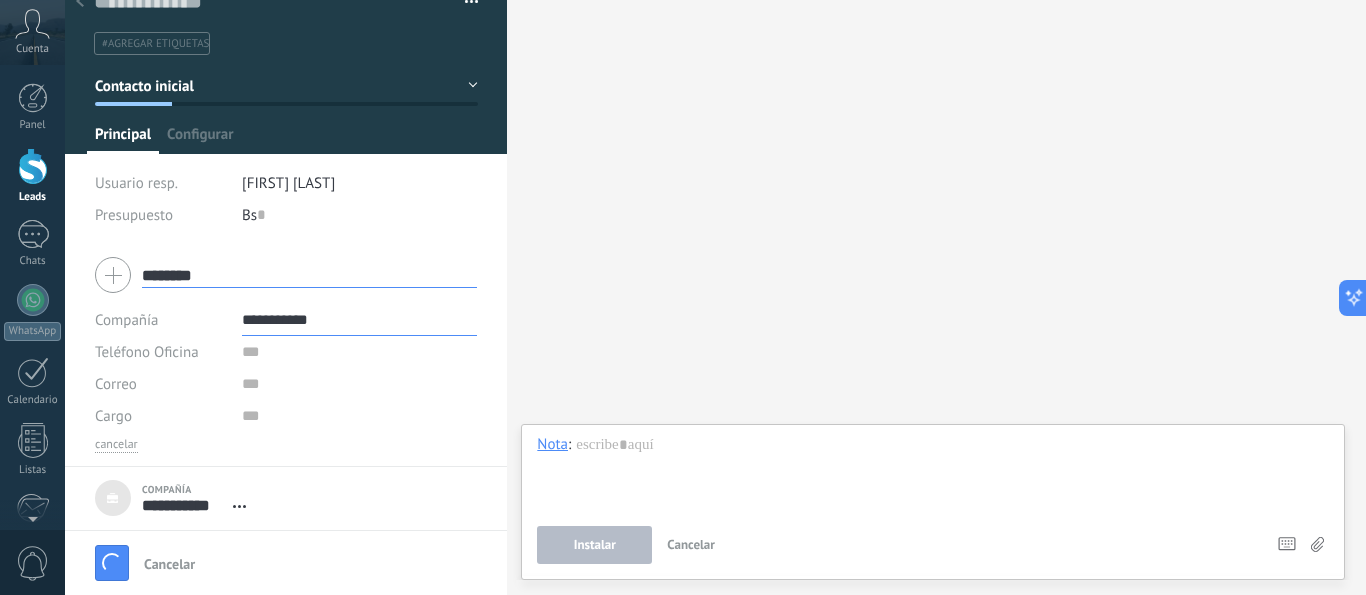 type on "***" 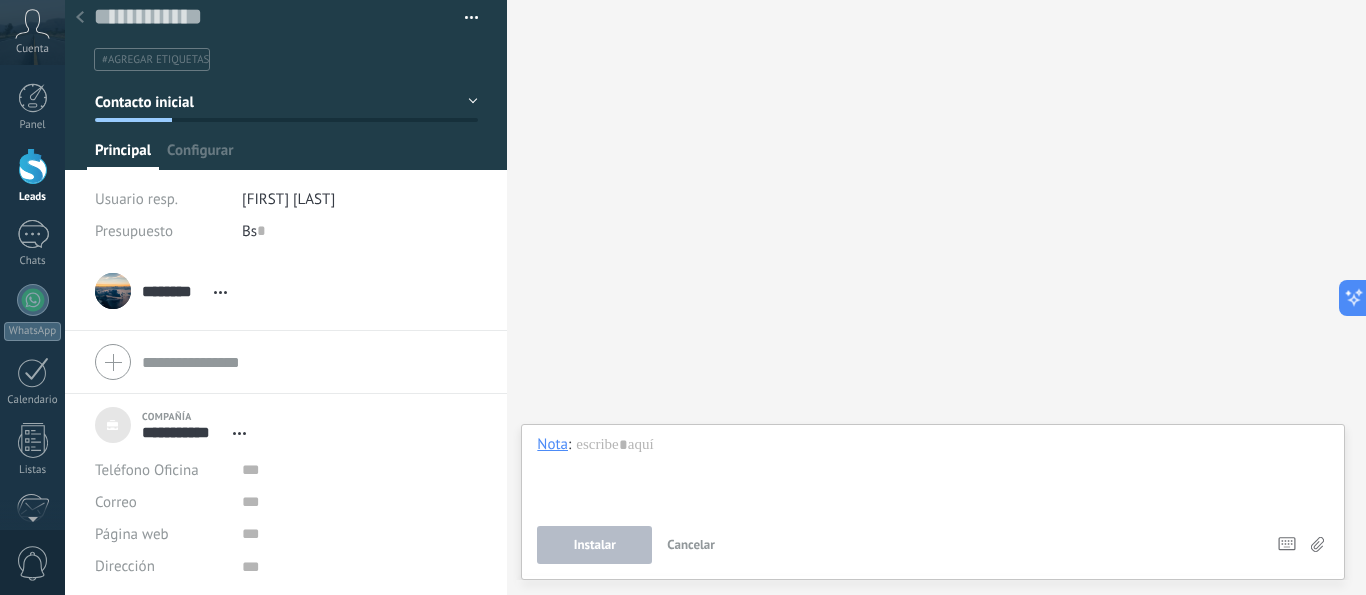 scroll, scrollTop: 20, scrollLeft: 0, axis: vertical 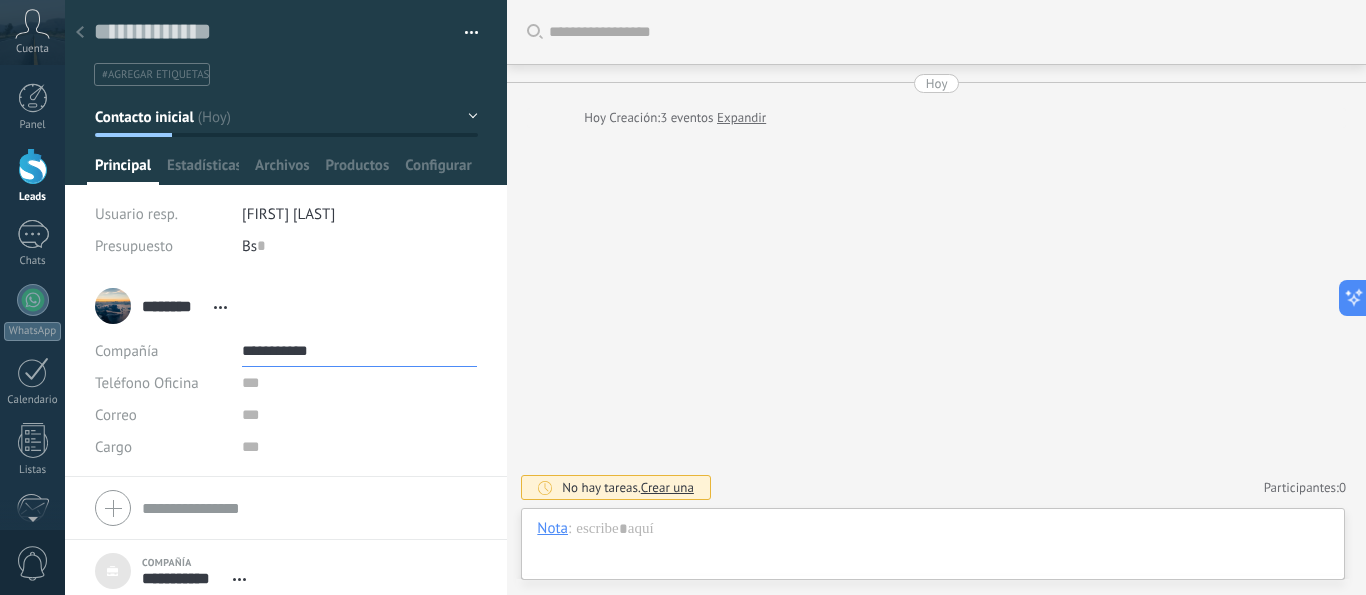 click on "**********" at bounding box center (360, 351) 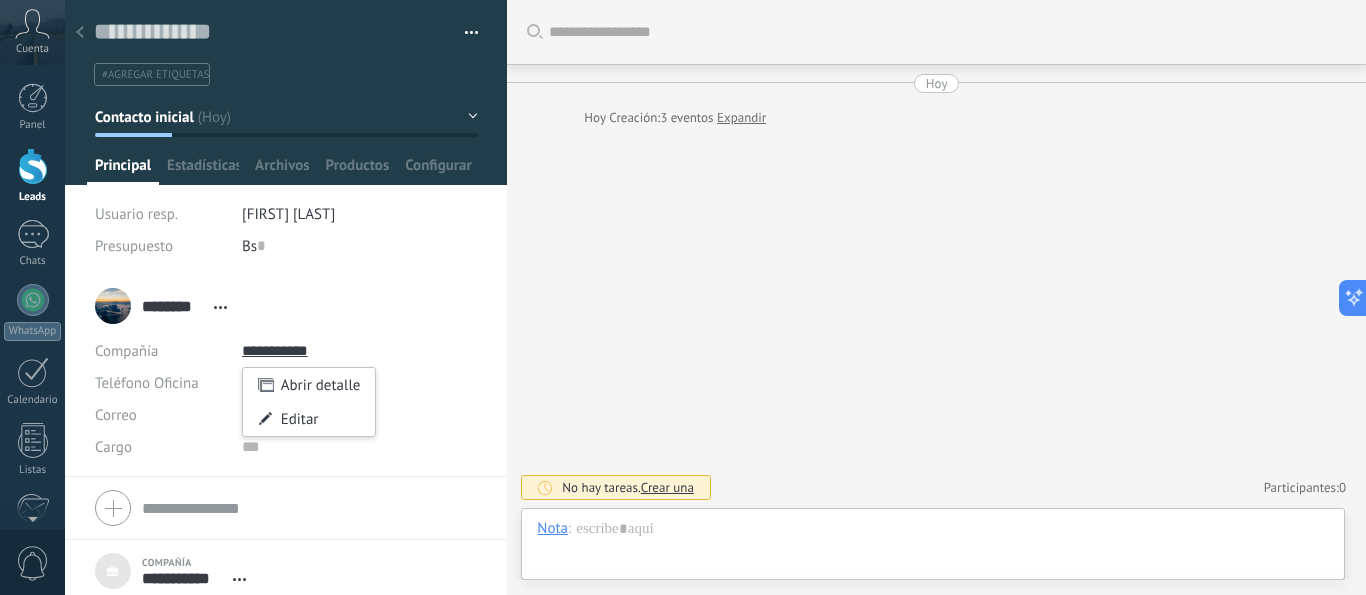 click on "Crear una" at bounding box center (667, 487) 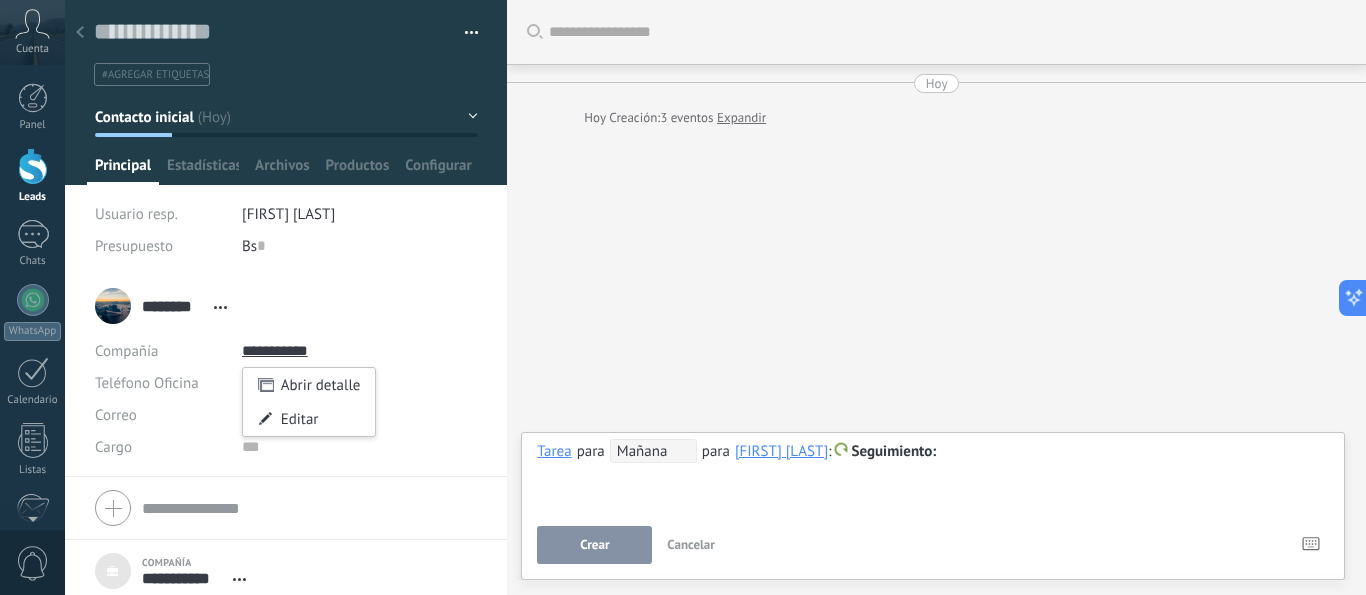 click on "Crear" at bounding box center [594, 545] 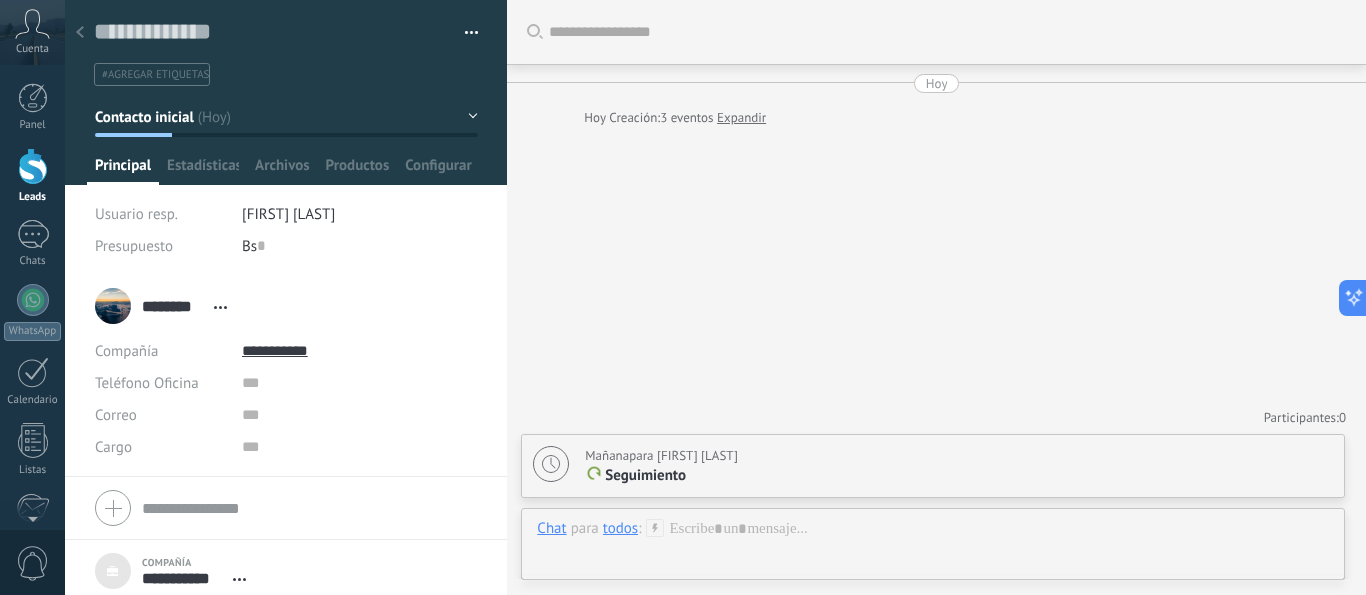 click on "Buscar Carga más Hoy Hoy Creación: 3 eventos Expandir Participantes: 0 Agregar usuario Bots: 0 Mañana para [FIRST] [LAST] Seguimiento Completar una tarea Seguimiento Seguimiento Reunión Personalizado mañana la próxima semana la próxima mes Eliminar" at bounding box center [936, 297] 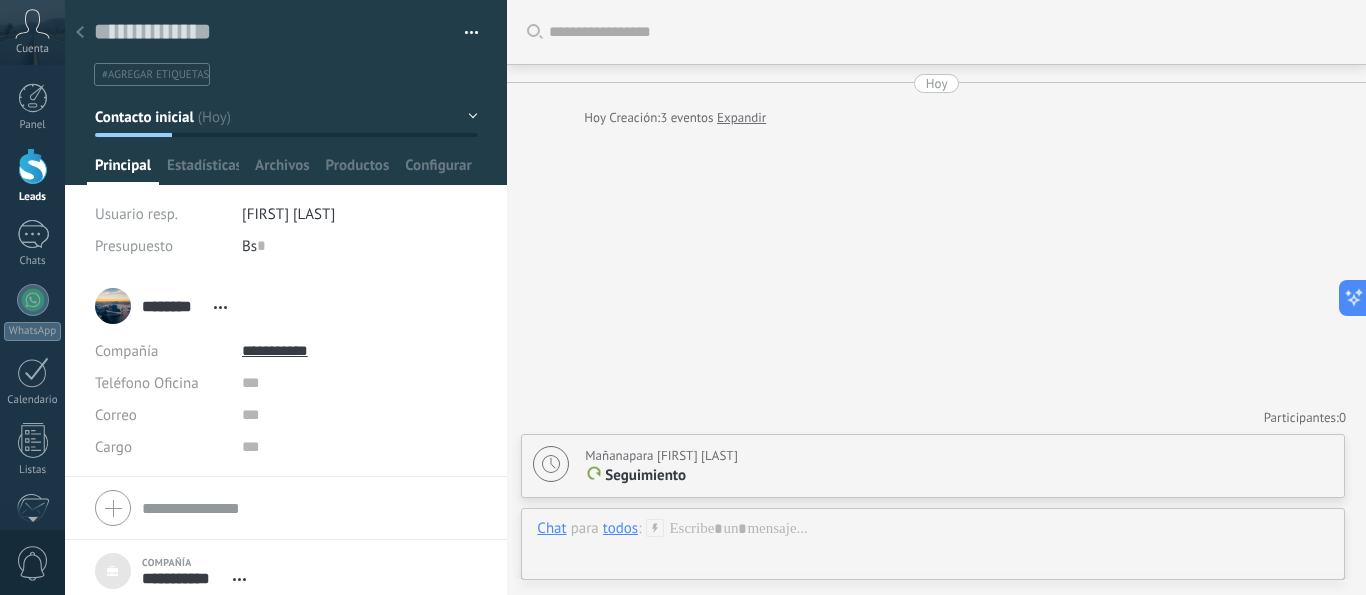 click on "Seguimiento" at bounding box center [645, 475] 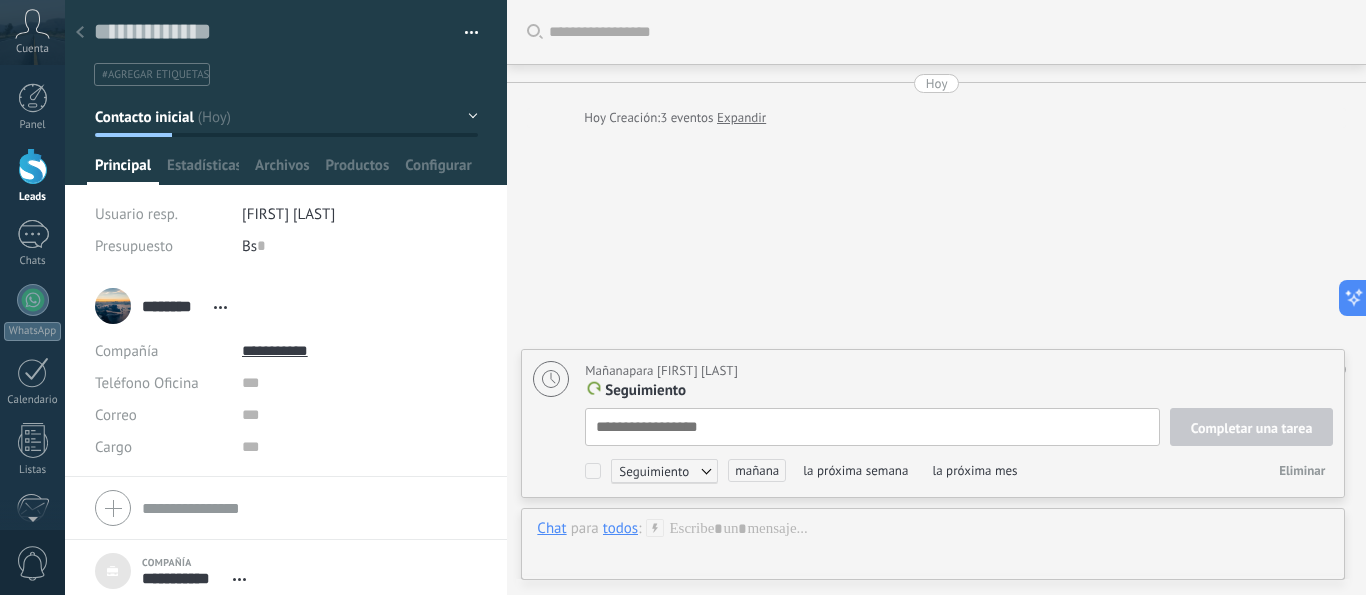 scroll, scrollTop: 37, scrollLeft: 0, axis: vertical 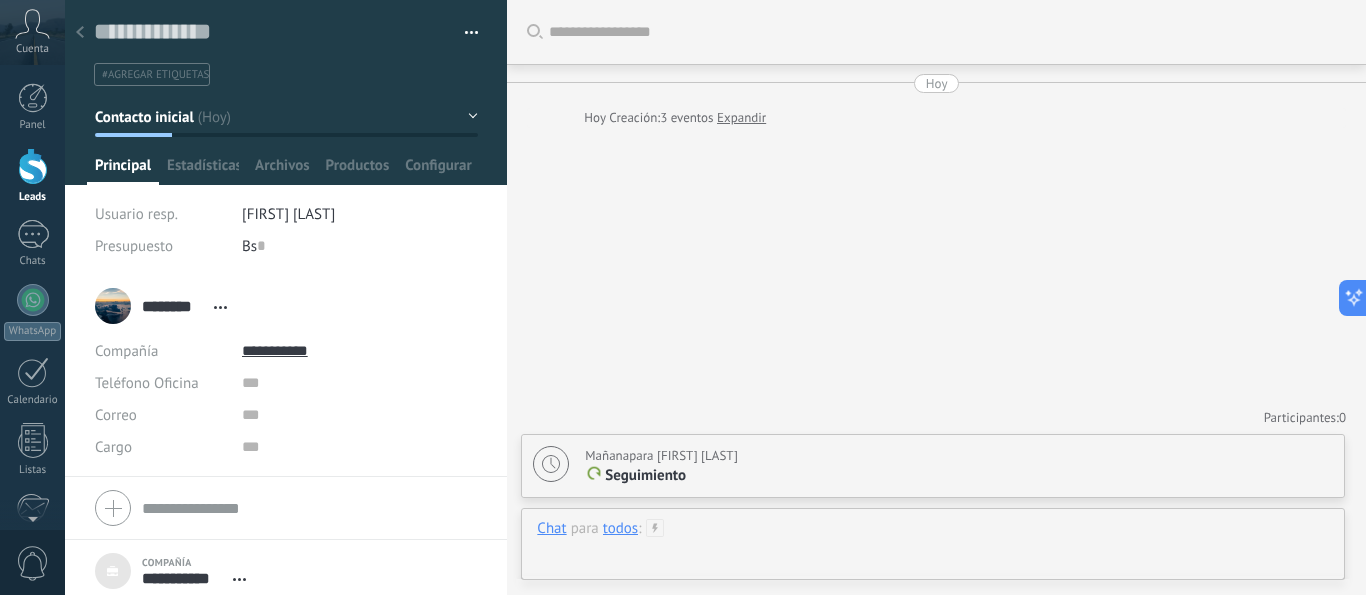 click at bounding box center (933, 549) 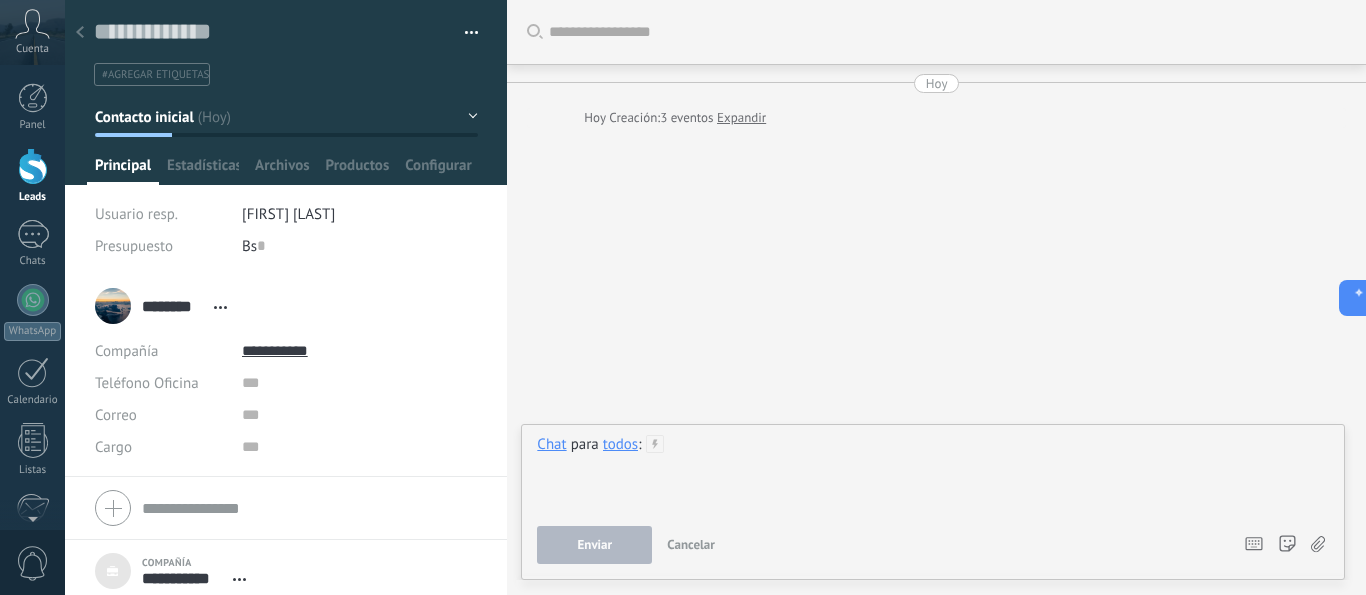 type 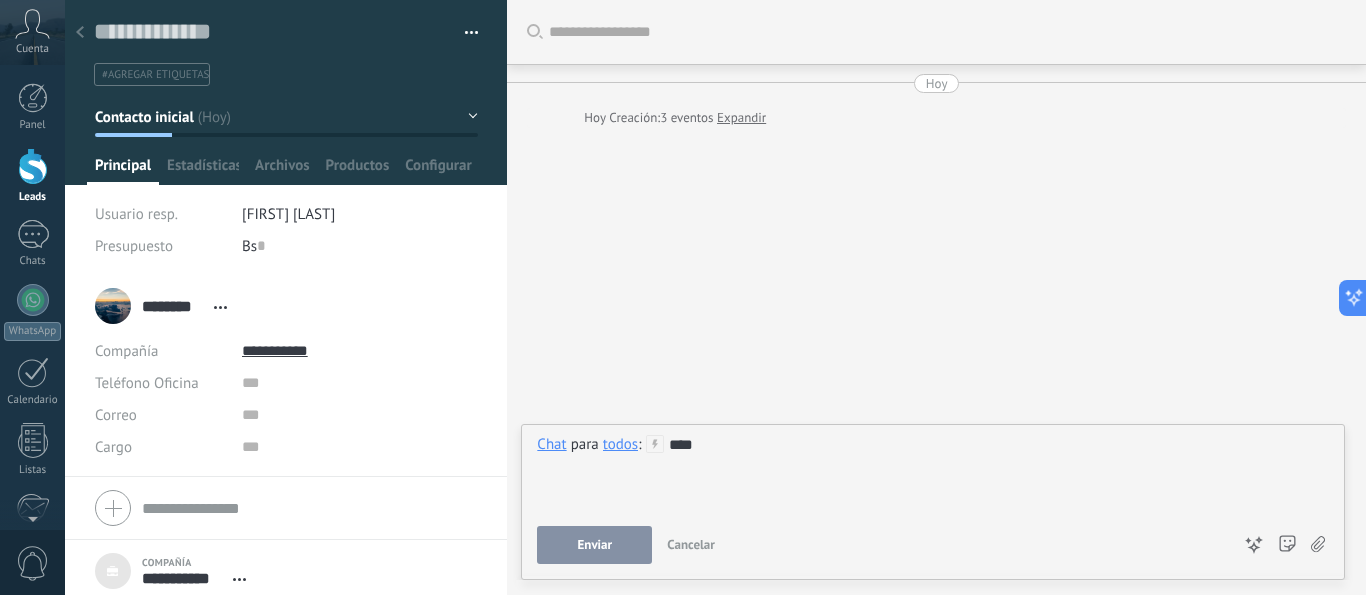 click on "Enviar" at bounding box center (595, 545) 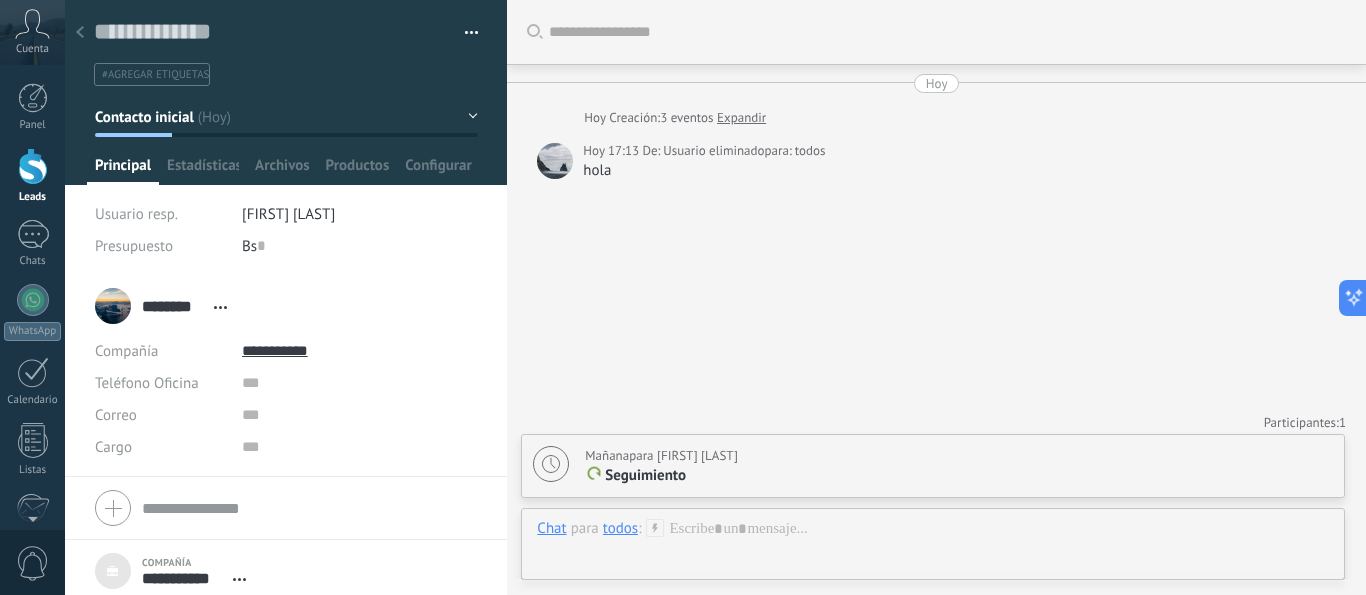 scroll, scrollTop: 5, scrollLeft: 0, axis: vertical 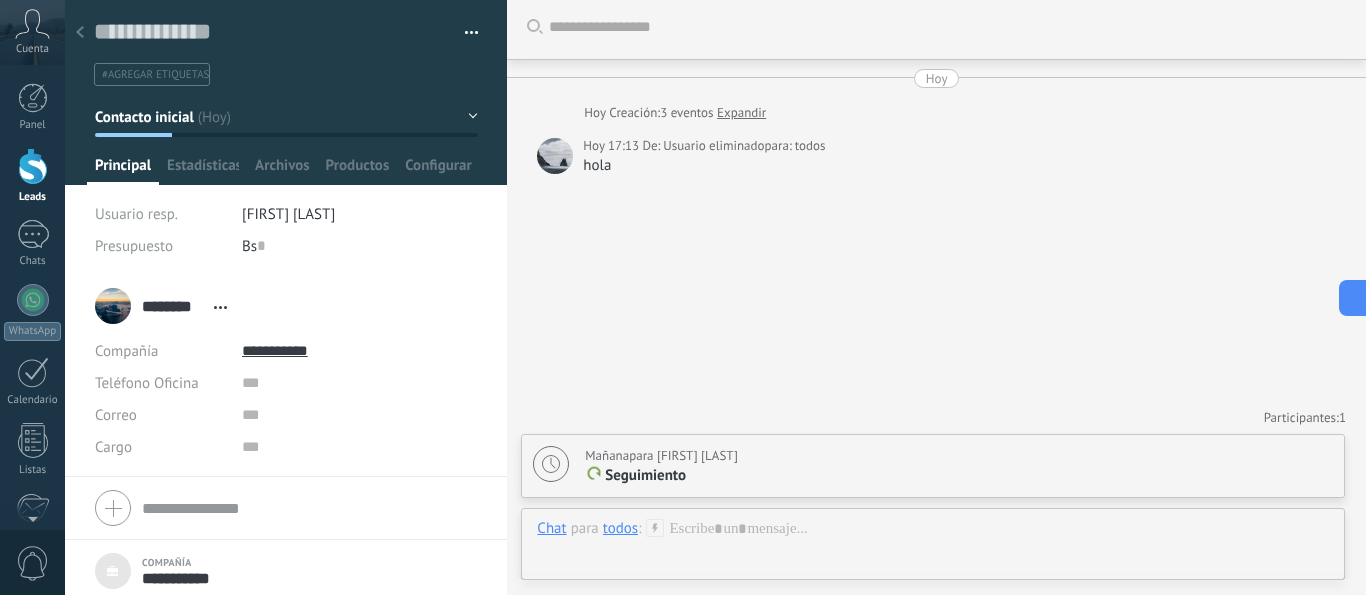 click on "**********" at bounding box center [182, 578] 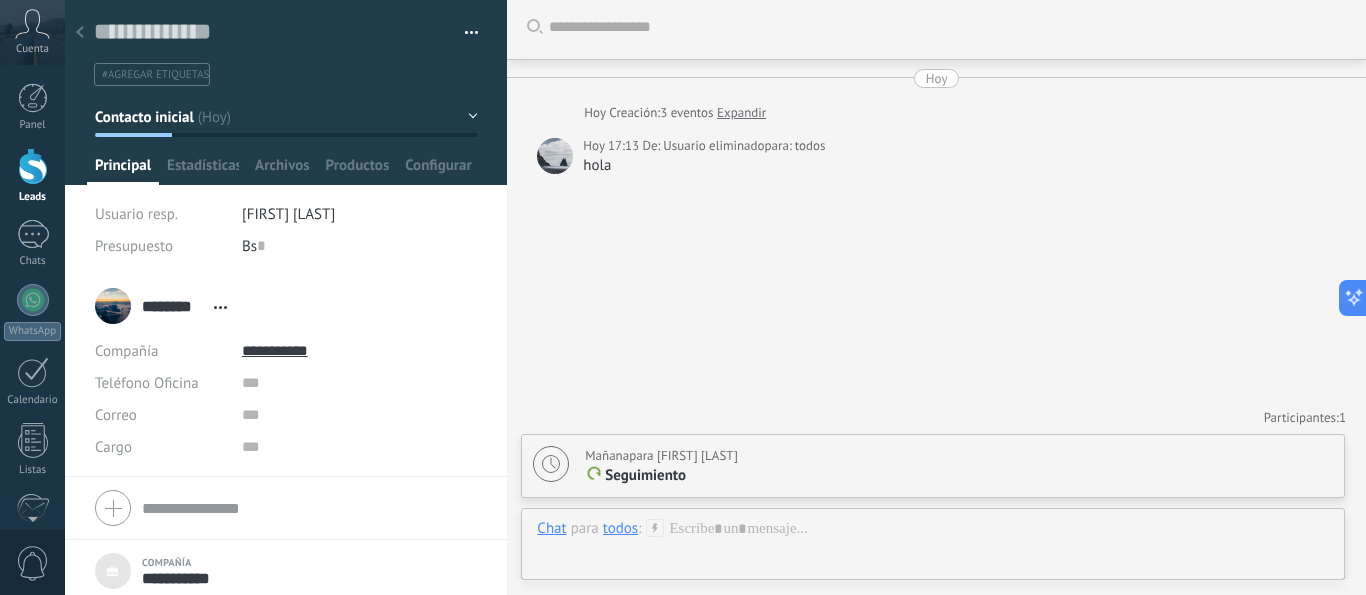 click on "**********" at bounding box center [309, 578] 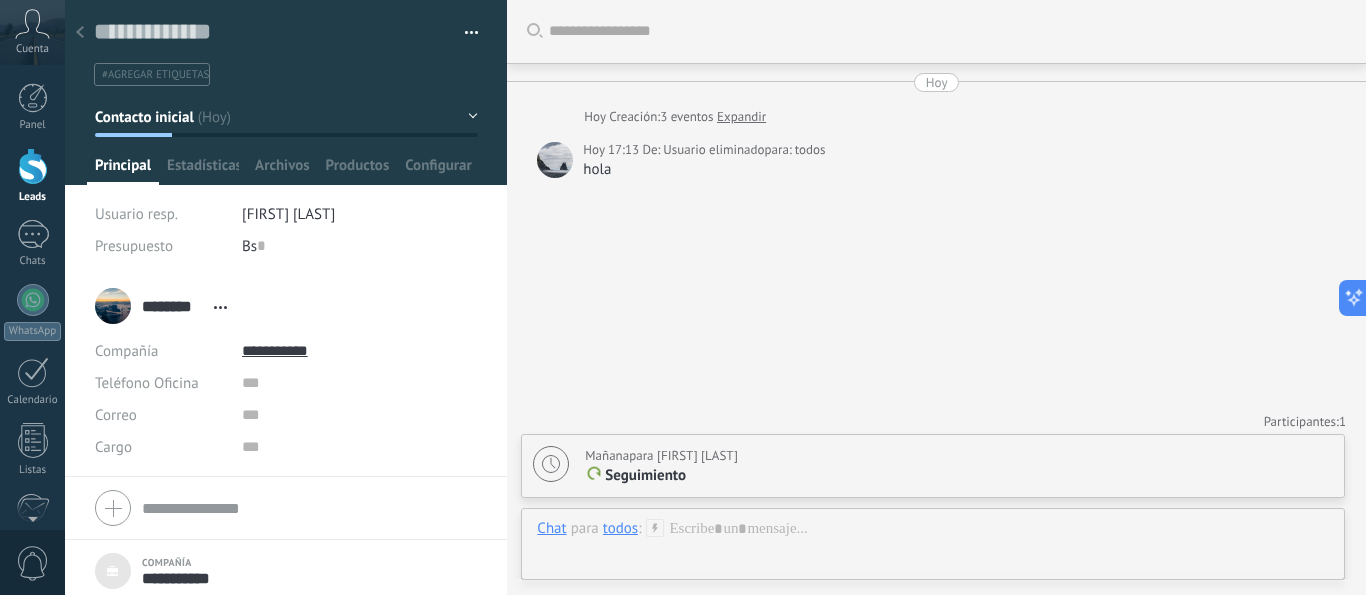 scroll, scrollTop: 0, scrollLeft: 0, axis: both 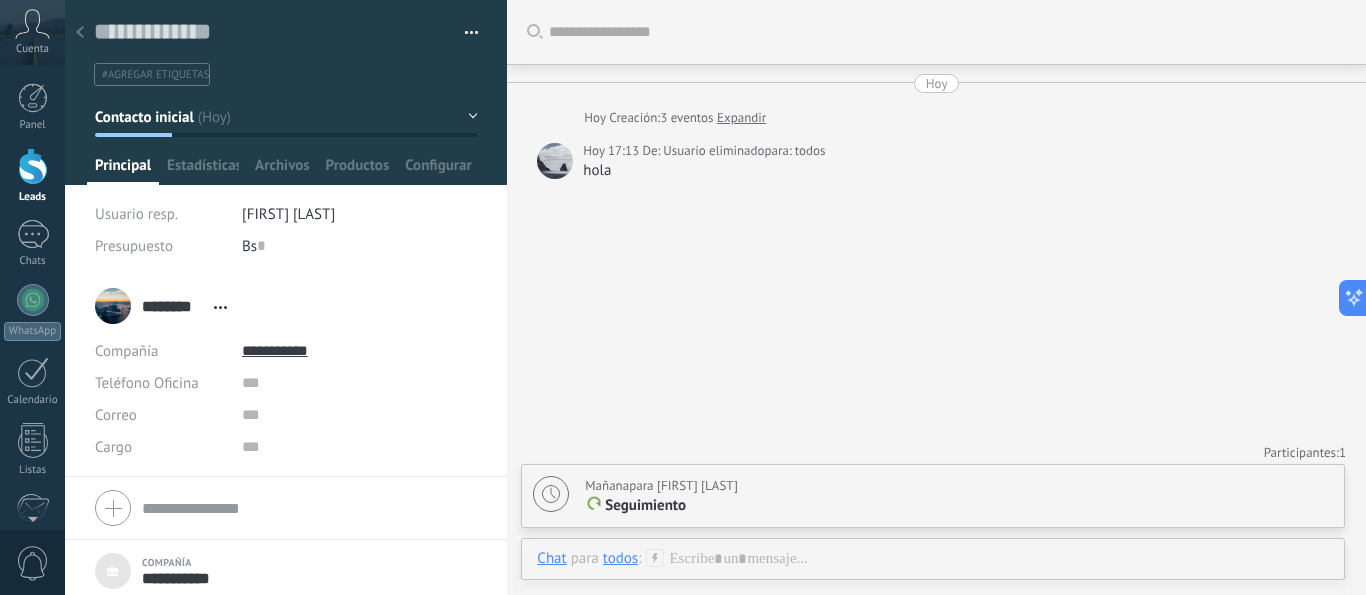 click at bounding box center (464, 33) 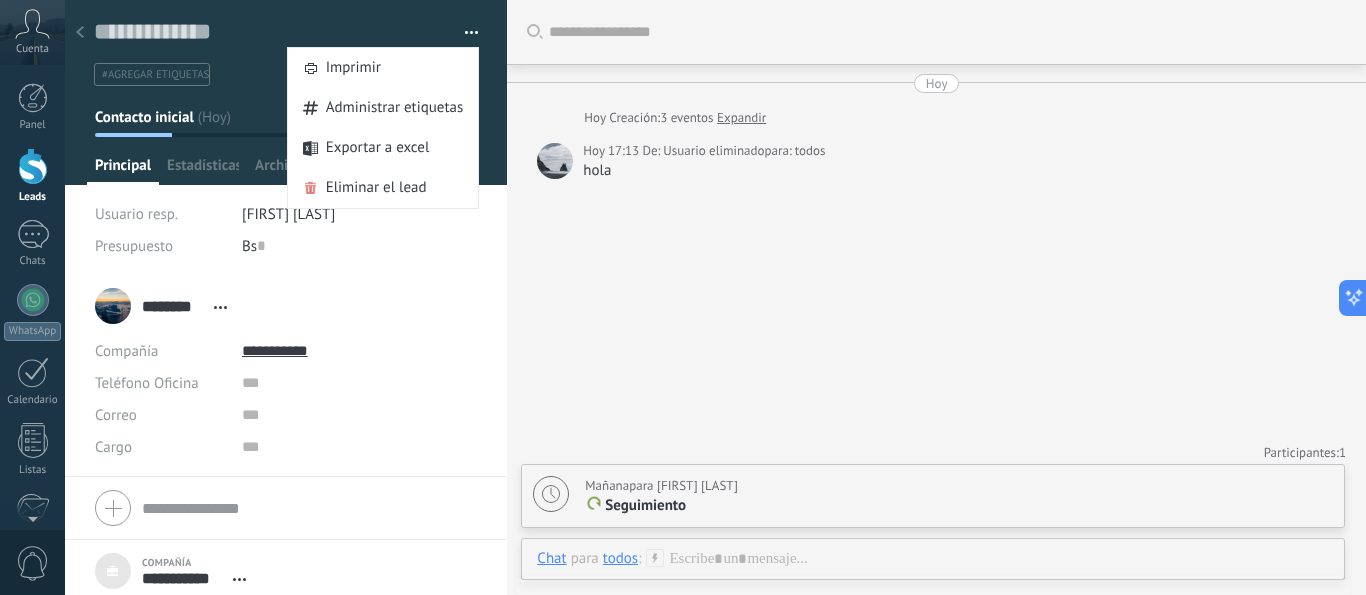click on "hola" at bounding box center [959, 171] 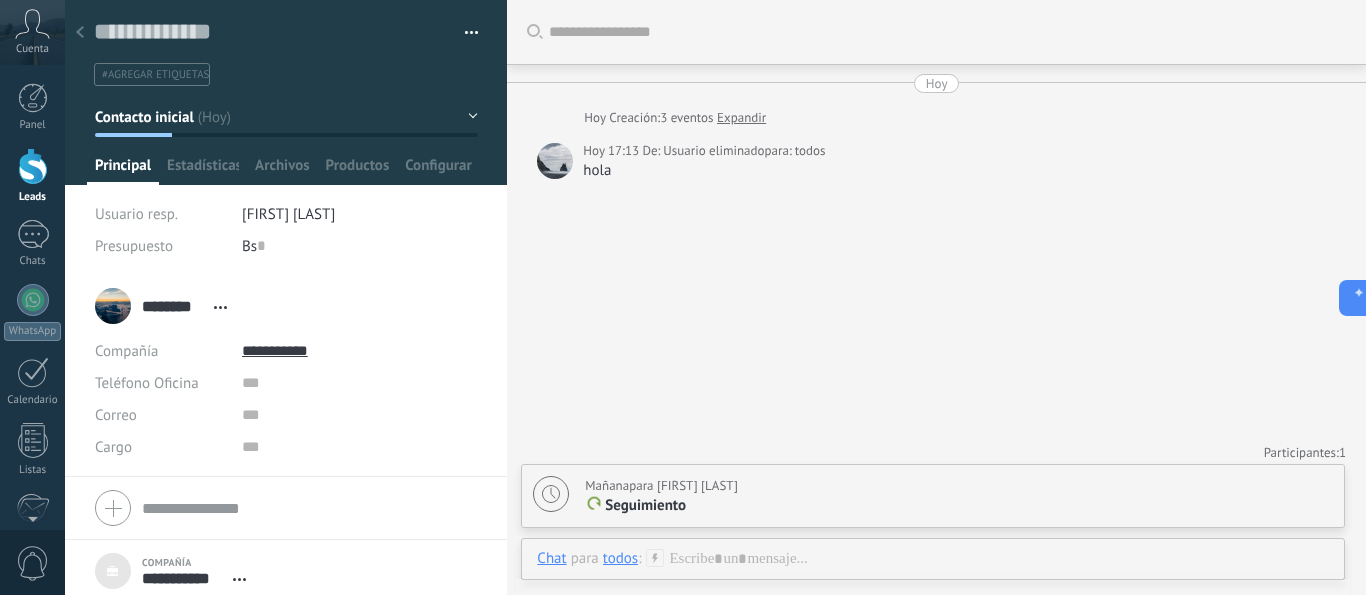 click on "Participantes: 1" at bounding box center (1305, 452) 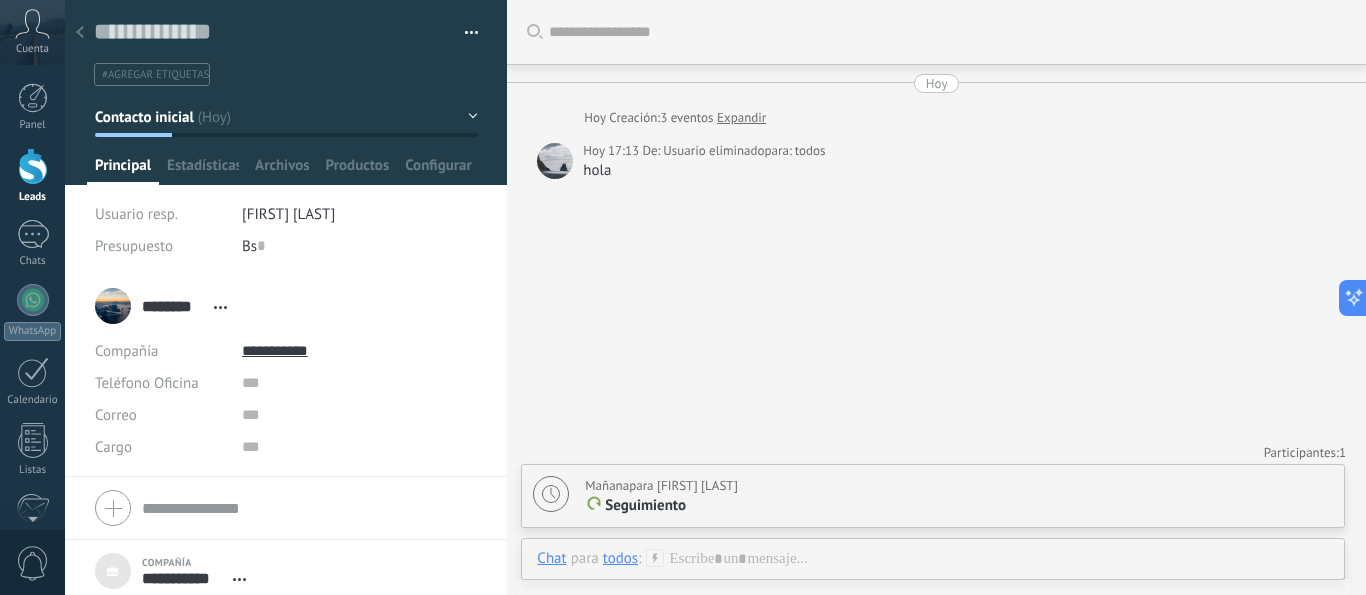 click on "Participantes: 1" at bounding box center [1305, 452] 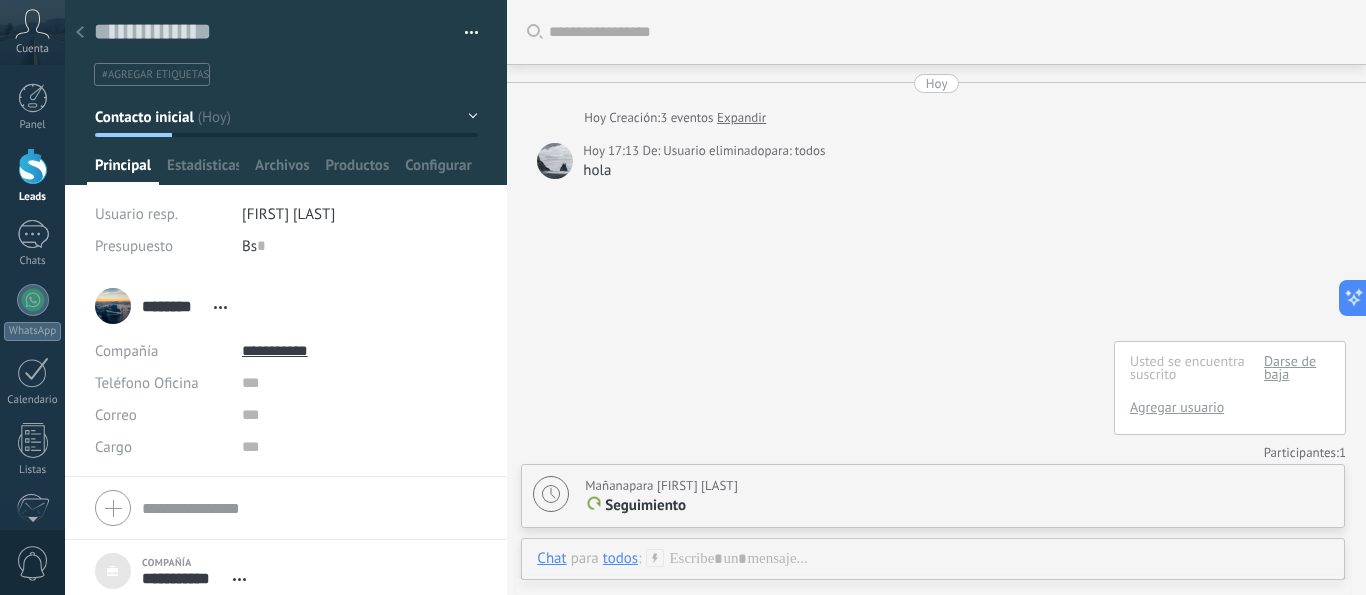 click on "********" at bounding box center (173, 306) 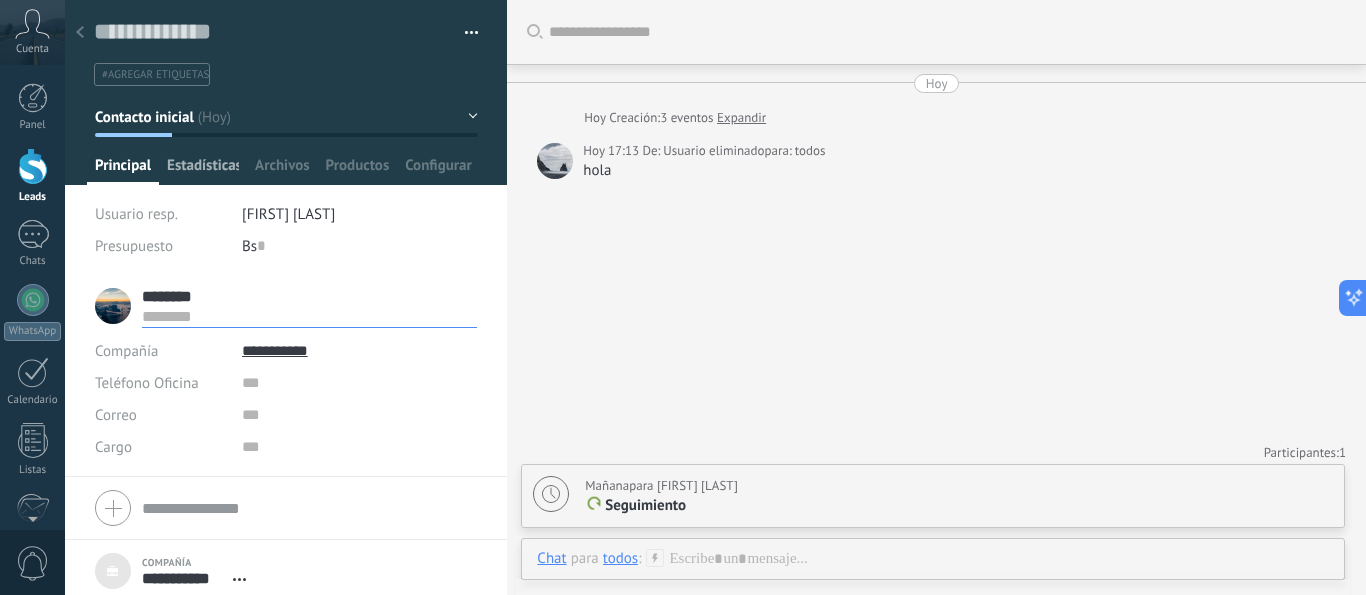 click on "Estadísticas" at bounding box center [203, 170] 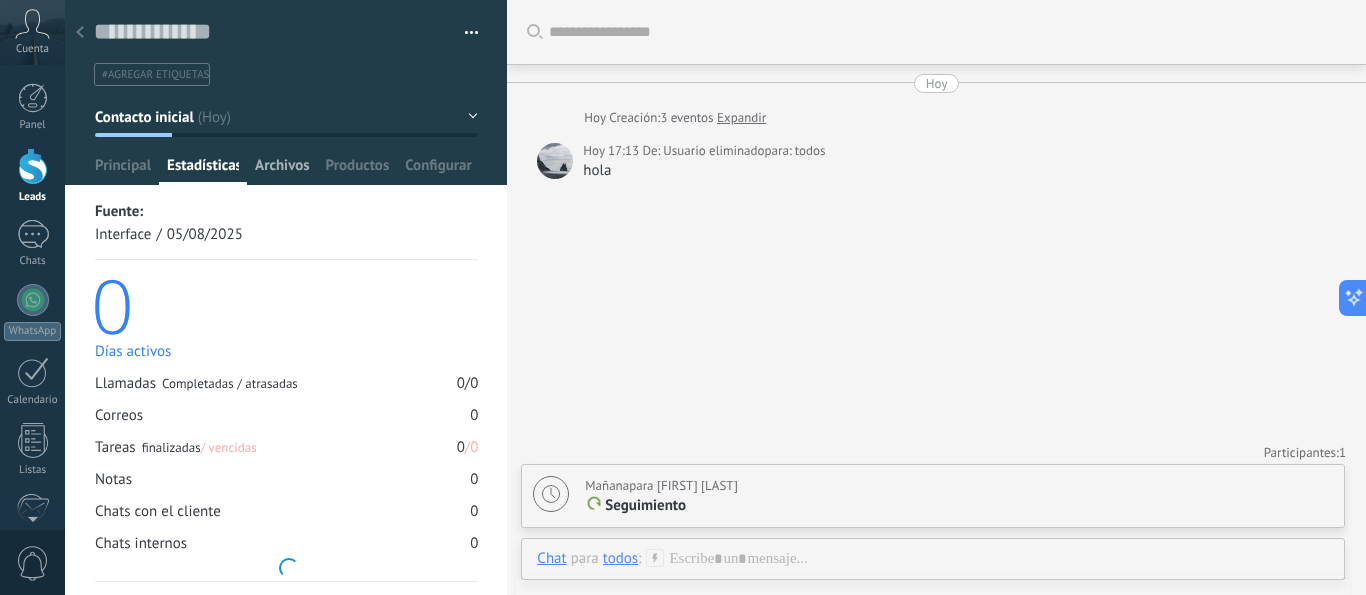 click on "Archivos" at bounding box center (282, 170) 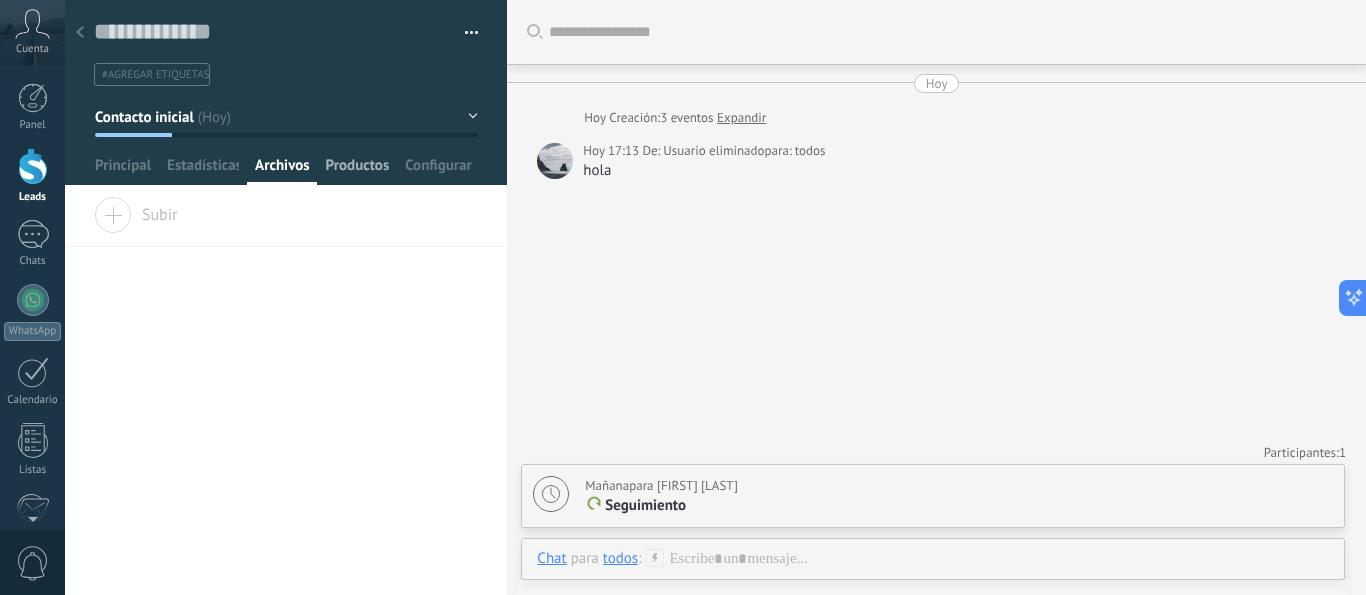 click on "Productos" at bounding box center [358, 170] 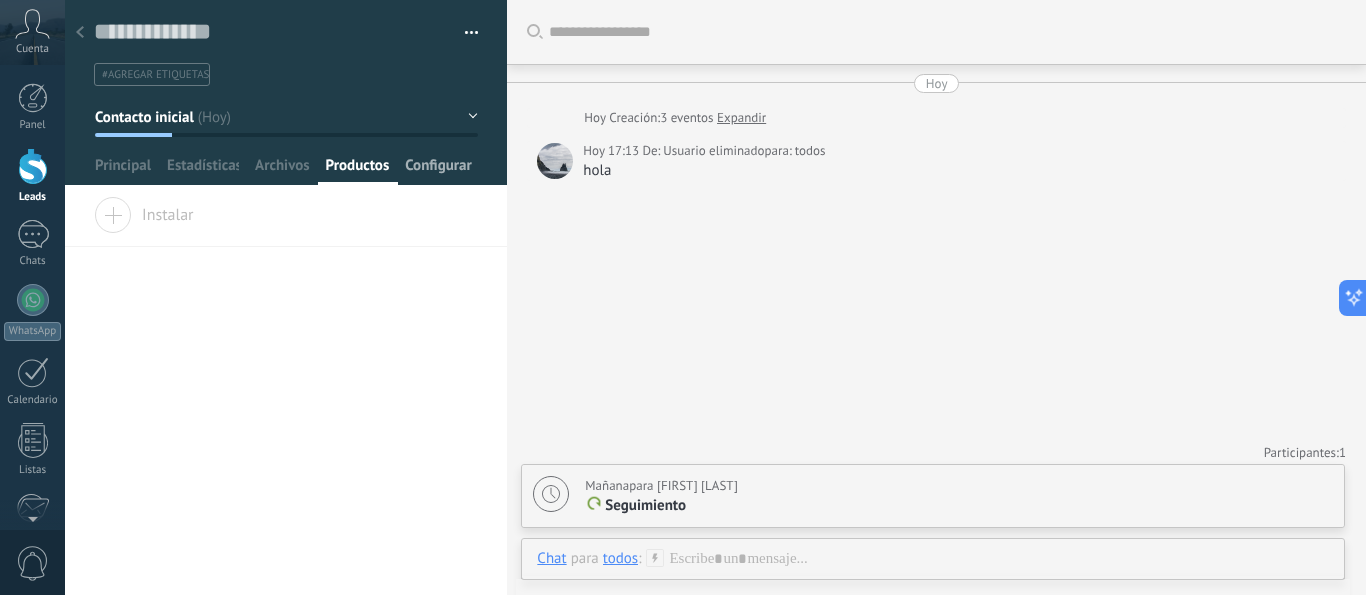 click on "Configurar" at bounding box center (438, 170) 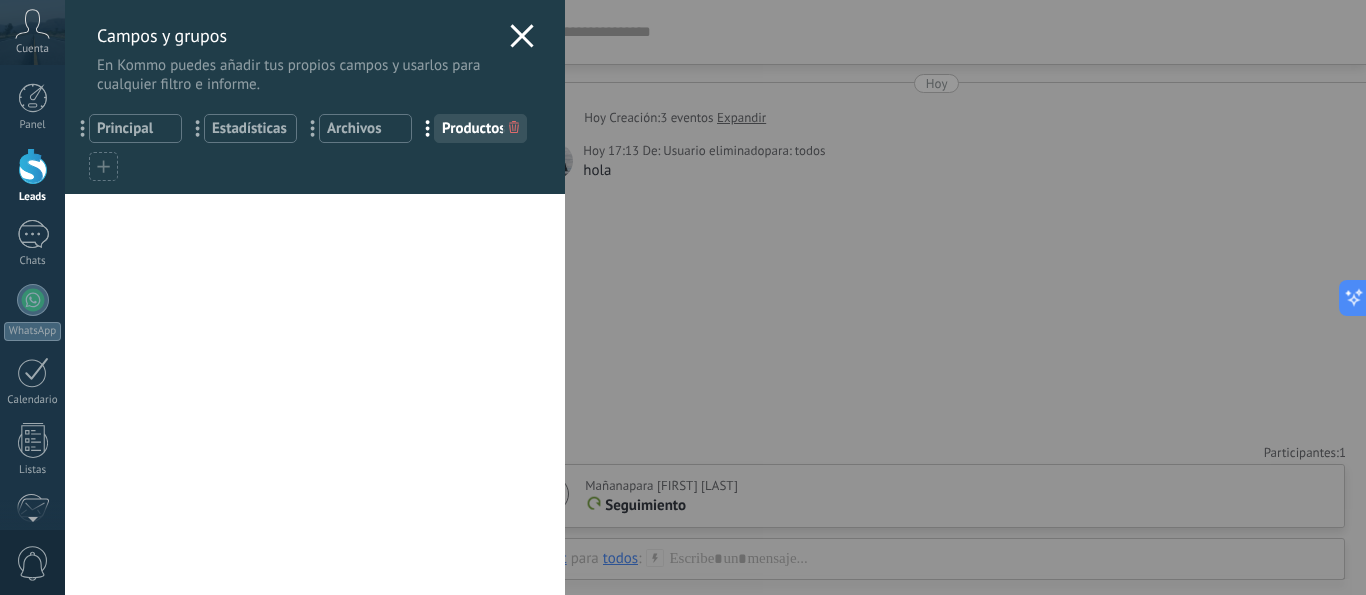 click on "... Principal" at bounding box center (135, 128) 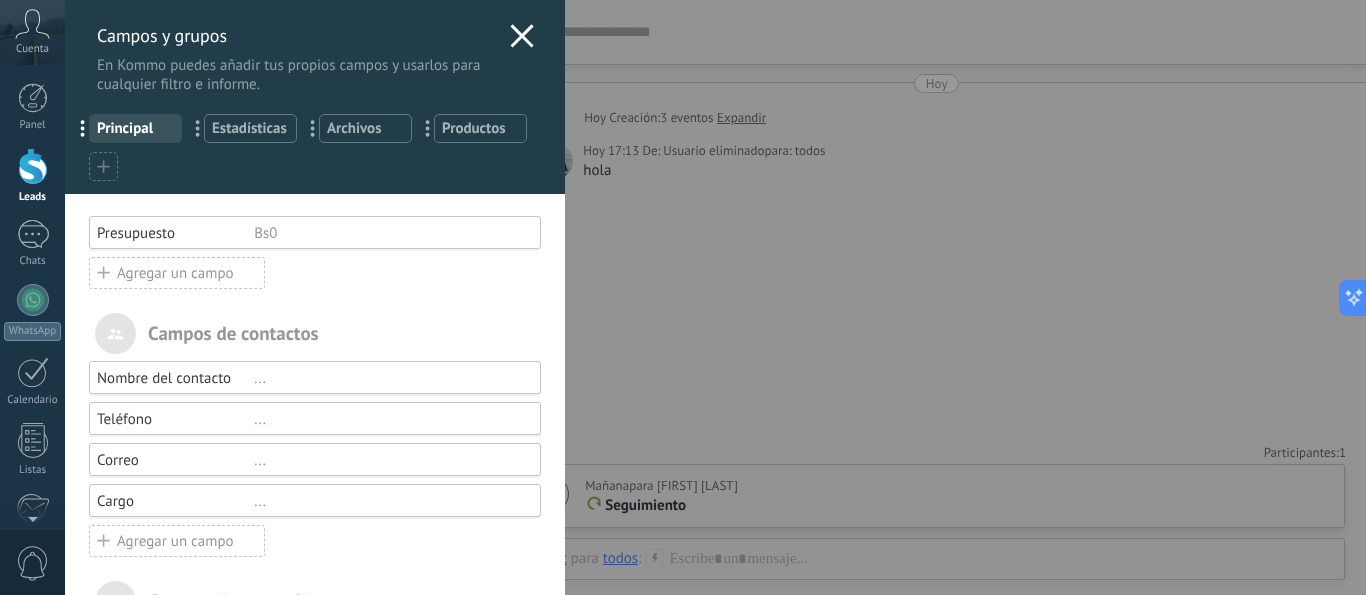 click on "Campos y grupos En Kommo puedes añadir tus propios campos y usarlos para cualquier filtro e informe." at bounding box center [315, 47] 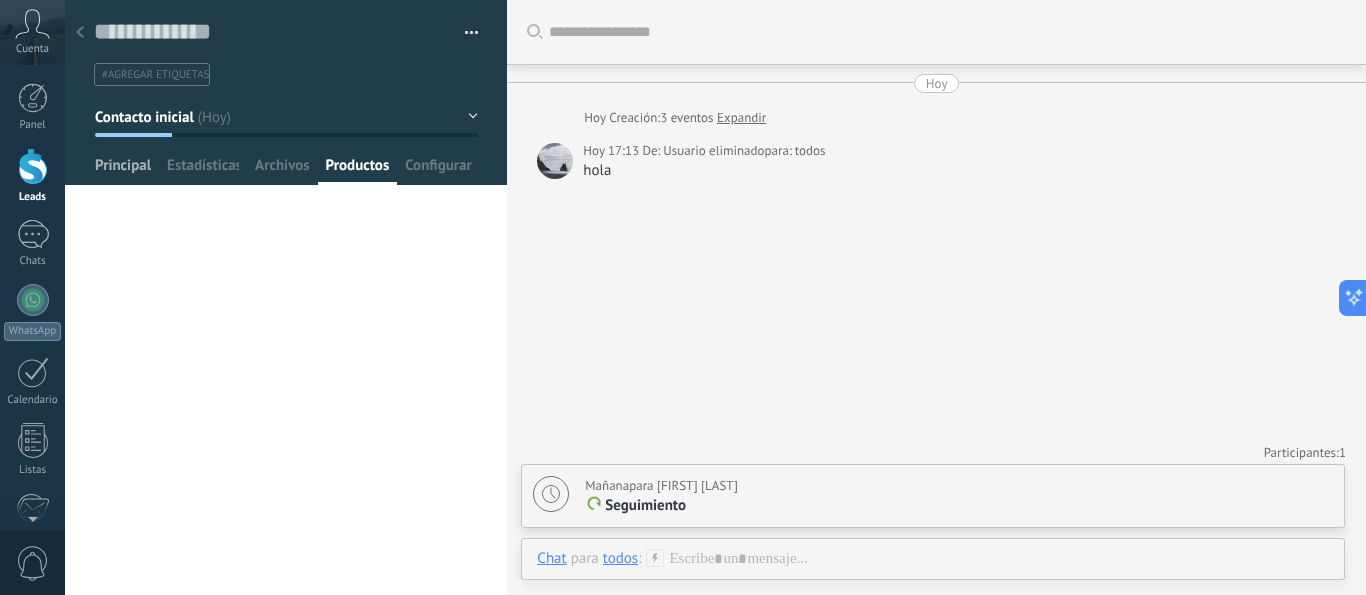 click on "Principal" at bounding box center (123, 170) 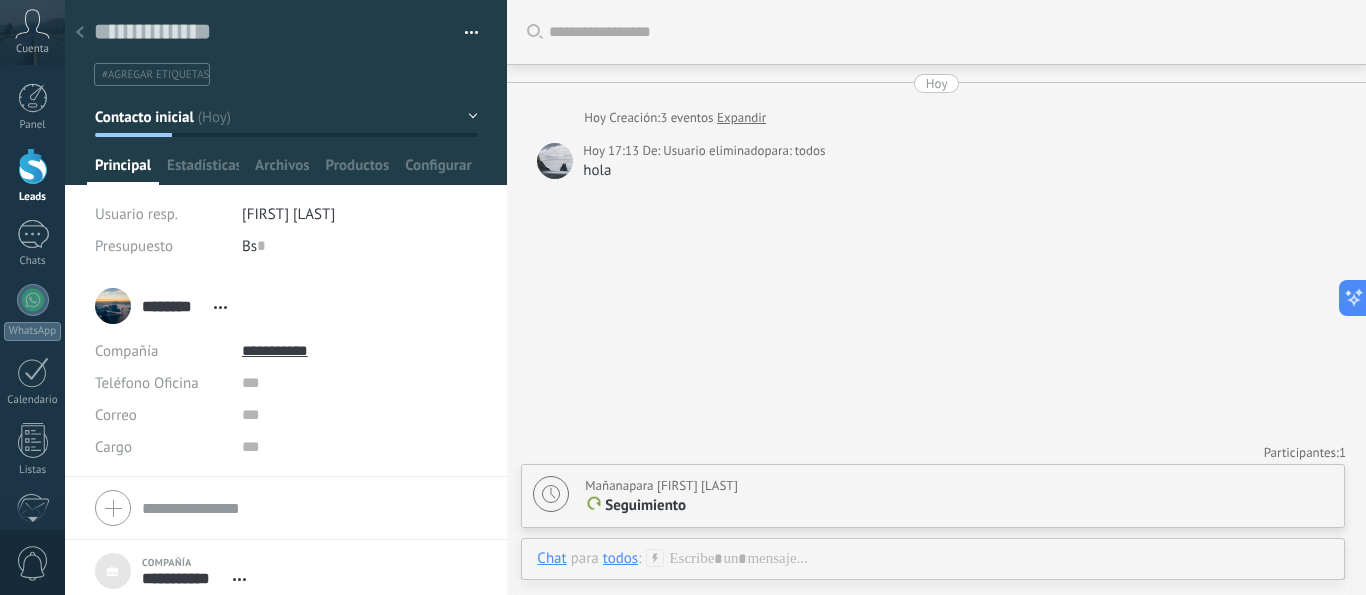 click on "Contacto inicial" at bounding box center (286, 117) 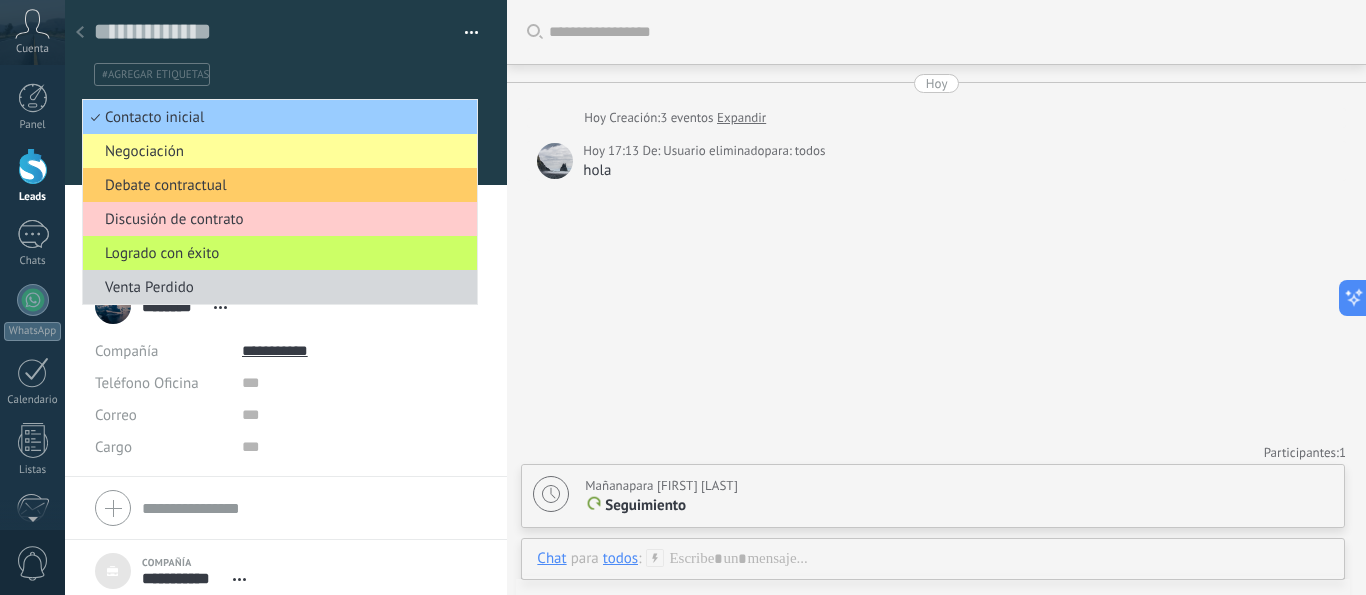 click on "Buscar Carga más Hoy Hoy Creación: 3 eventos Expandir Hoy 17:13 De: Usuario eliminado para: todos hola Participantes: 1 Usted se encuentra suscrito Darse de baja Agregar usuario Bots: 0 Mañana para [FIRST] [LAST] Seguimiento Completar una tarea Seguimiento Seguimiento Reunión Personalizado mañana la próxima semana la próxima mes Eliminar" at bounding box center [936, 300] 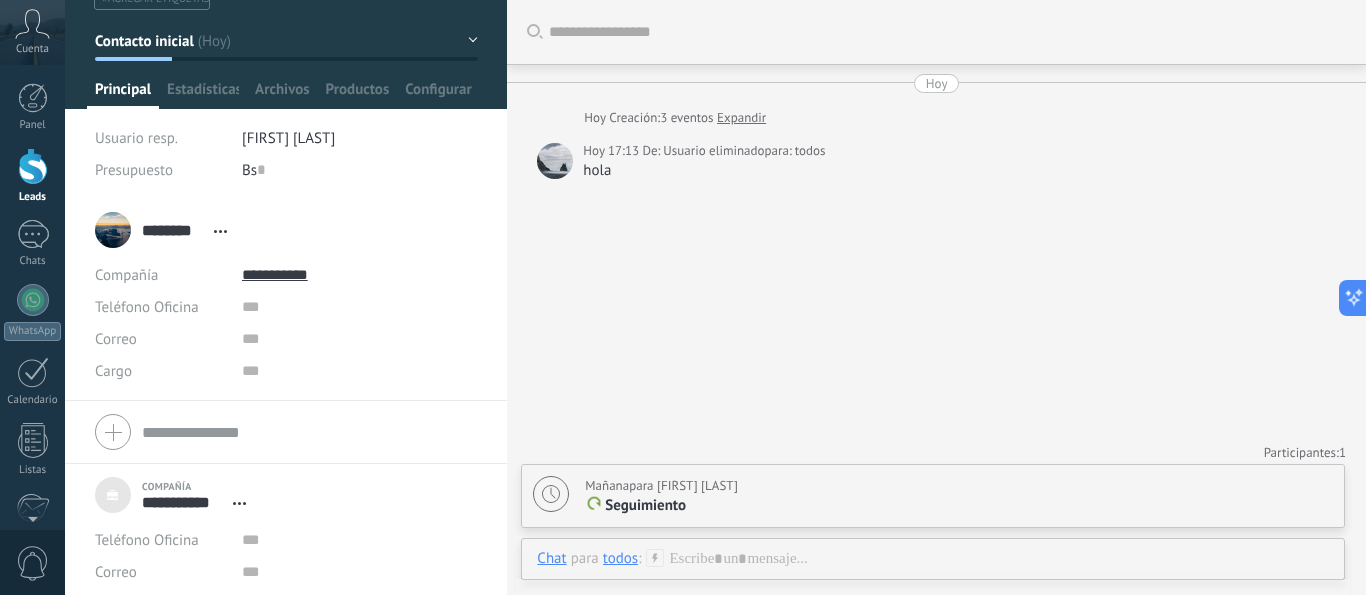 scroll, scrollTop: 146, scrollLeft: 0, axis: vertical 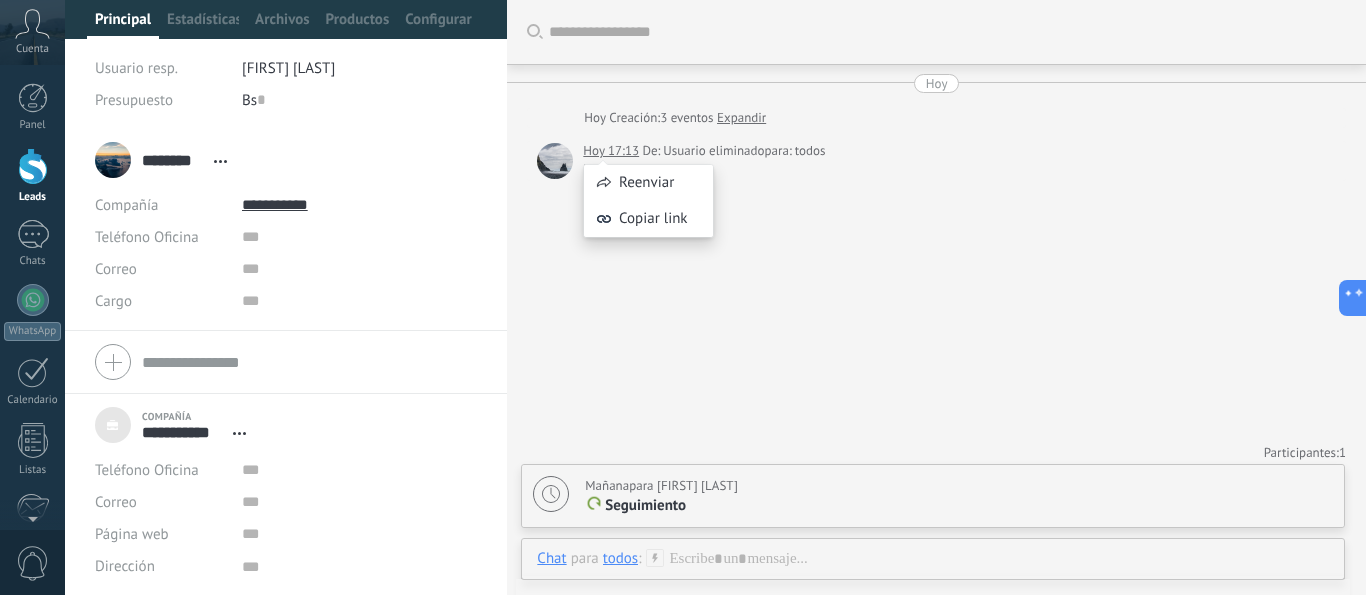 drag, startPoint x: 639, startPoint y: 160, endPoint x: 948, endPoint y: 153, distance: 309.07928 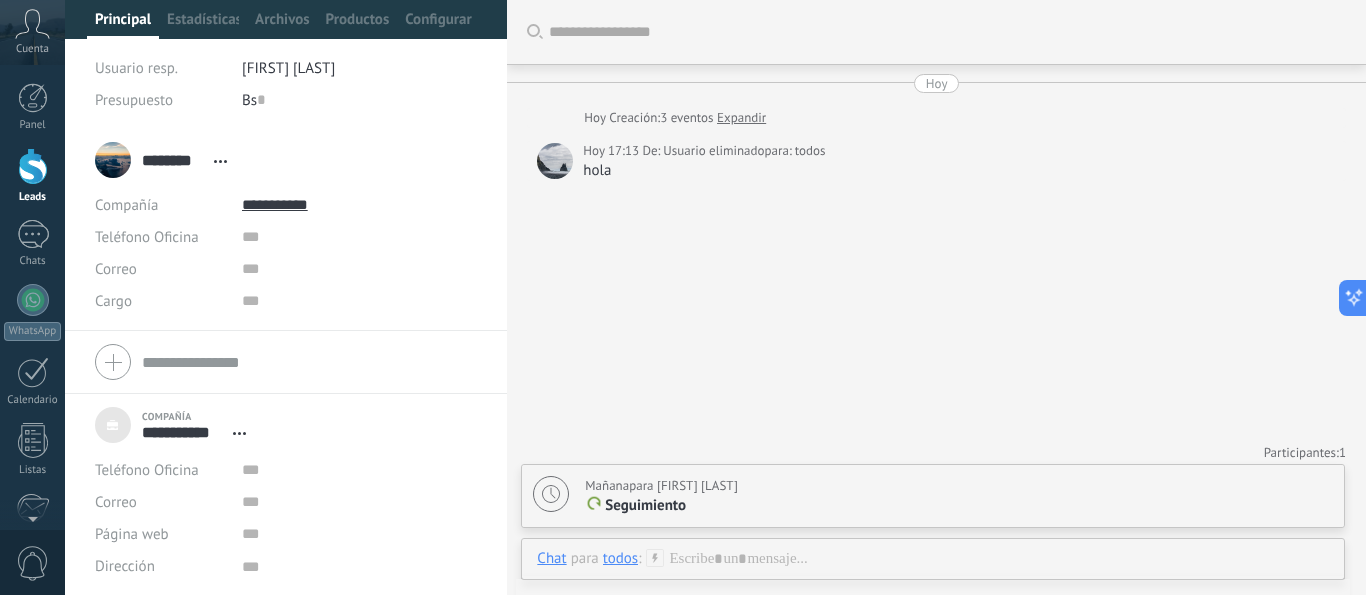click on "Buscar Carga más Hoy Hoy Creación: 3 eventos Expandir Hoy 17:13 De: Usuario eliminado para: todos hola Participantes: 1 Usted se encuentra suscrito Darse de baja Agregar usuario Bots: 0 Mañana para [FIRST] [LAST] Seguimiento Completar una tarea Seguimiento Seguimiento Reunión Personalizado mañana la próxima semana la próxima mes Eliminar" at bounding box center [936, 300] 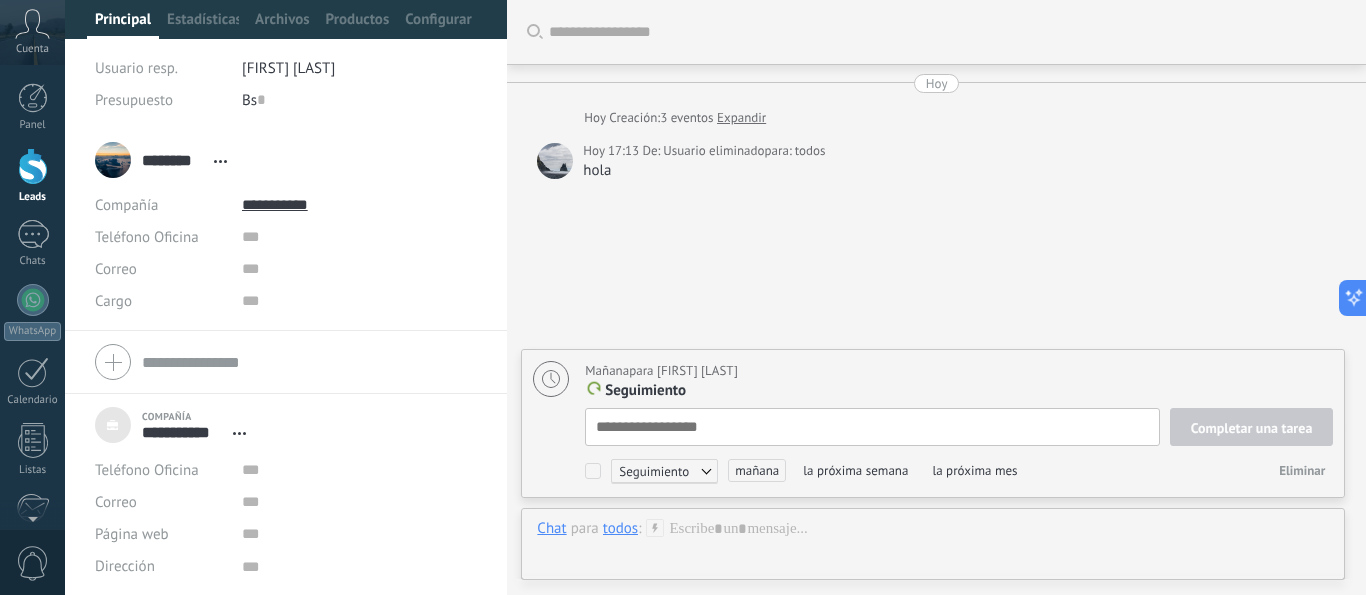scroll, scrollTop: 90, scrollLeft: 0, axis: vertical 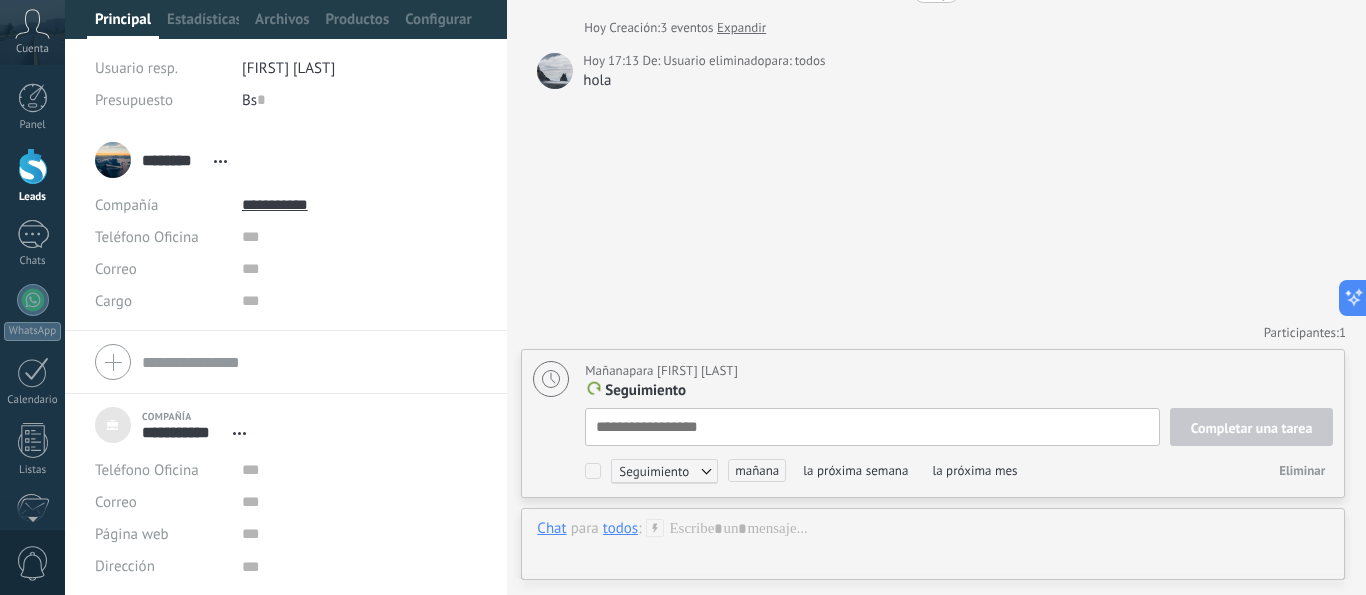 click on "Eliminar" at bounding box center (1302, 470) 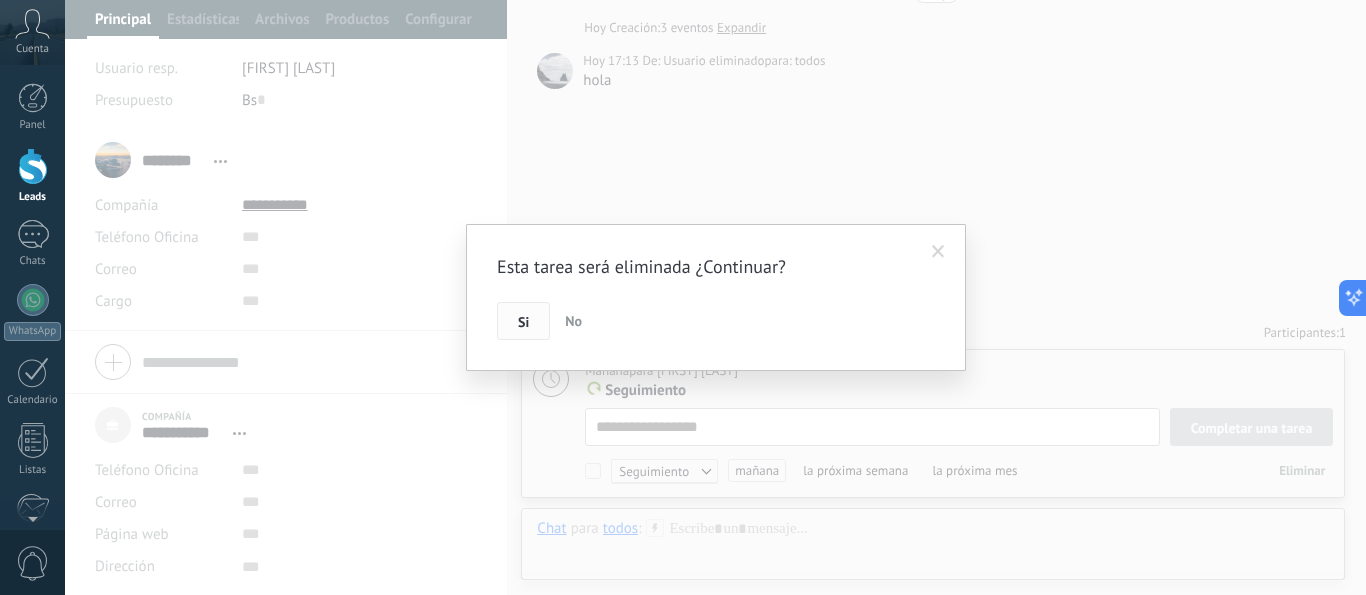 click on "Si" at bounding box center [523, 322] 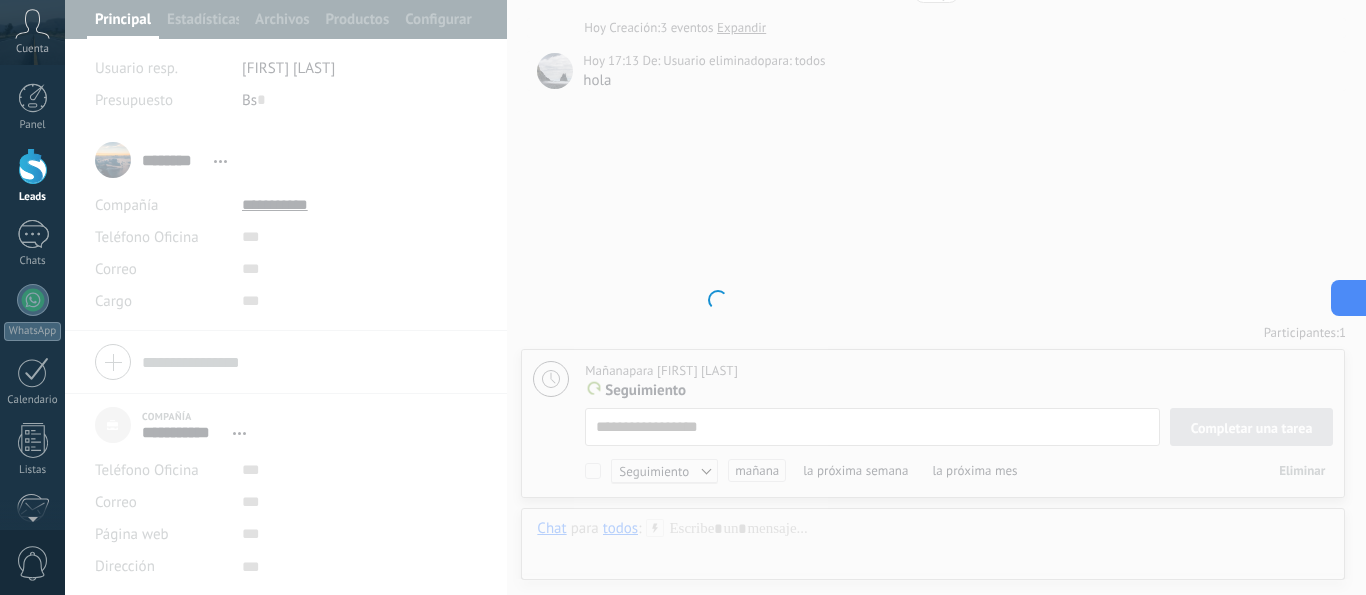 scroll, scrollTop: 0, scrollLeft: 0, axis: both 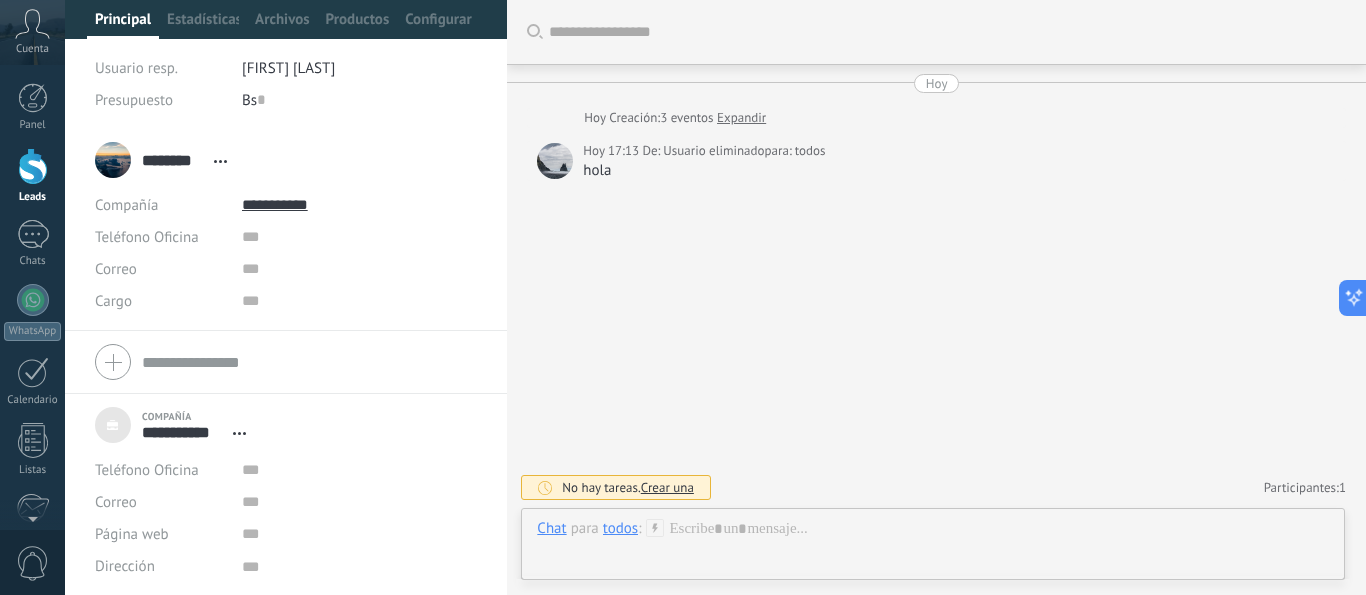 click on "Crear una" at bounding box center [667, 487] 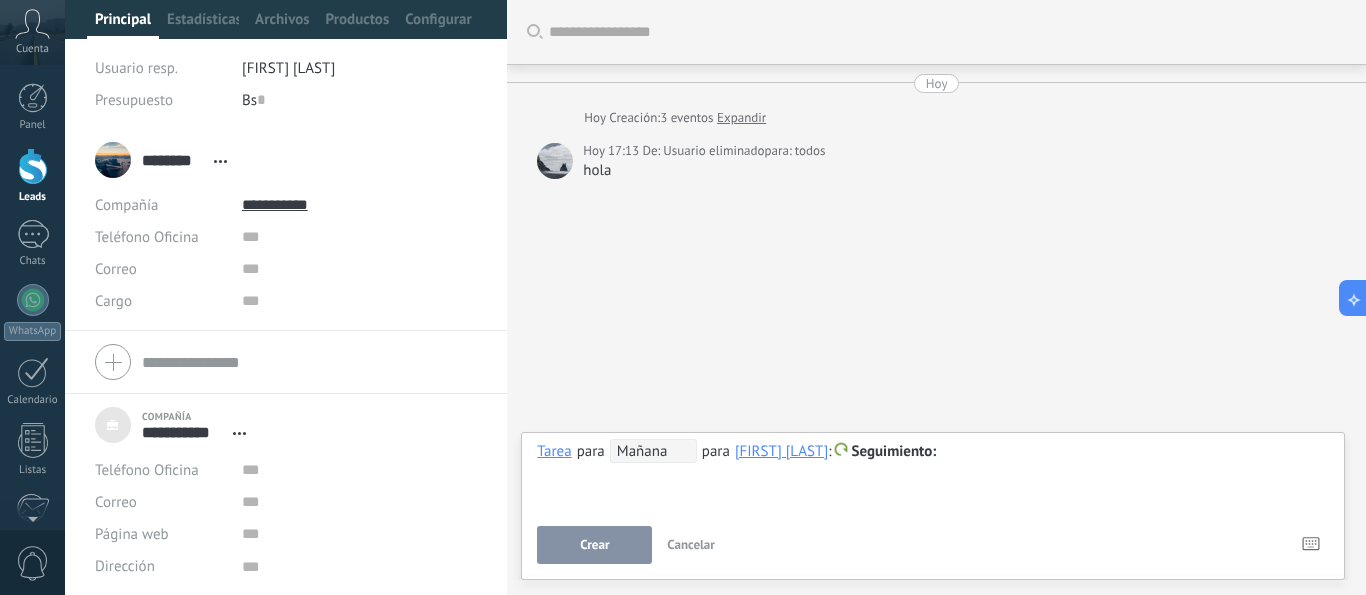 click on "Cancelar" at bounding box center (691, 544) 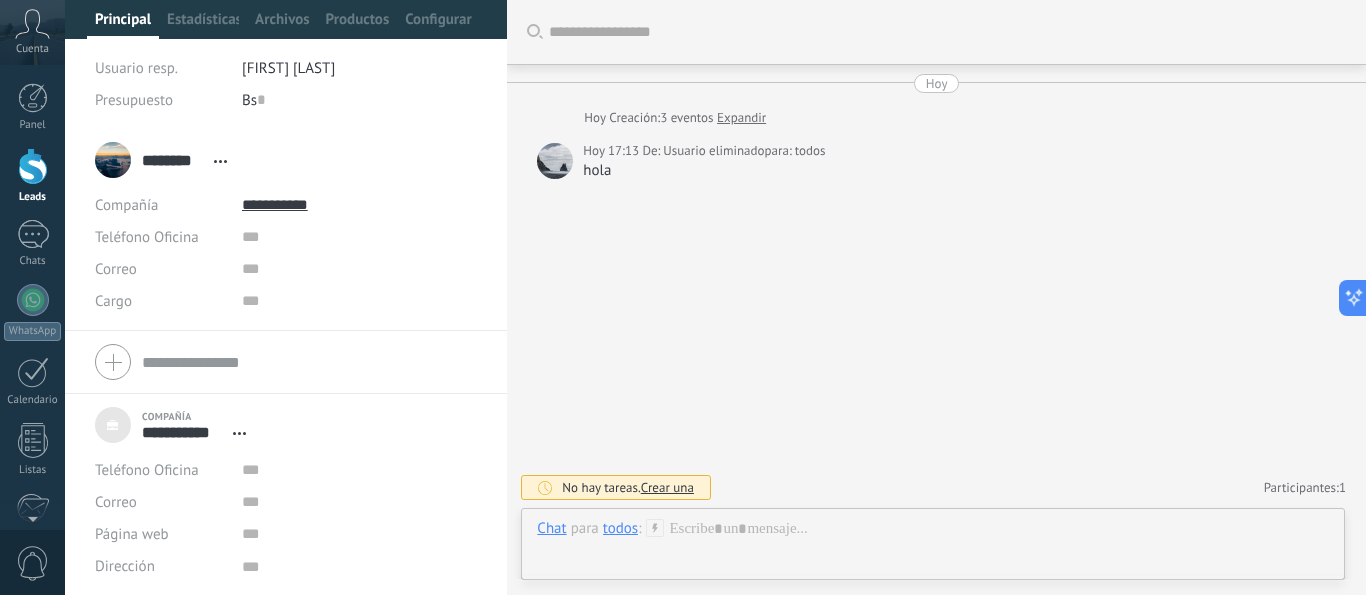 click at bounding box center (33, 166) 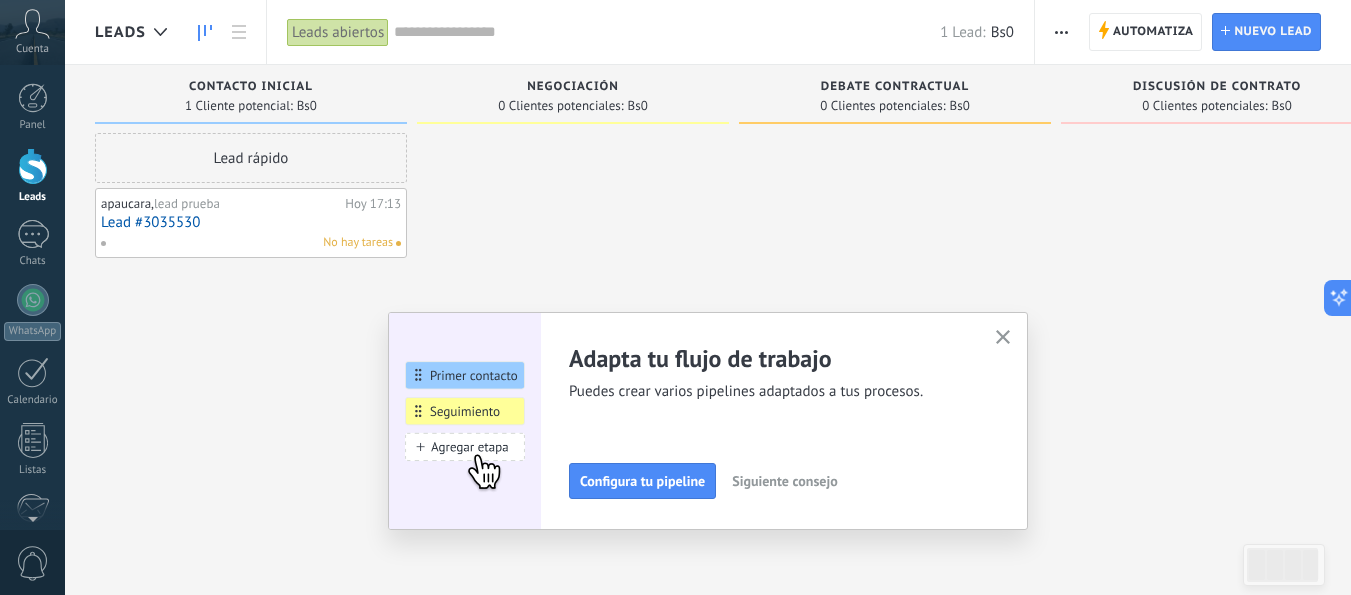 click at bounding box center [1003, 338] 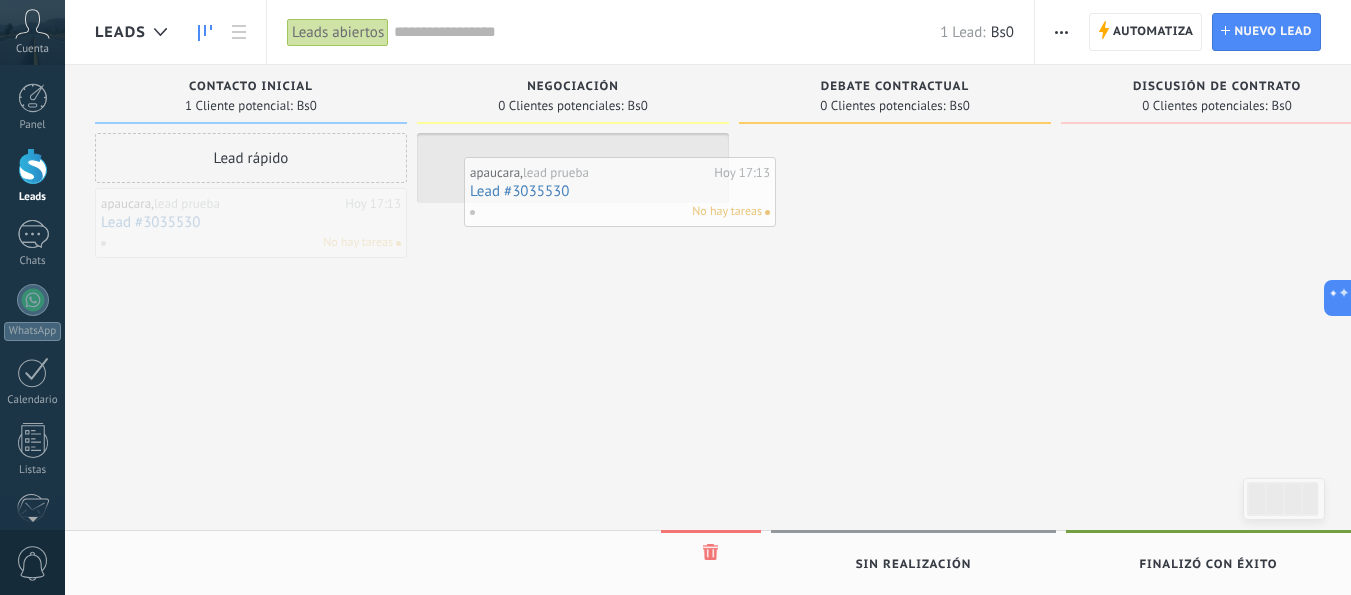 drag, startPoint x: 226, startPoint y: 230, endPoint x: 595, endPoint y: 190, distance: 371.16168 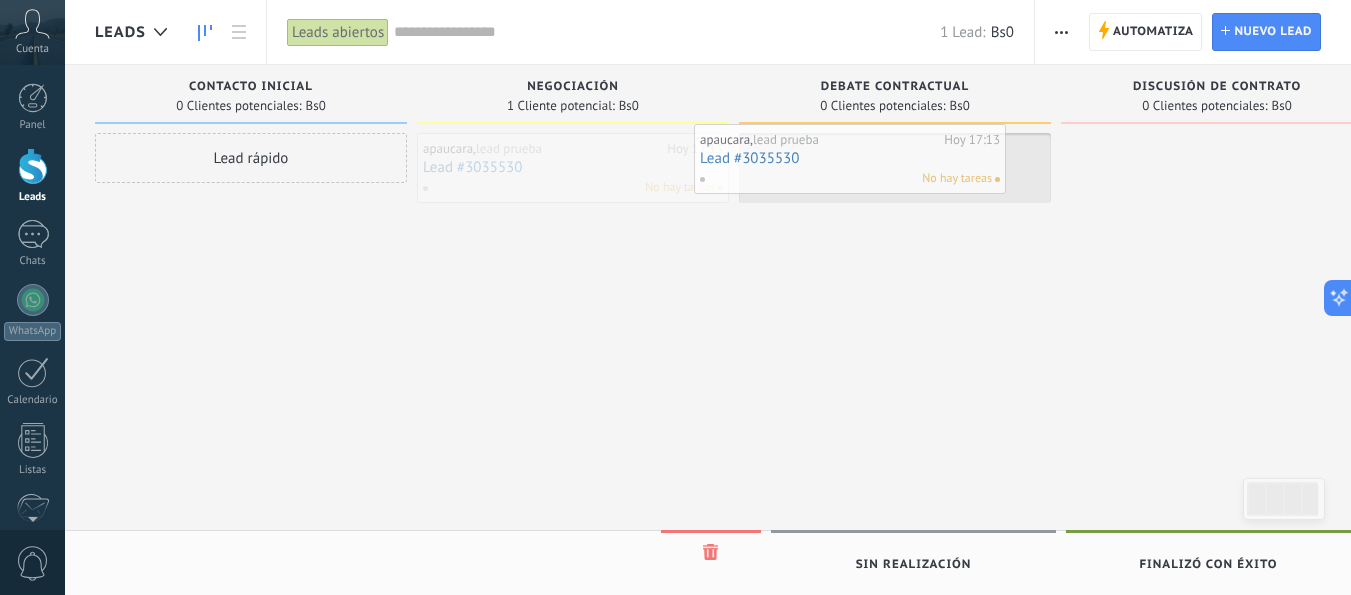 drag, startPoint x: 519, startPoint y: 178, endPoint x: 807, endPoint y: 168, distance: 288.17355 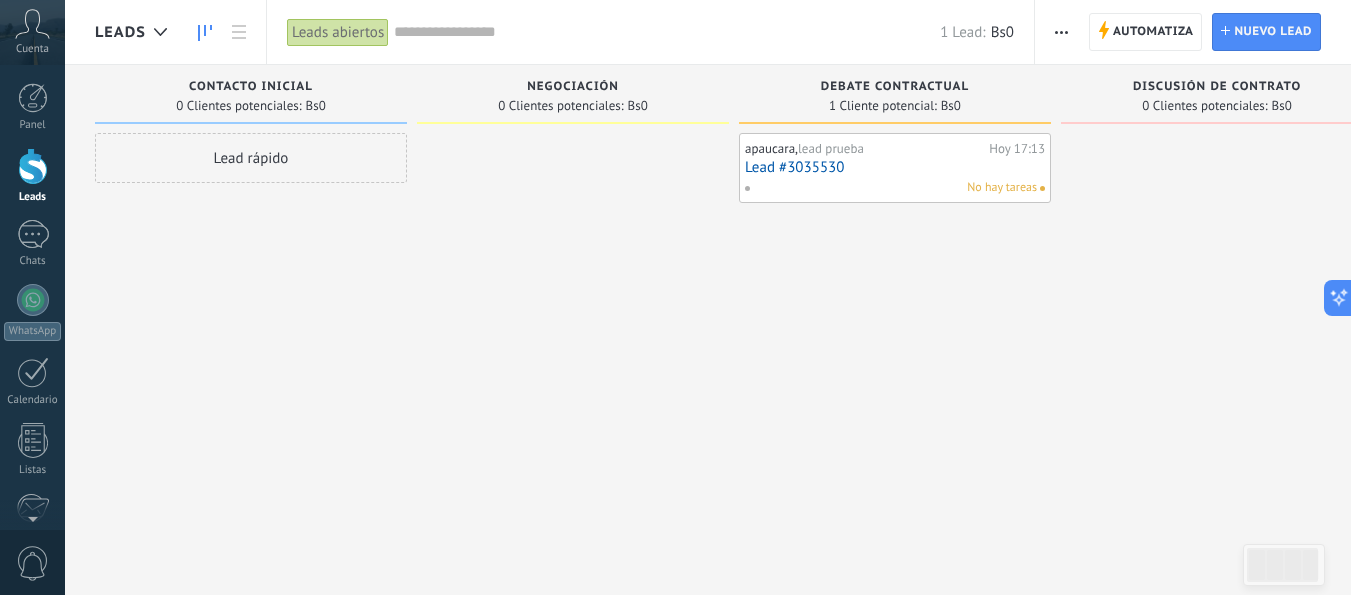 click on "No hay tareas" at bounding box center [890, 188] 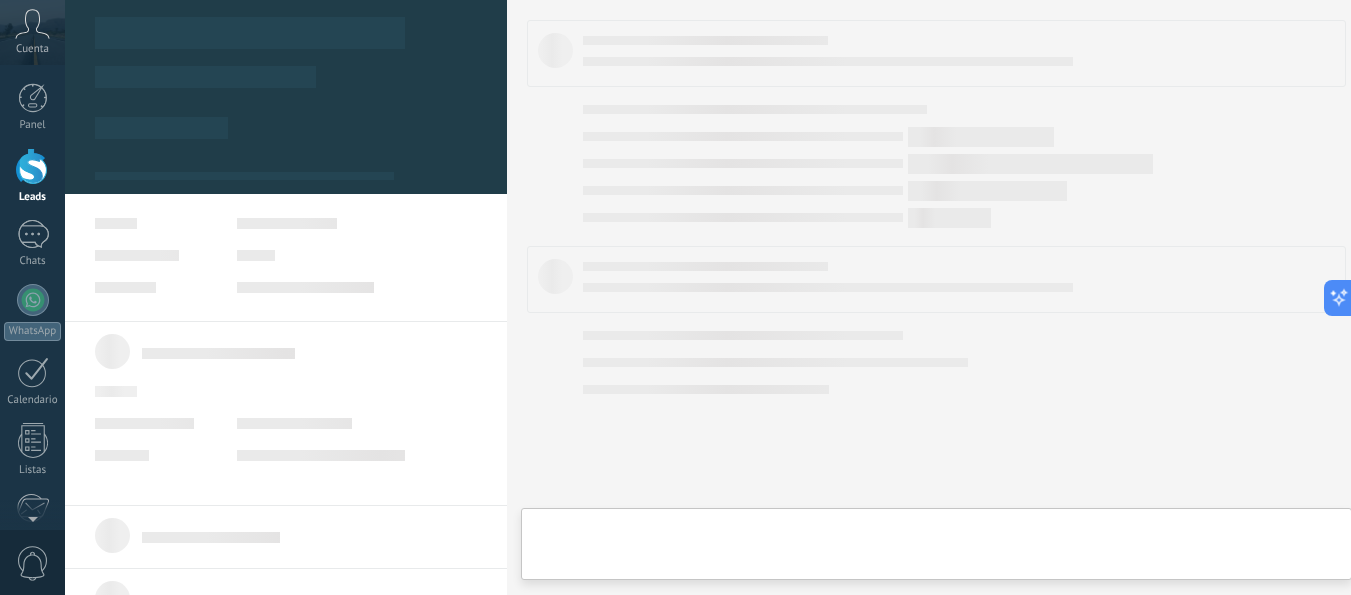 click on ".abccls-1,.abccls-2{fill-rule:evenodd}.abccls-2{fill:#fff} .abfcls-1{fill:none}.abfcls-2{fill:#fff} .abncls-1{isolation:isolate}.abncls-2{opacity:.06}.abncls-2,.abncls-3,.abncls-6{mix-blend-mode:multiply}.abncls-3{opacity:.15}.abncls-4,.abncls-8{fill:#fff}.abncls-5{fill:url(#abnlinear-gradient)}.abncls-6{opacity:.04}.abncls-7{fill:url(#abnlinear-gradient-2)}.abncls-8{fill-rule:evenodd} .abqst0{fill:#ffa200} .abwcls-1{fill:#252525} .cls-1{isolation:isolate} .acicls-1{fill:none} .aclcls-1{fill:#232323} .acnst0{display:none} .addcls-1,.addcls-2{fill:none;stroke-miterlimit:10}.addcls-1{stroke:#dfe0e5}.addcls-2{stroke:#a1a7ab} .adecls-1,.adecls-2{fill:none;stroke-miterlimit:10}.adecls-1{stroke:#dfe0e5}.adecls-2{stroke:#a1a7ab} .adqcls-1{fill:#8591a5;fill-rule:evenodd} .aeccls-1{fill:#5c9f37} .aeecls-1{fill:#f86161} .aejcls-1{fill:#8591a5;fill-rule:evenodd} .aekcls-1{fill-rule:evenodd} .aelcls-1{fill-rule:evenodd;fill:currentColor} .aemcls-1{fill-rule:evenodd;fill:currentColor} .aencls-2{fill:#f86161;opacity:.3}" at bounding box center (675, 297) 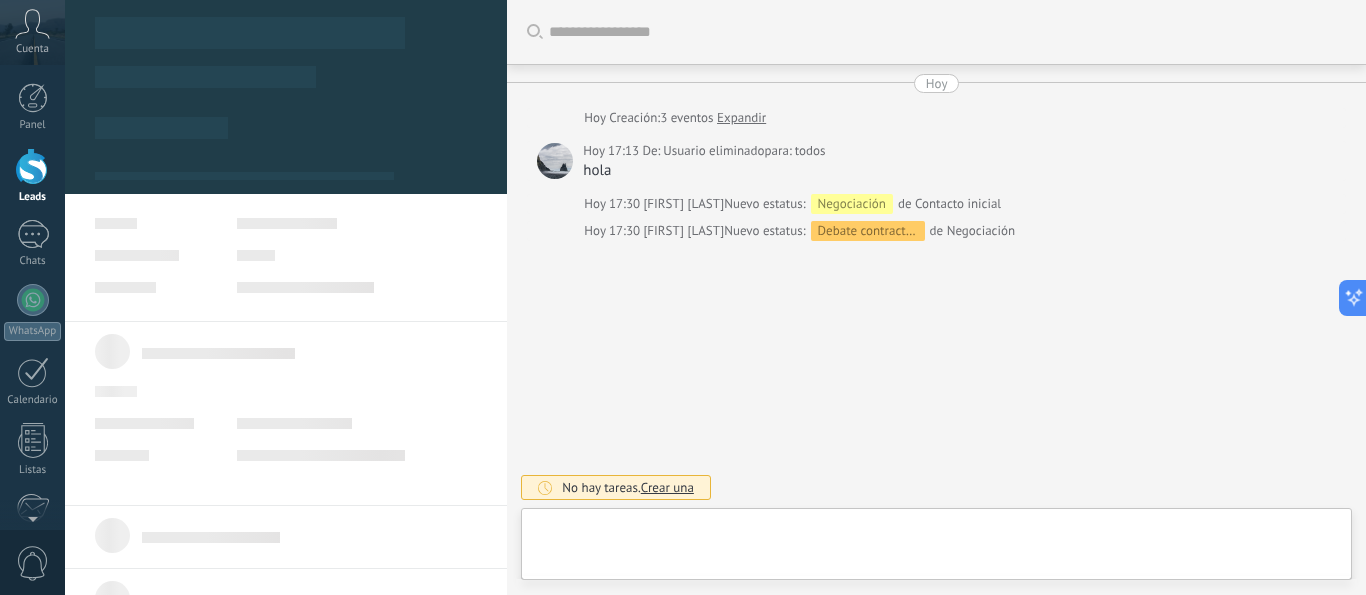 type on "***" 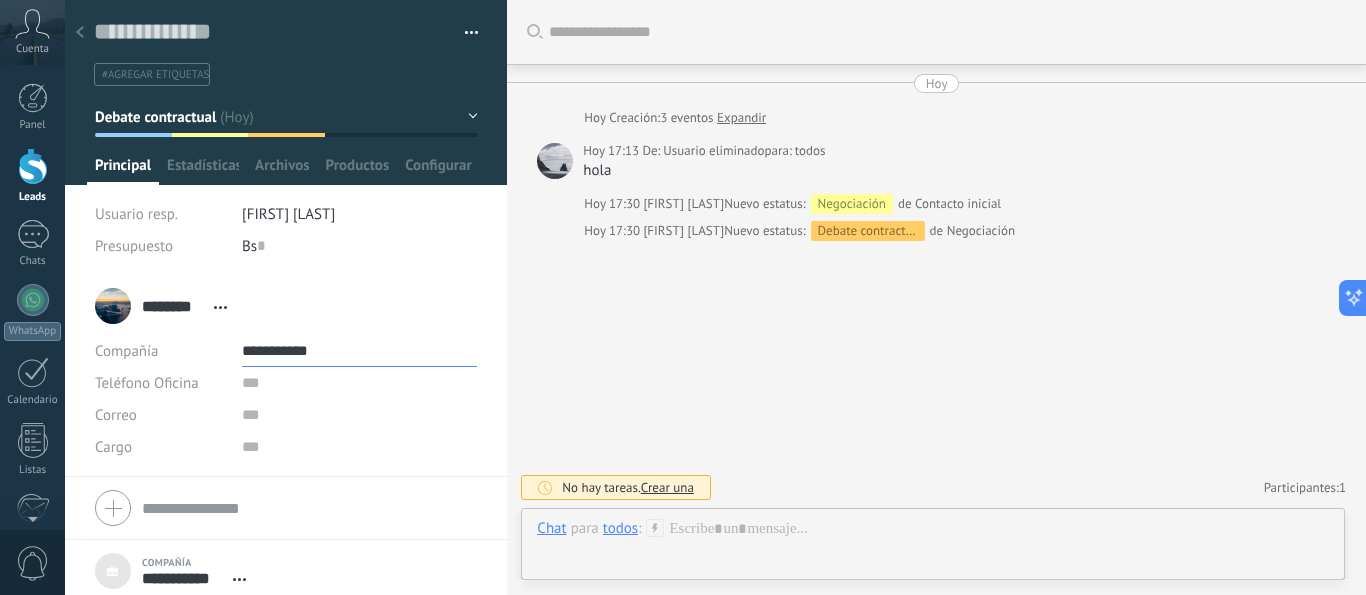 click on "**********" at bounding box center [360, 351] 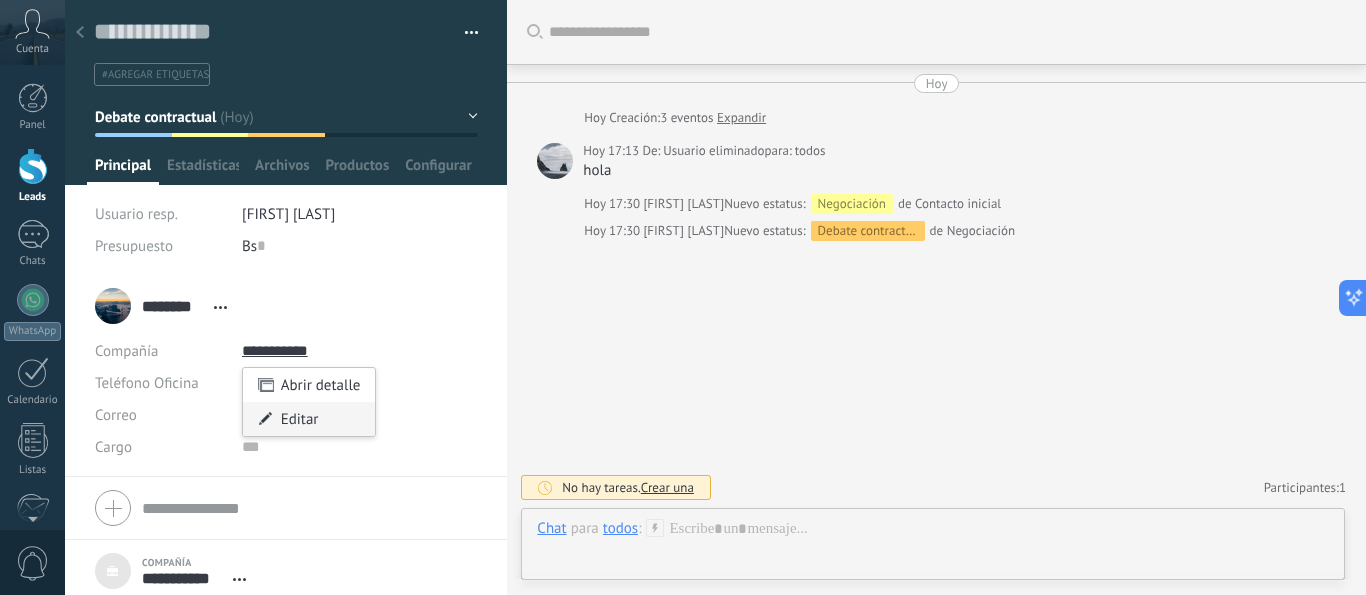 click on "Editar" at bounding box center (309, 419) 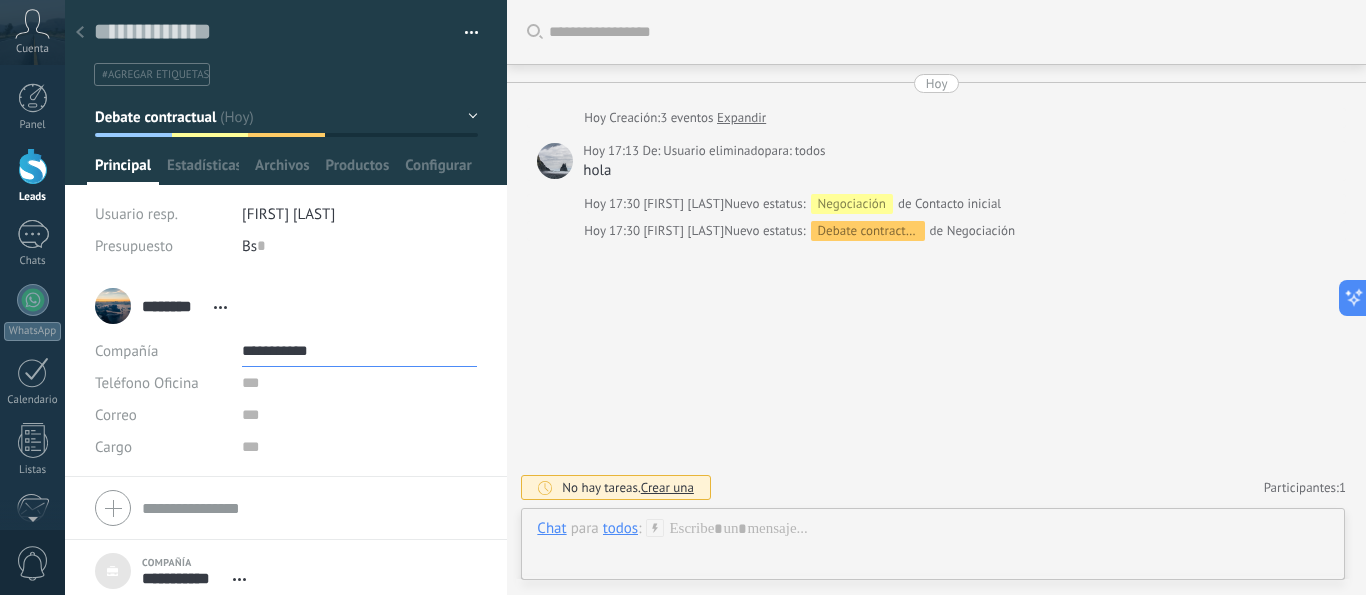 click on "**********" at bounding box center [360, 351] 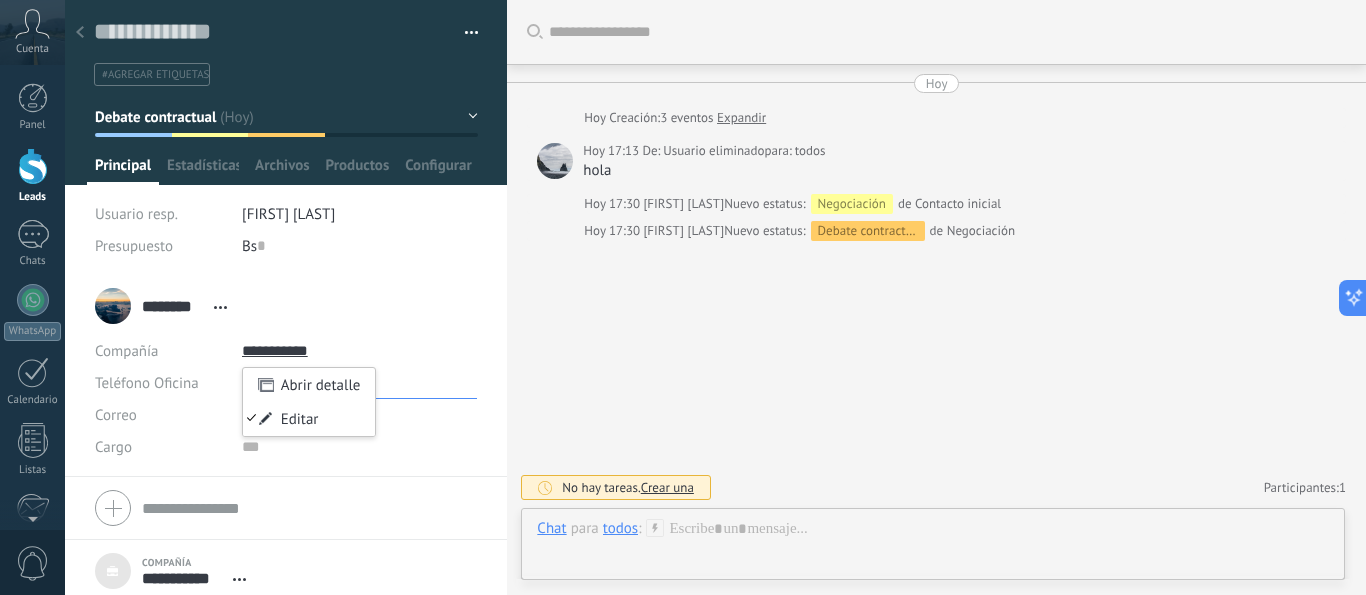 click at bounding box center (360, 383) 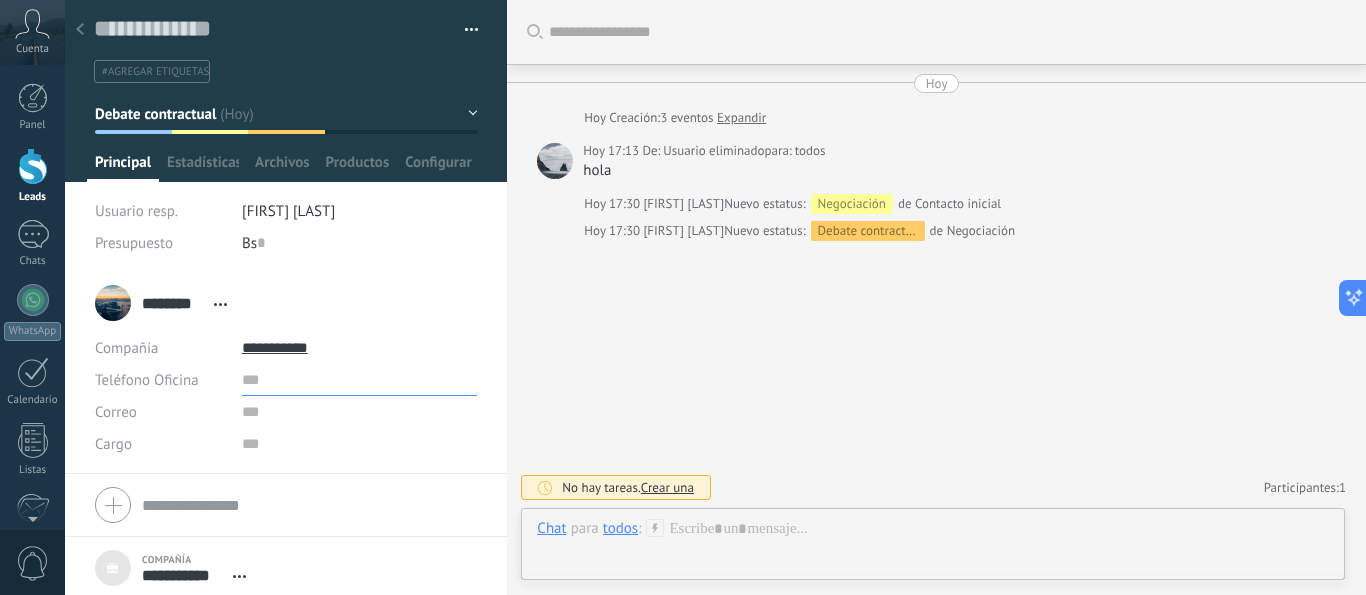 scroll, scrollTop: 0, scrollLeft: 0, axis: both 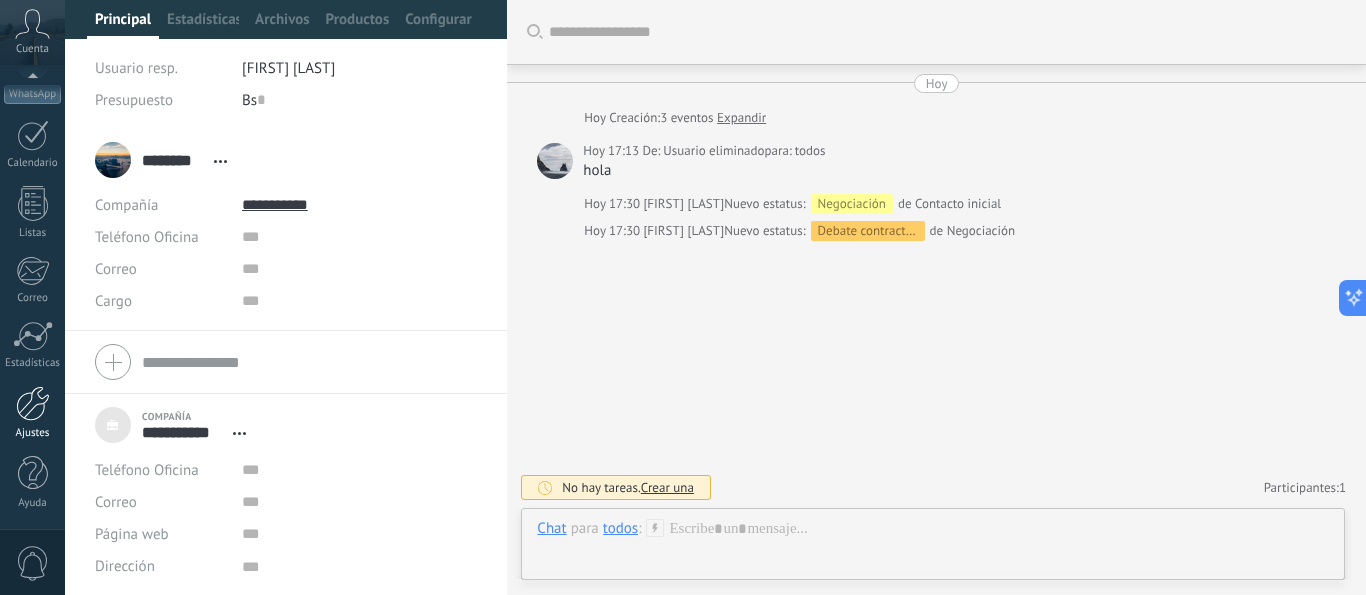 click at bounding box center (33, 403) 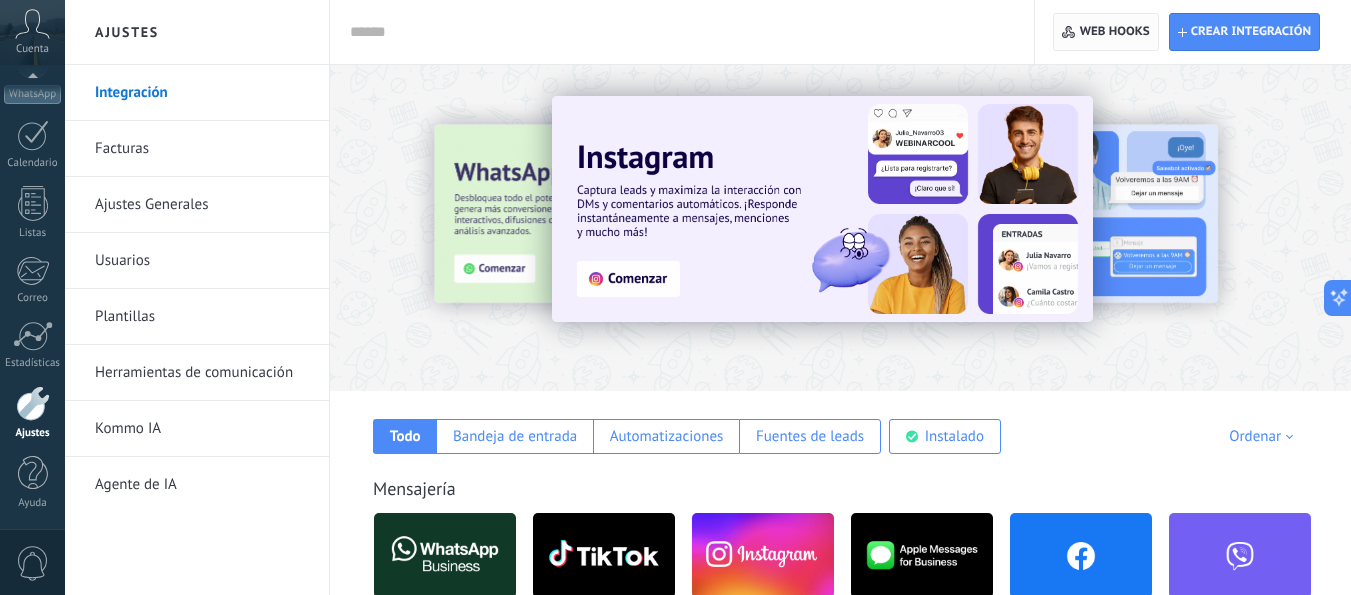 click on "Web hooks  0" at bounding box center (1115, 32) 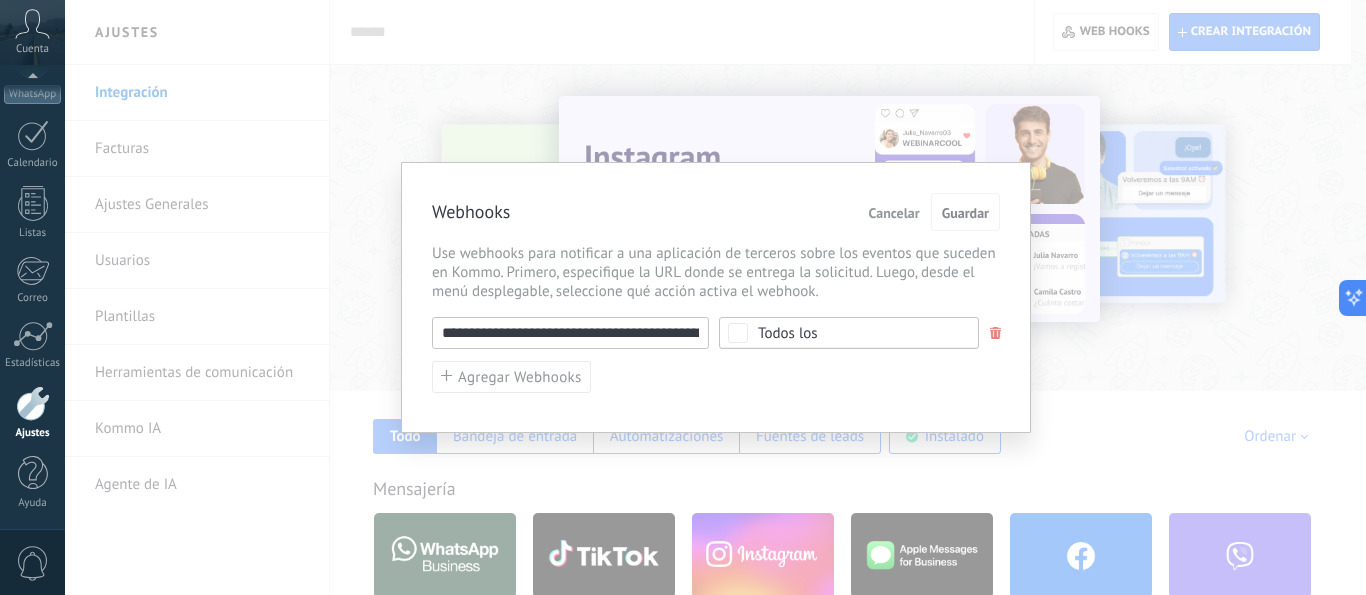 click on "**********" at bounding box center (716, 297) 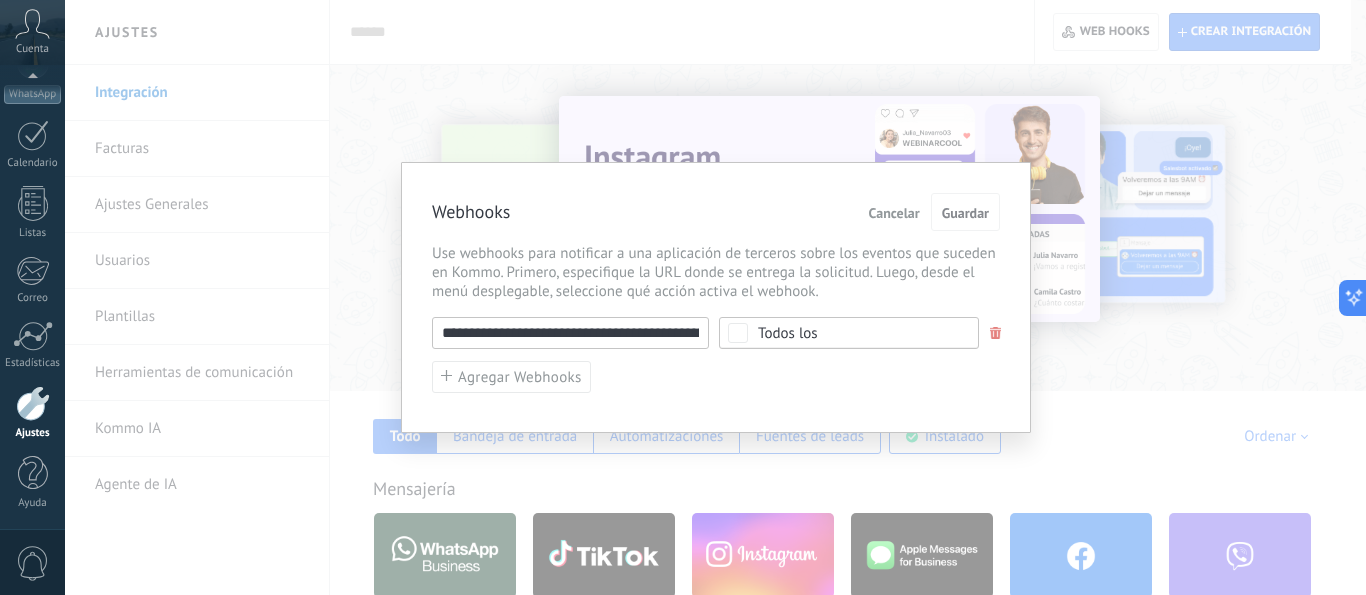 click on "**********" at bounding box center (716, 333) 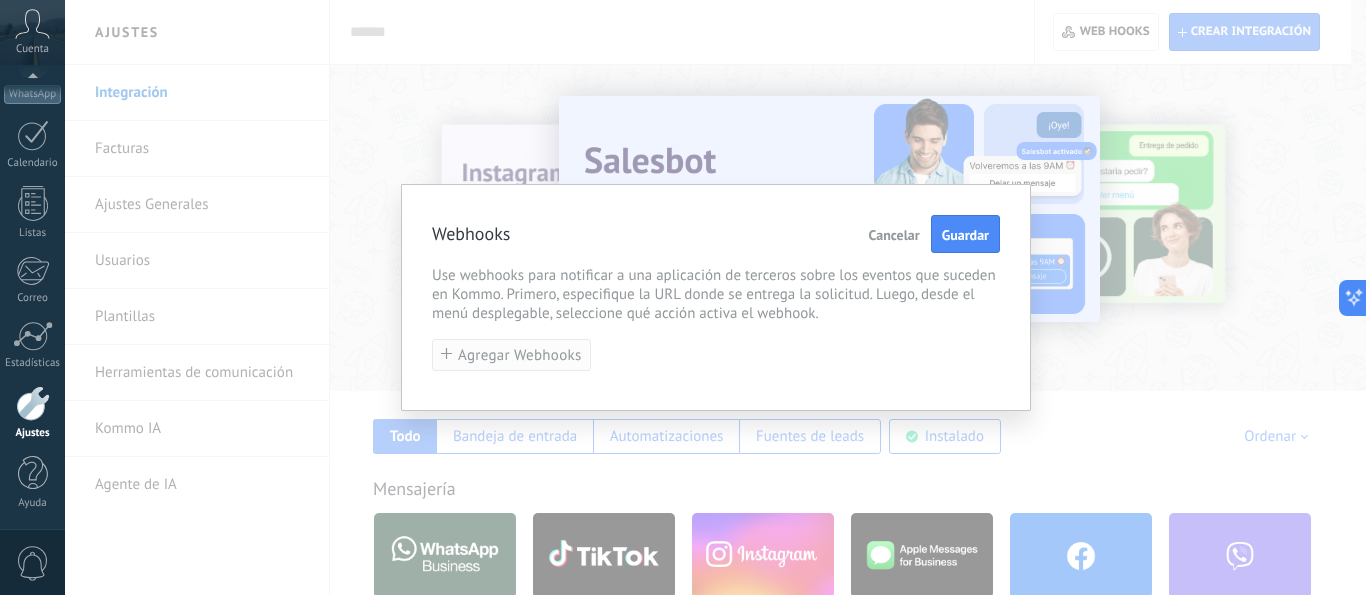 click on "Agregar Webhooks" at bounding box center [520, 355] 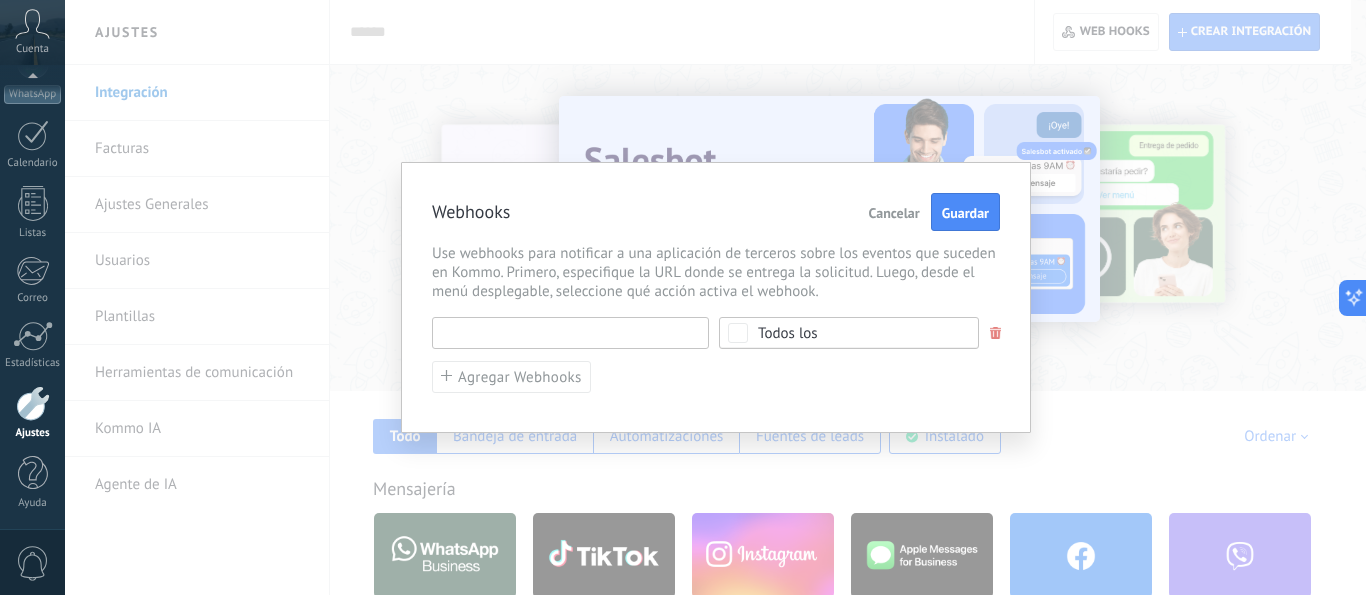 click at bounding box center (570, 333) 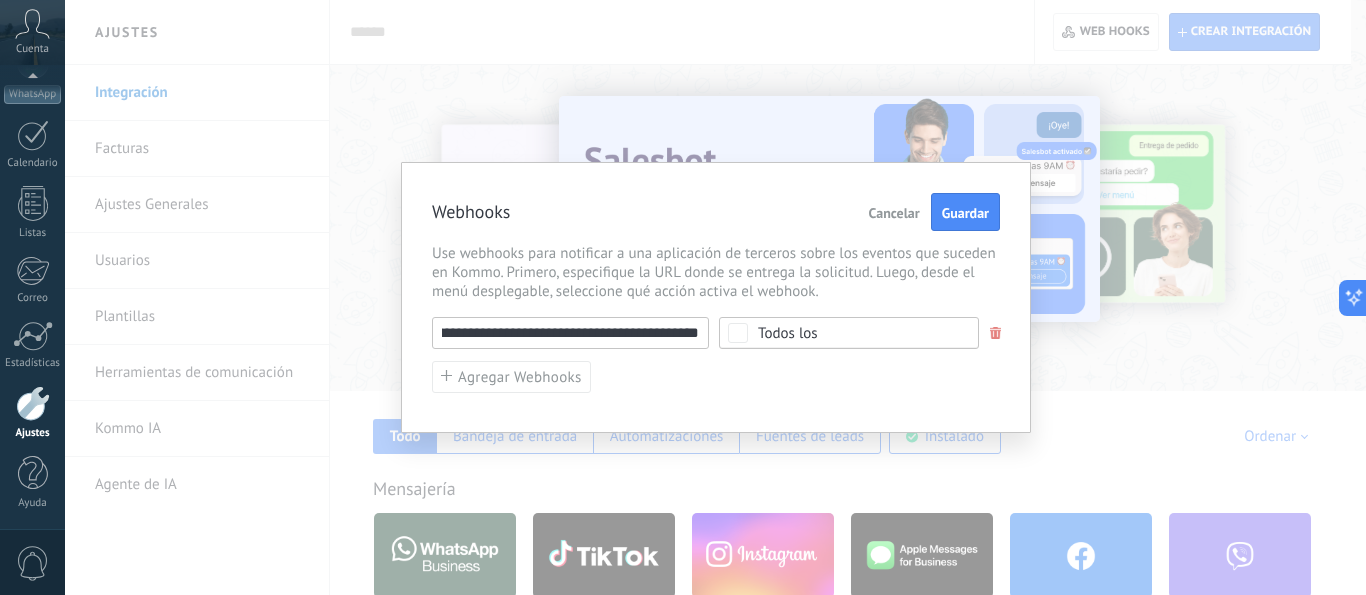 scroll, scrollTop: 0, scrollLeft: 0, axis: both 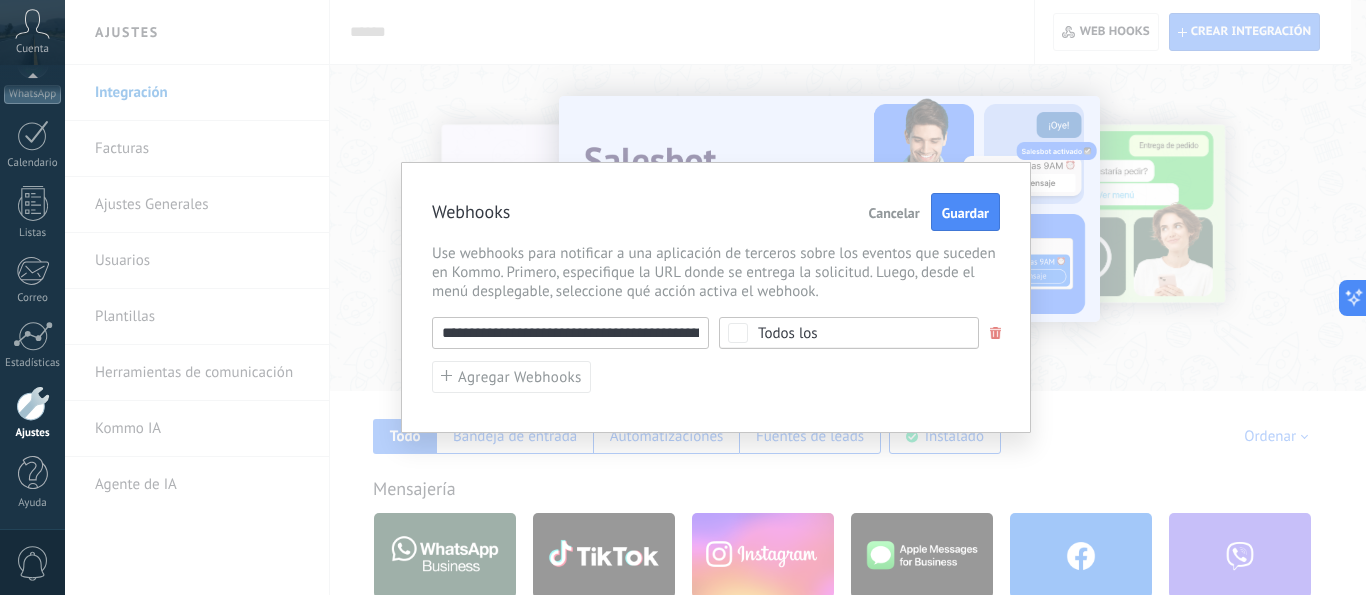 drag, startPoint x: 549, startPoint y: 335, endPoint x: 342, endPoint y: 329, distance: 207.08694 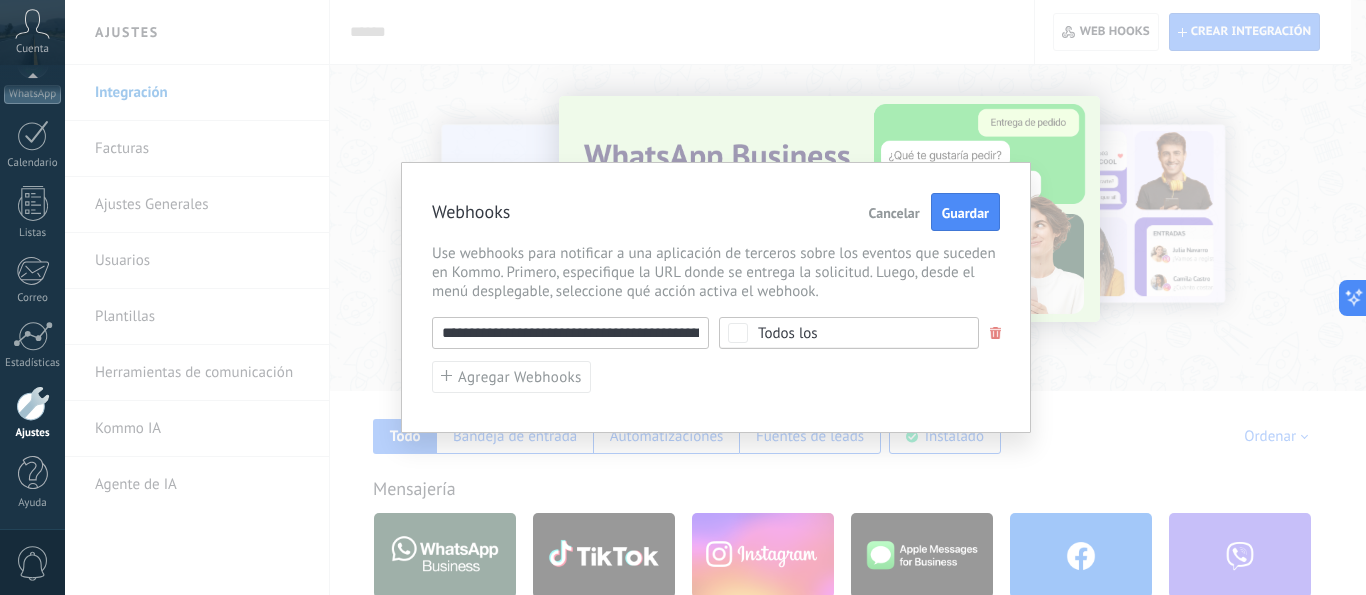 click on "**********" at bounding box center [570, 333] 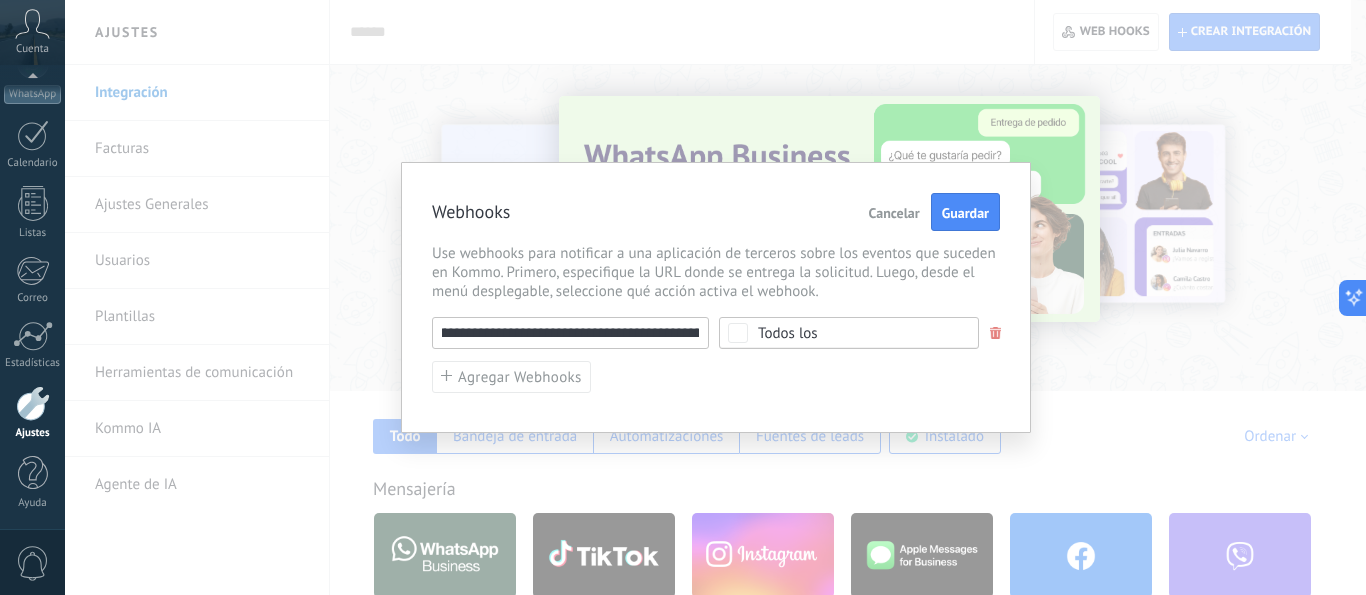 scroll, scrollTop: 0, scrollLeft: 0, axis: both 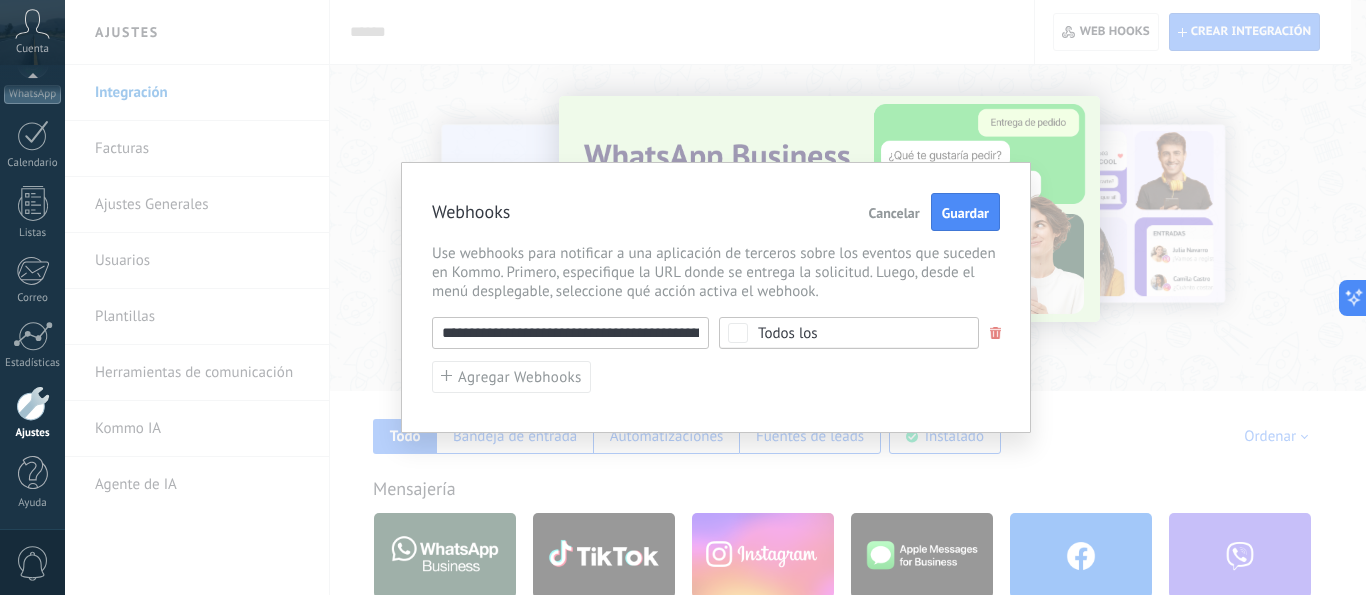 drag, startPoint x: 636, startPoint y: 335, endPoint x: 569, endPoint y: 332, distance: 67.06713 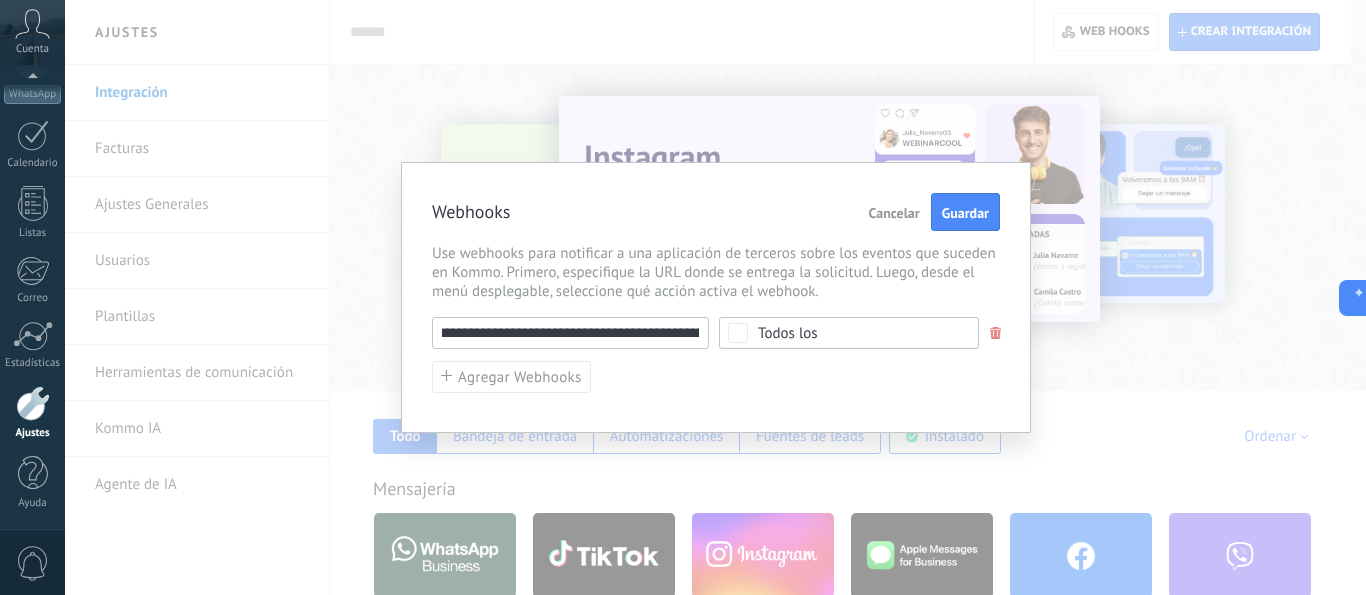 scroll, scrollTop: 0, scrollLeft: 102, axis: horizontal 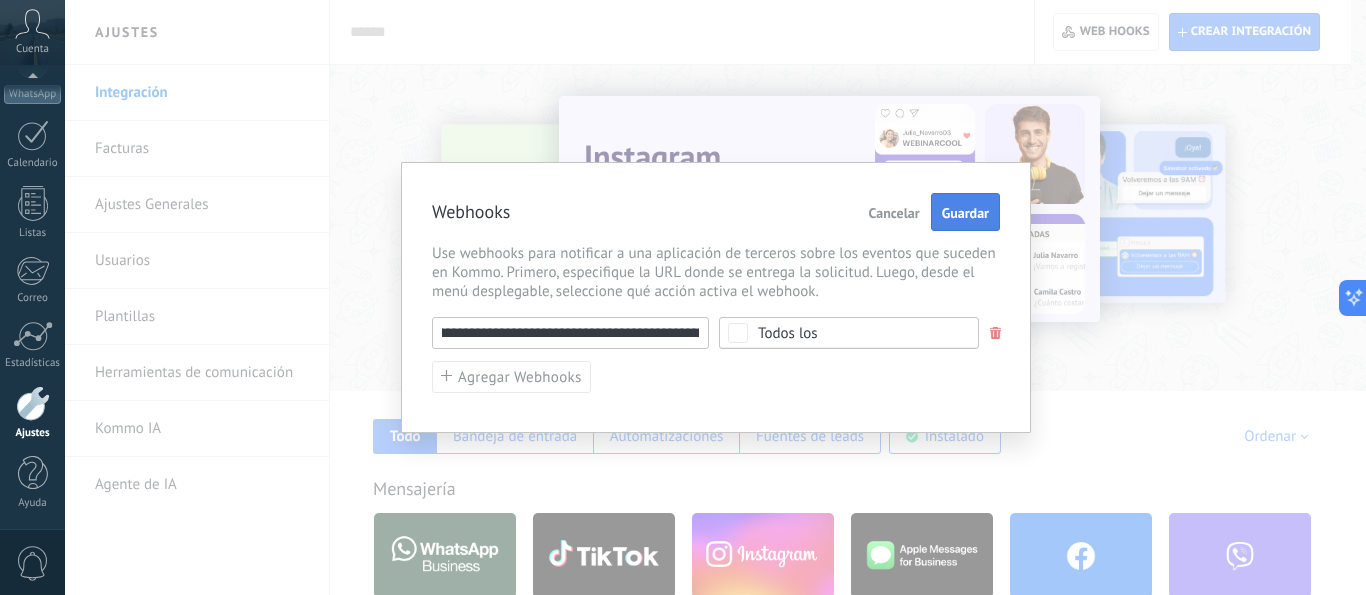 type on "**********" 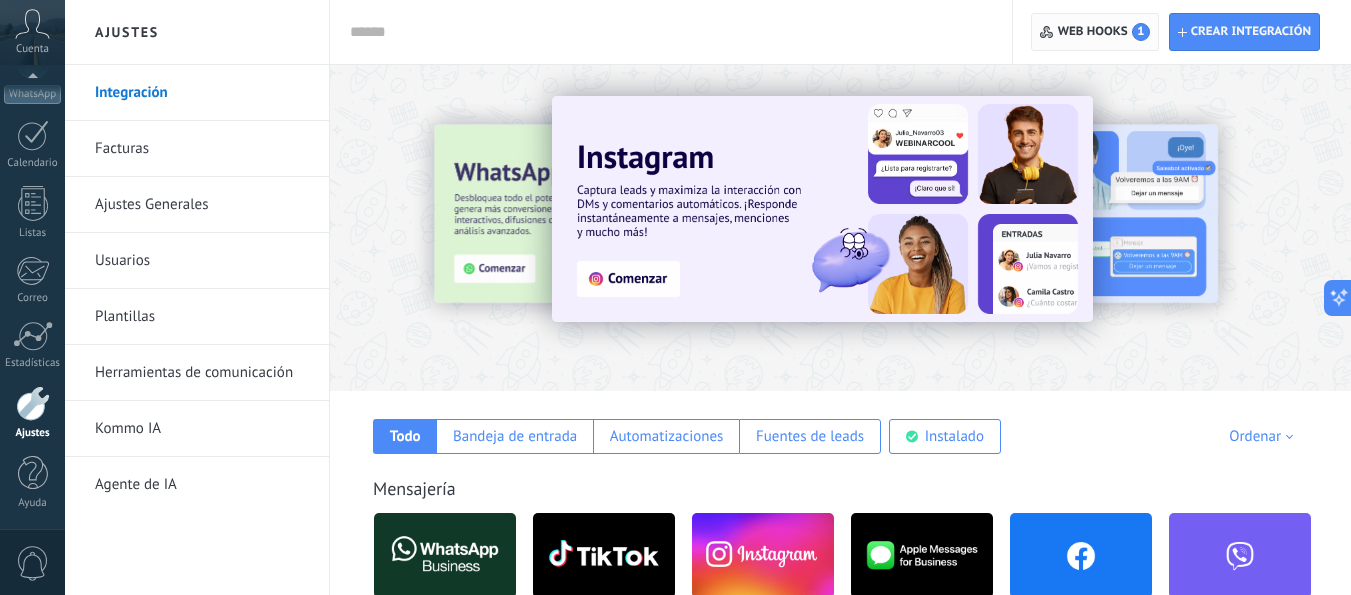 click on "Web hooks  1" at bounding box center [1104, 32] 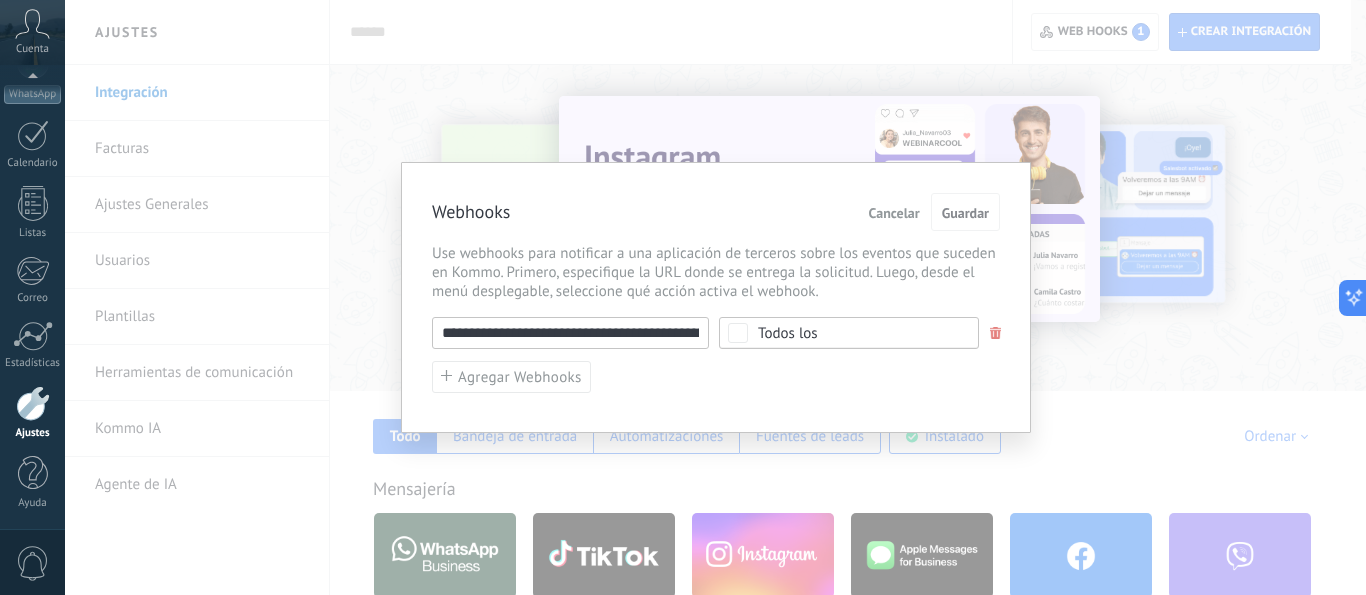 click on "**********" at bounding box center [715, 297] 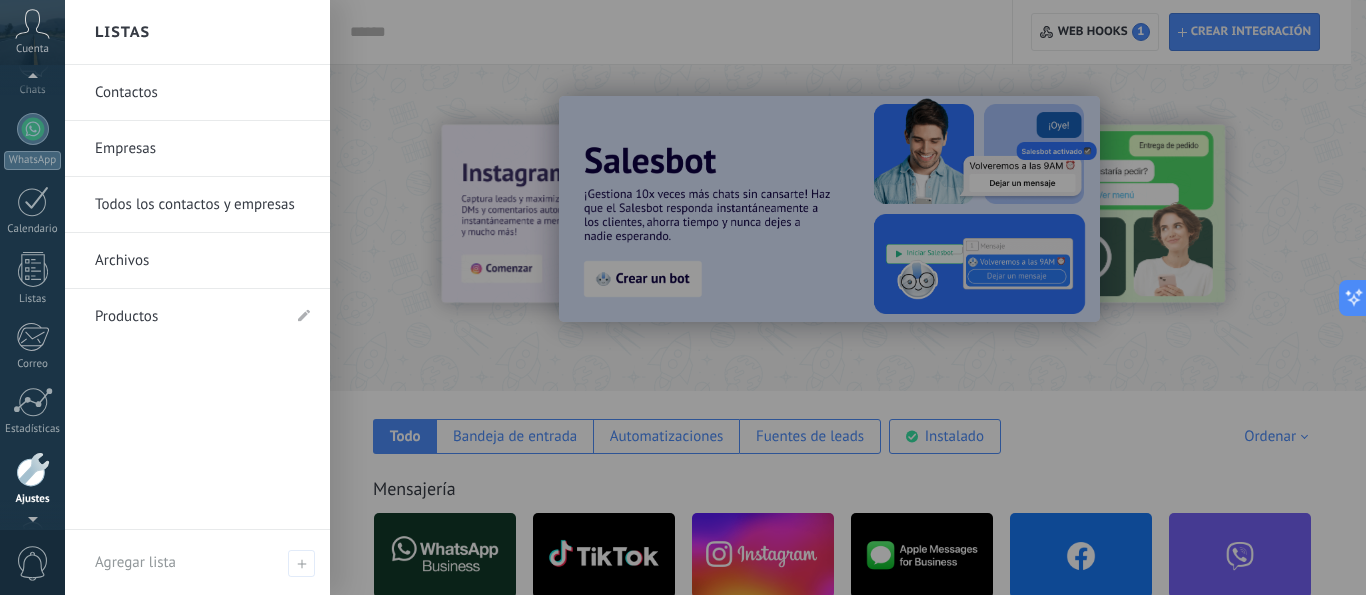 scroll, scrollTop: 0, scrollLeft: 0, axis: both 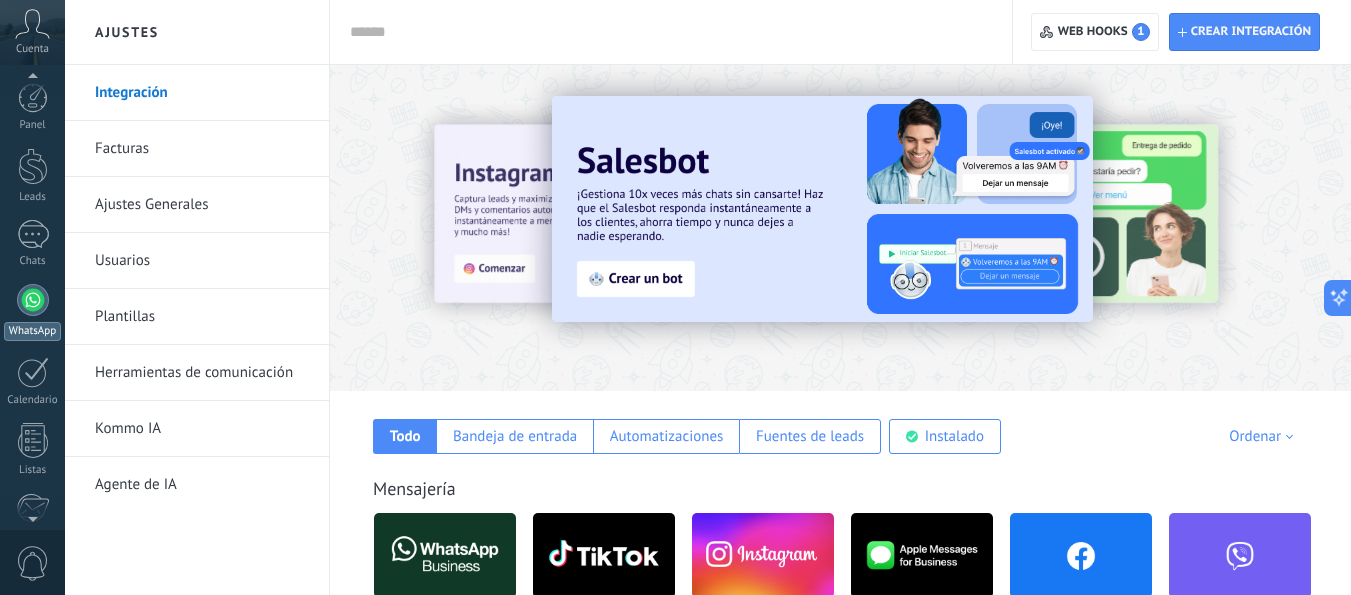 click at bounding box center [33, 300] 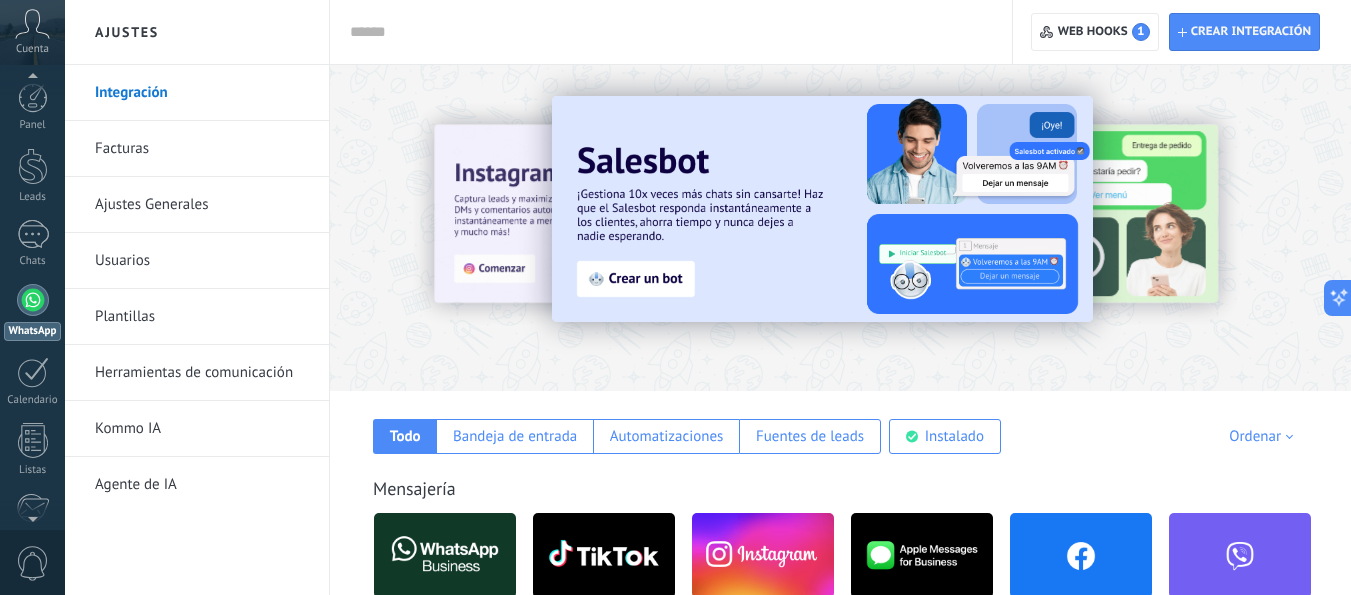 click at bounding box center (33, 300) 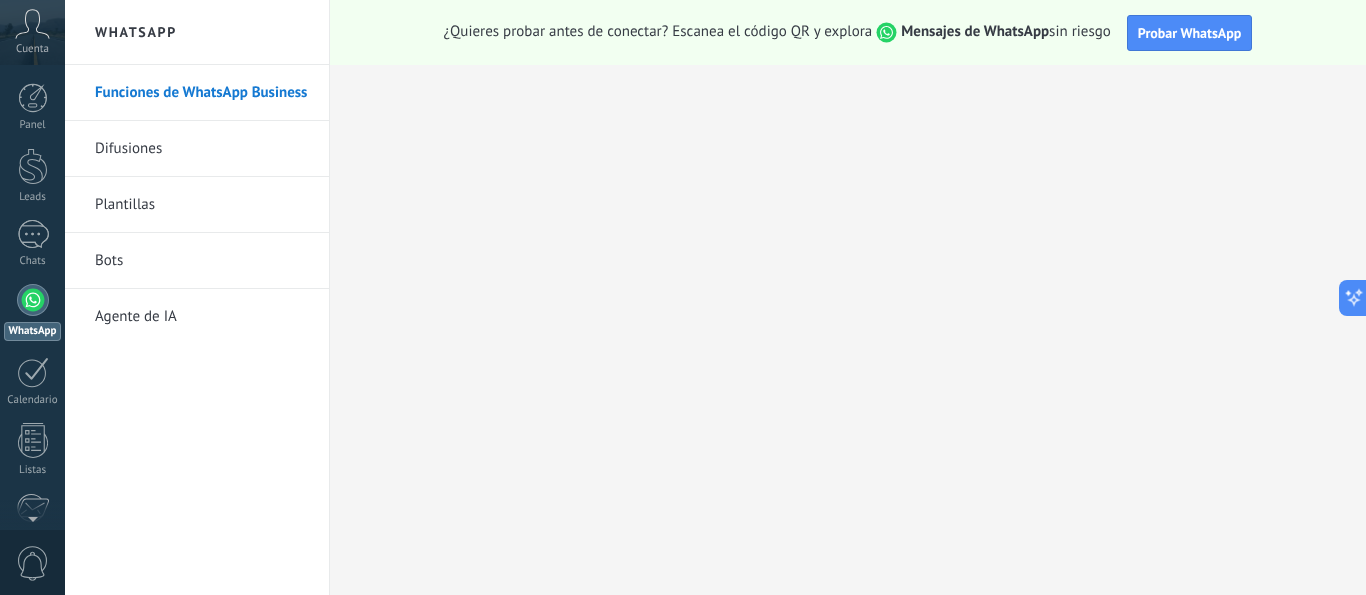 click on "Difusiones" at bounding box center [202, 149] 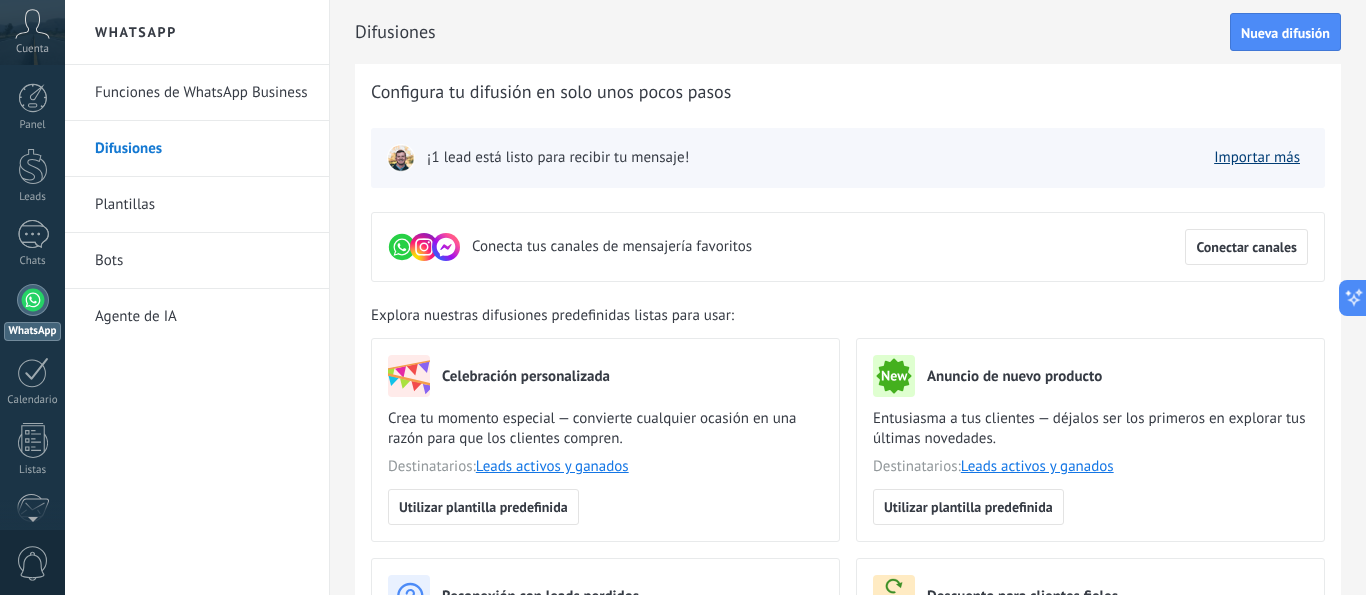 click on "Importar más" at bounding box center (1257, 157) 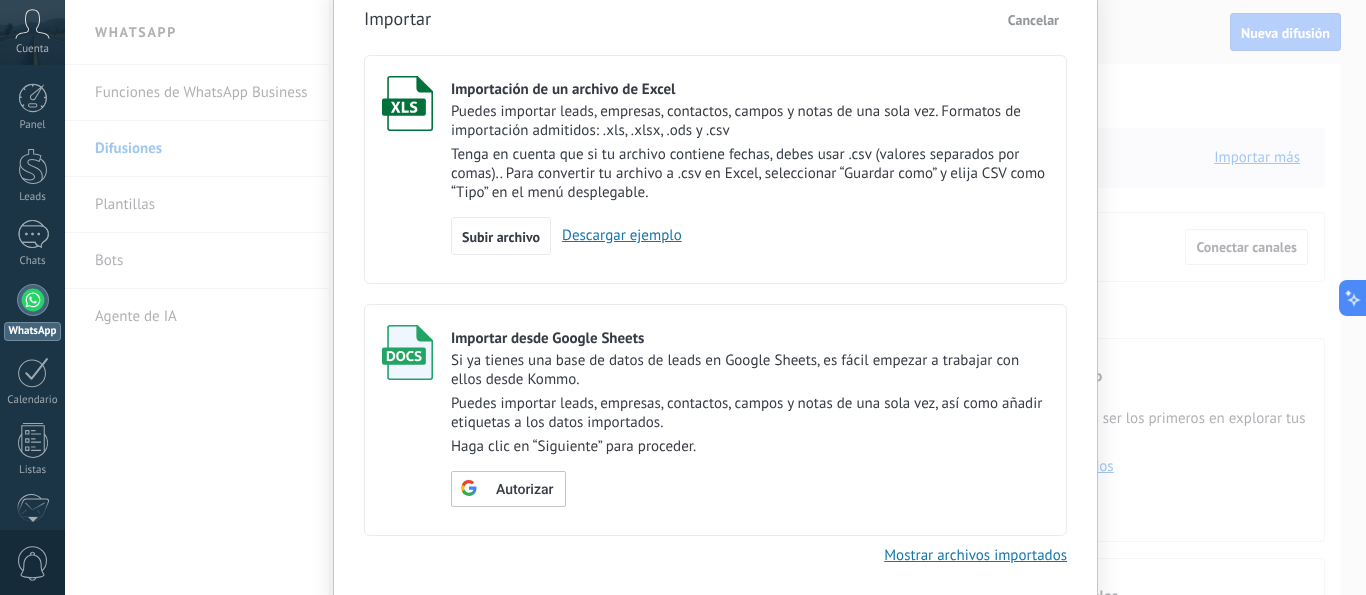 scroll, scrollTop: 152, scrollLeft: 0, axis: vertical 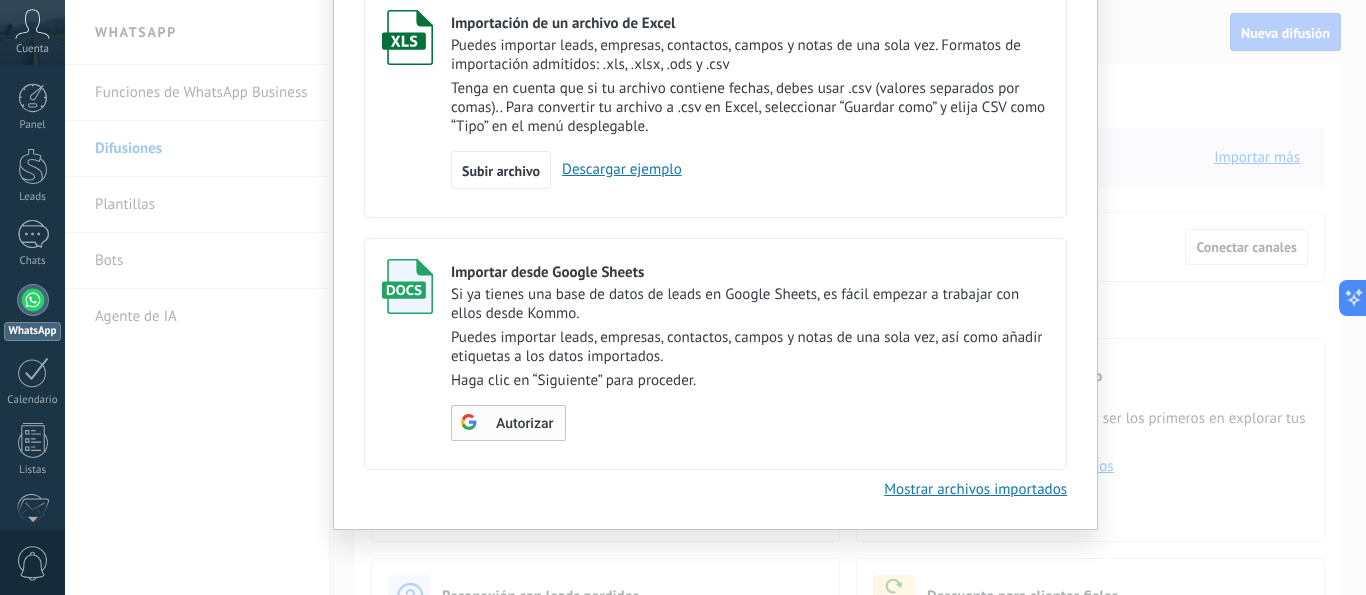 click on "Autorizar" at bounding box center (524, 424) 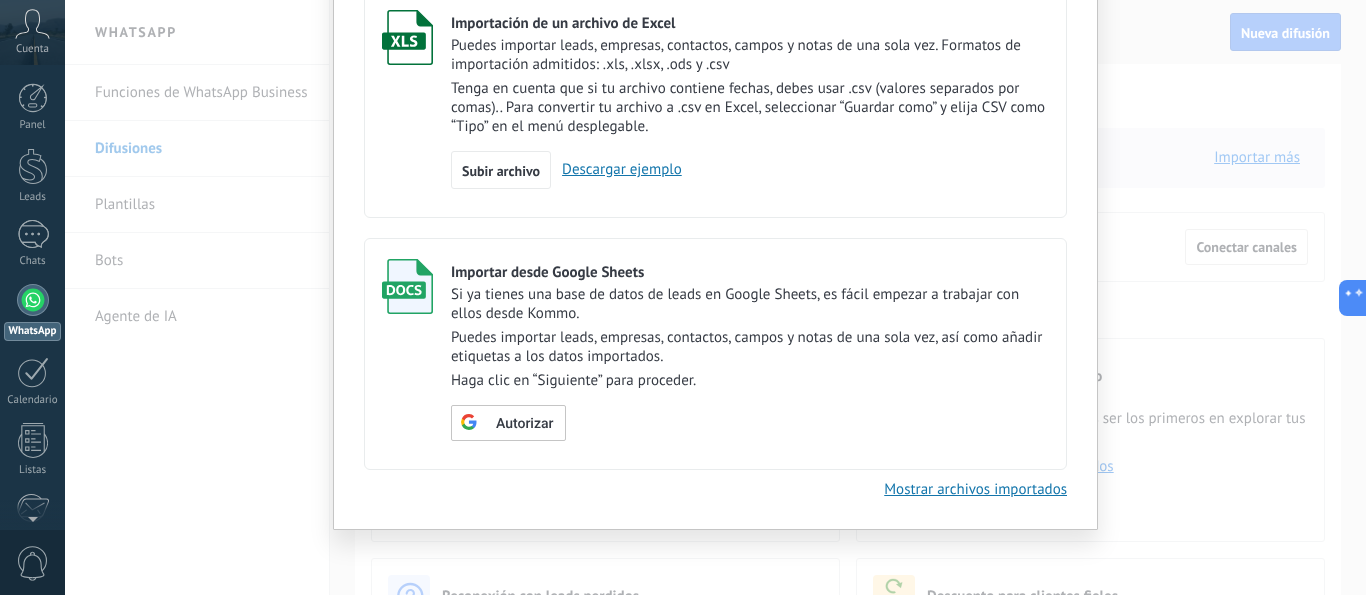 click on "Descargar ejemplo" at bounding box center (616, 169) 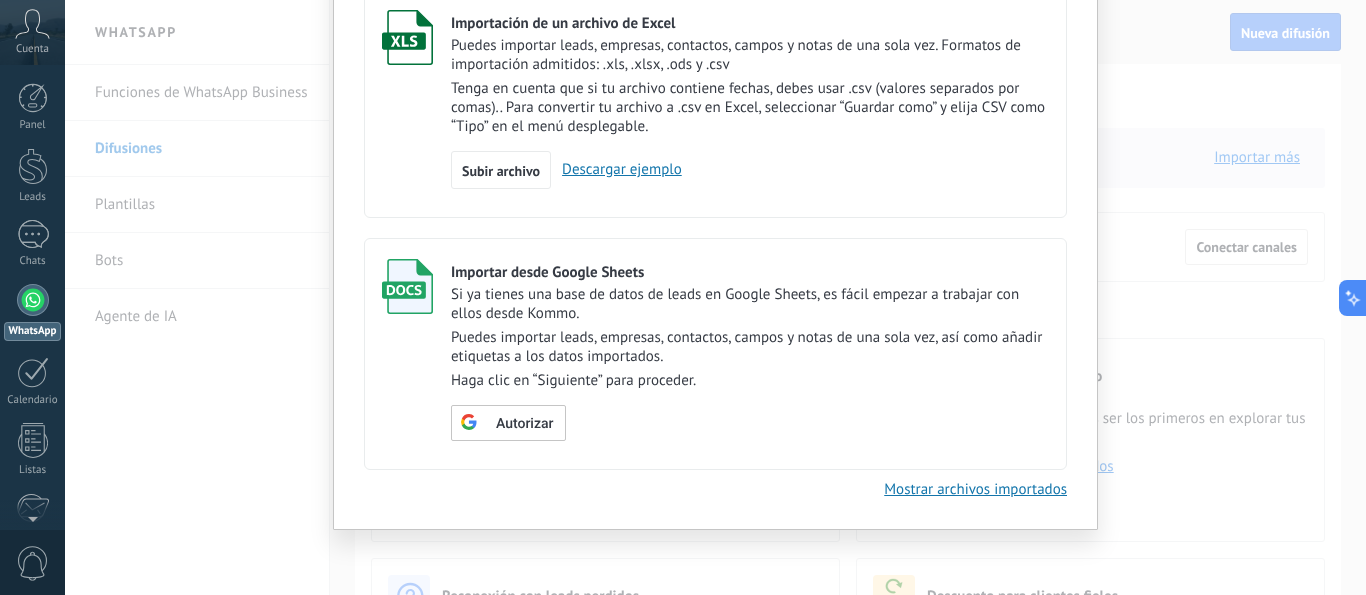 click on "Importar Cancelar Importación de un archivo de Excel Puedes importar leads, empresas, contactos, campos y notas de una sola vez. Formatos de importación admitidos: .xls, .xlsx, .ods y .csv Tenga en cuenta que si tu archivo contiene fechas, debes usar .csv (valores separados por comas).. Para convertir tu archivo a .csv en Excel, seleccionar “Guardar como” y elija CSV como “Tipo” en el menú desplegable. Subir archivo Descargar ejemplo Importar desde Google Sheets Si ya tienes una base de datos de leads en Google Sheets, es fácil empezar a trabajar con ellos desde Kommo. Puedes importar leads, empresas, contactos, campos y notas de una sola vez, así como añadir etiquetas a los datos importados. Haga clic en “Siguiente” para proceder. Autorizar Mostrar archivos importados" at bounding box center [715, 221] 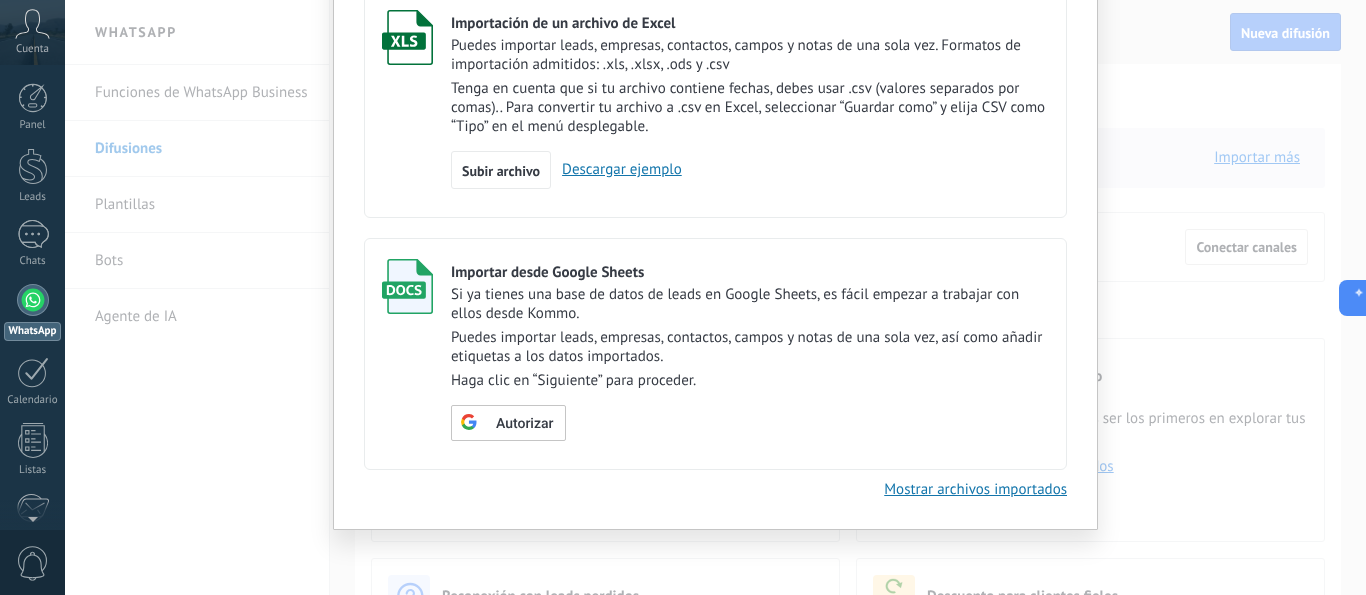 scroll, scrollTop: 0, scrollLeft: 0, axis: both 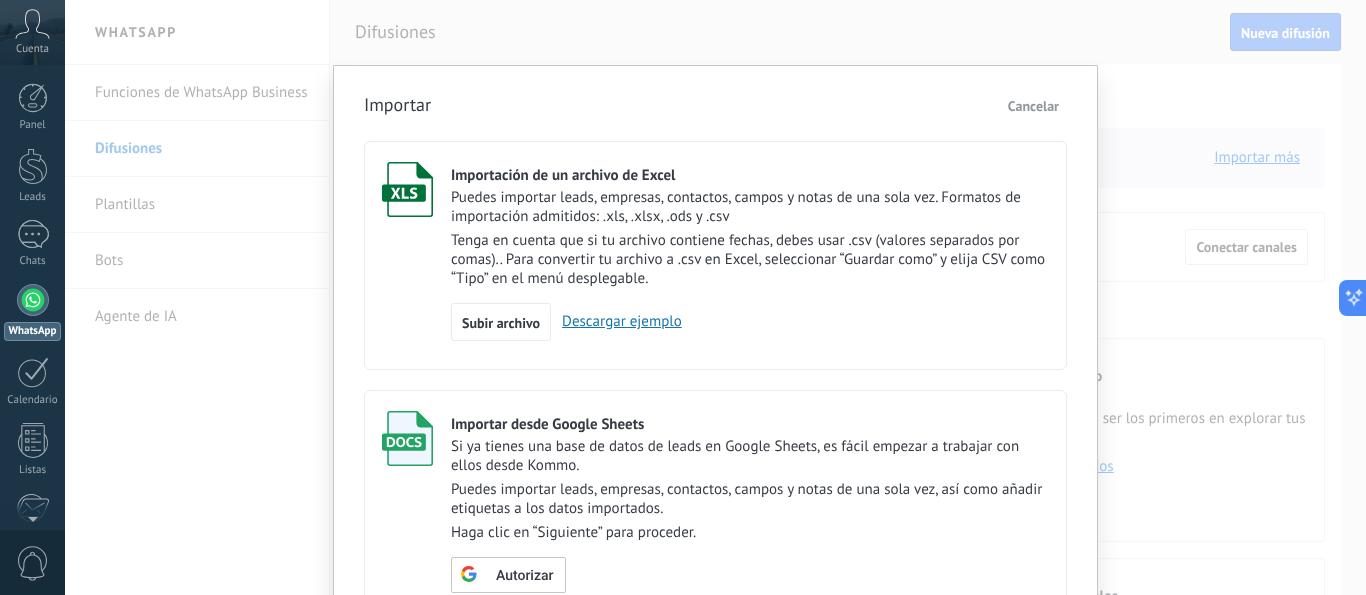 click on "Cancelar" at bounding box center [1033, 106] 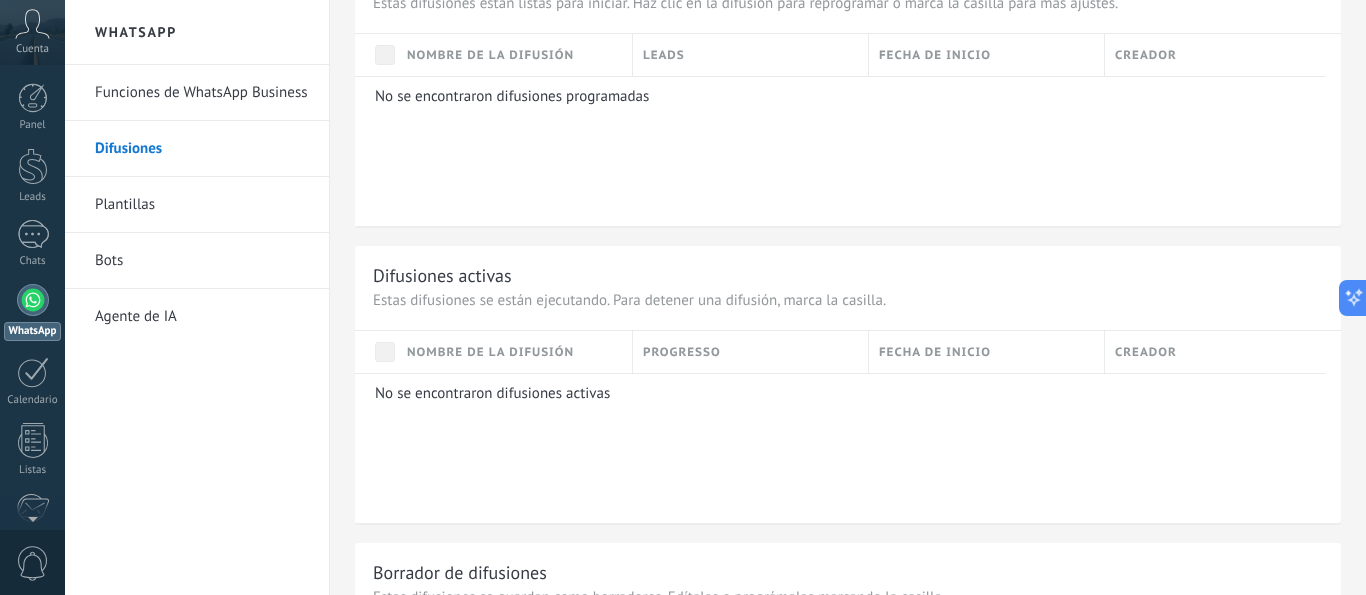 scroll, scrollTop: 960, scrollLeft: 0, axis: vertical 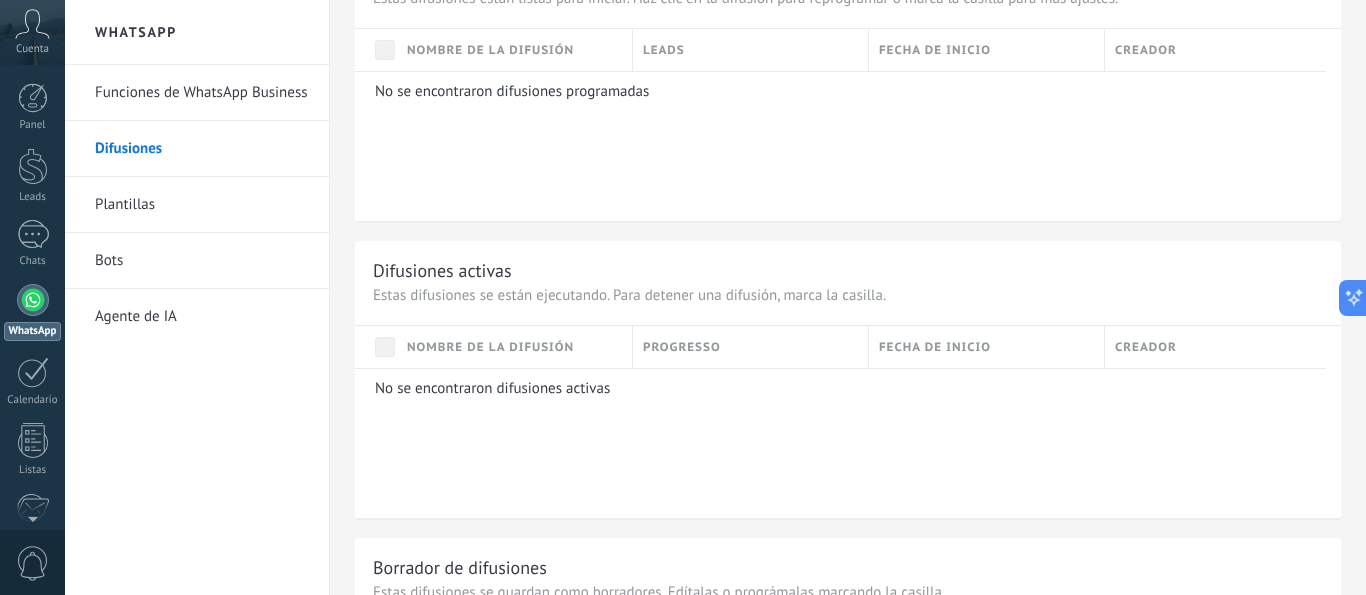 click on "Plantillas" at bounding box center [202, 205] 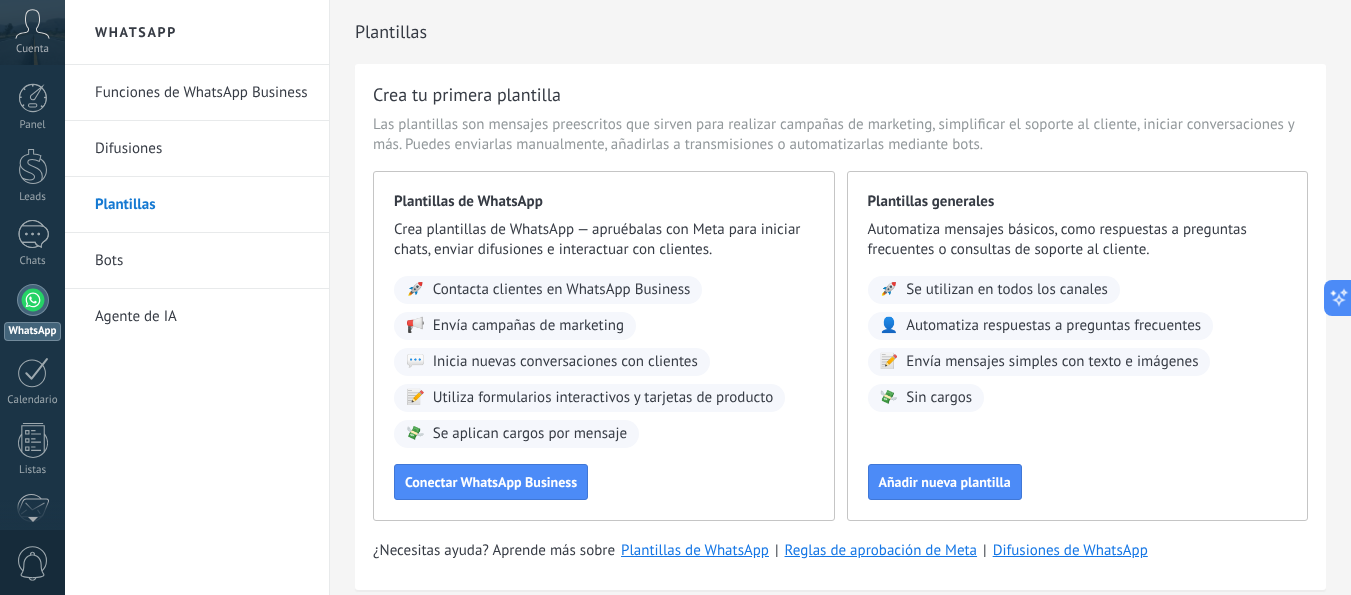 click on "Bots" at bounding box center (202, 261) 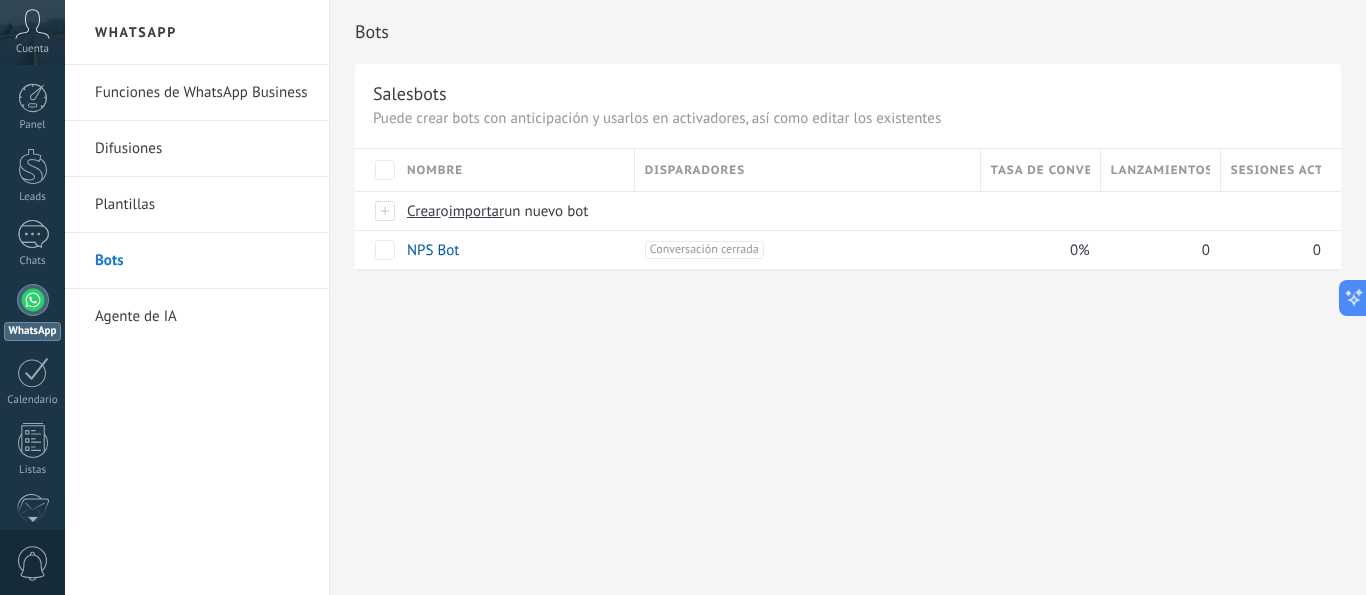 click on "Agente de IA" at bounding box center (202, 317) 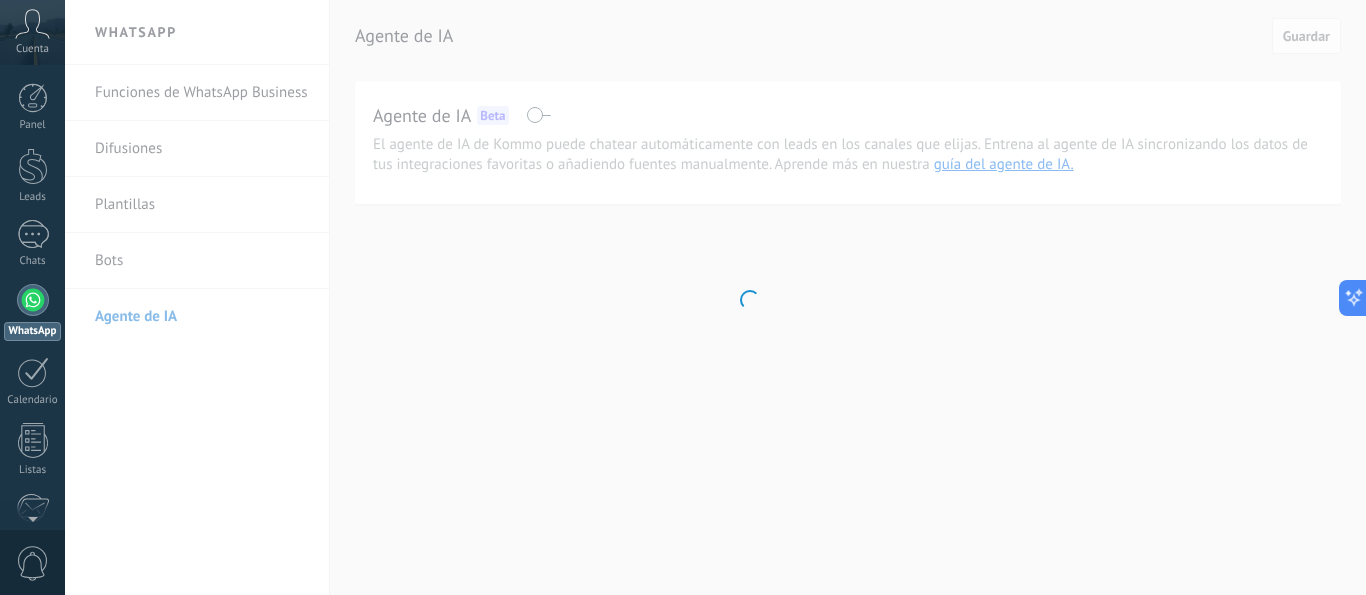 click on ".abccls-1,.abccls-2{fill-rule:evenodd}.abccls-2{fill:#fff} .abfcls-1{fill:none}.abfcls-2{fill:#fff} .abncls-1{isolation:isolate}.abncls-2{opacity:.06}.abncls-2,.abncls-3,.abncls-6{mix-blend-mode:multiply}.abncls-3{opacity:.15}.abncls-4,.abncls-8{fill:#fff}.abncls-5{fill:url(#abnlinear-gradient)}.abncls-6{opacity:.04}.abncls-7{fill:url(#abnlinear-gradient-2)}.abncls-8{fill-rule:evenodd} .abqst0{fill:#ffa200} .abwcls-1{fill:#252525} .cls-1{isolation:isolate} .acicls-1{fill:none} .aclcls-1{fill:#232323} .acnst0{display:none} .addcls-1,.addcls-2{fill:none;stroke-miterlimit:10}.addcls-1{stroke:#dfe0e5}.addcls-2{stroke:#a1a7ab} .adecls-1,.adecls-2{fill:none;stroke-miterlimit:10}.adecls-1{stroke:#dfe0e5}.adecls-2{stroke:#a1a7ab} .adqcls-1{fill:#8591a5;fill-rule:evenodd} .aeccls-1{fill:#5c9f37} .aeecls-1{fill:#f86161} .aejcls-1{fill:#8591a5;fill-rule:evenodd} .aekcls-1{fill-rule:evenodd} .aelcls-1{fill-rule:evenodd;fill:currentColor} .aemcls-1{fill-rule:evenodd;fill:currentColor} .aencls-2{fill:#f86161;opacity:.3}" at bounding box center (683, 297) 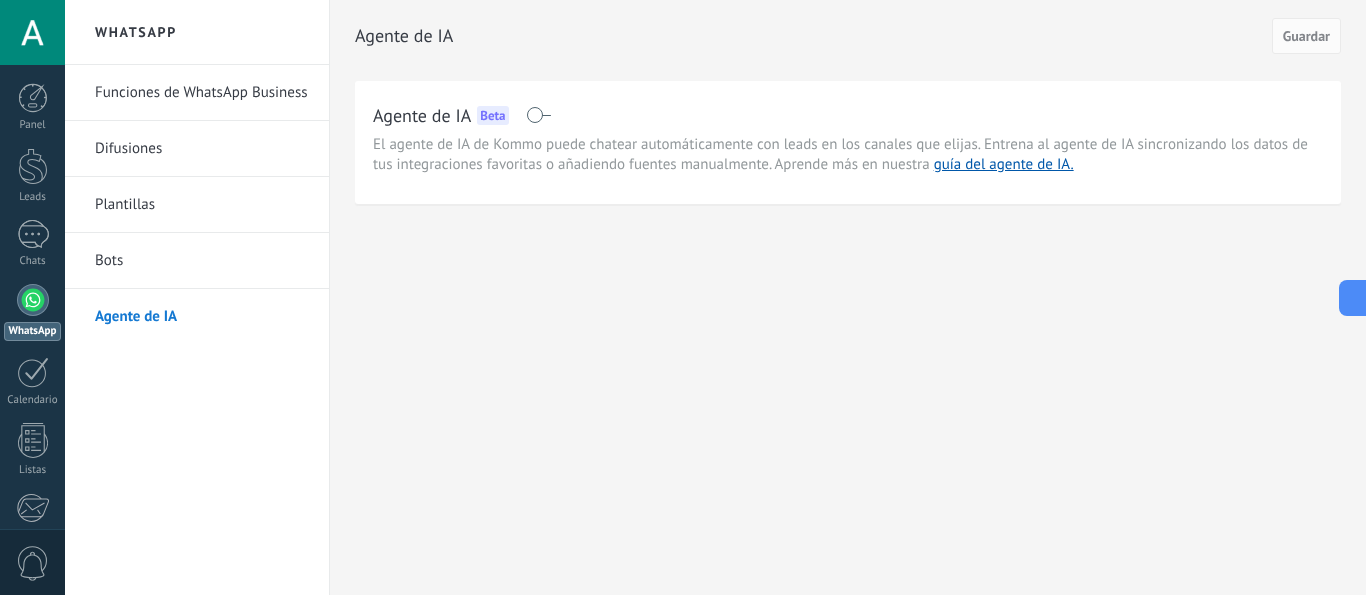 scroll, scrollTop: 0, scrollLeft: 0, axis: both 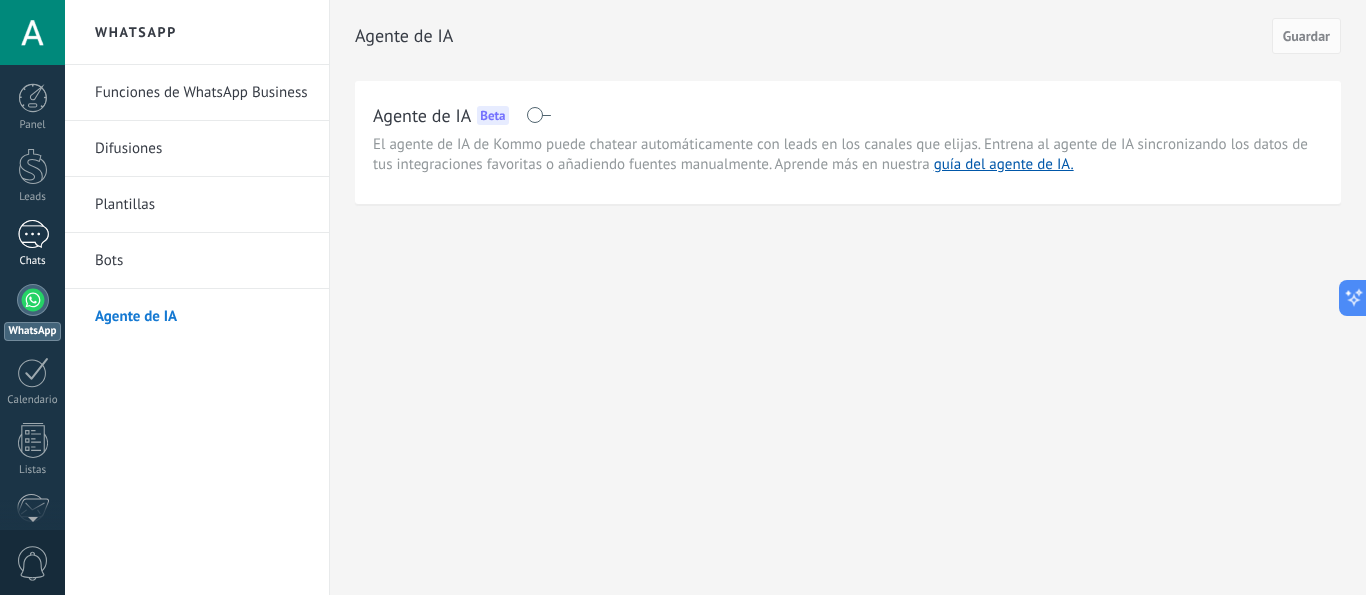 click at bounding box center [33, 234] 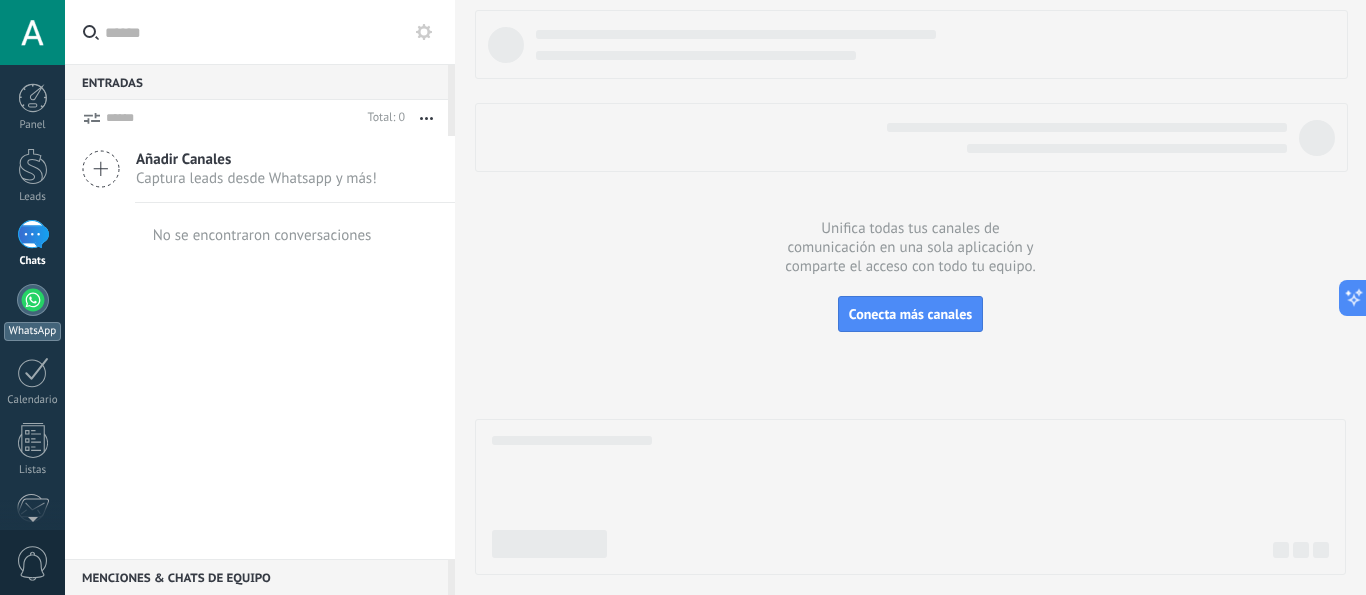 click at bounding box center (33, 300) 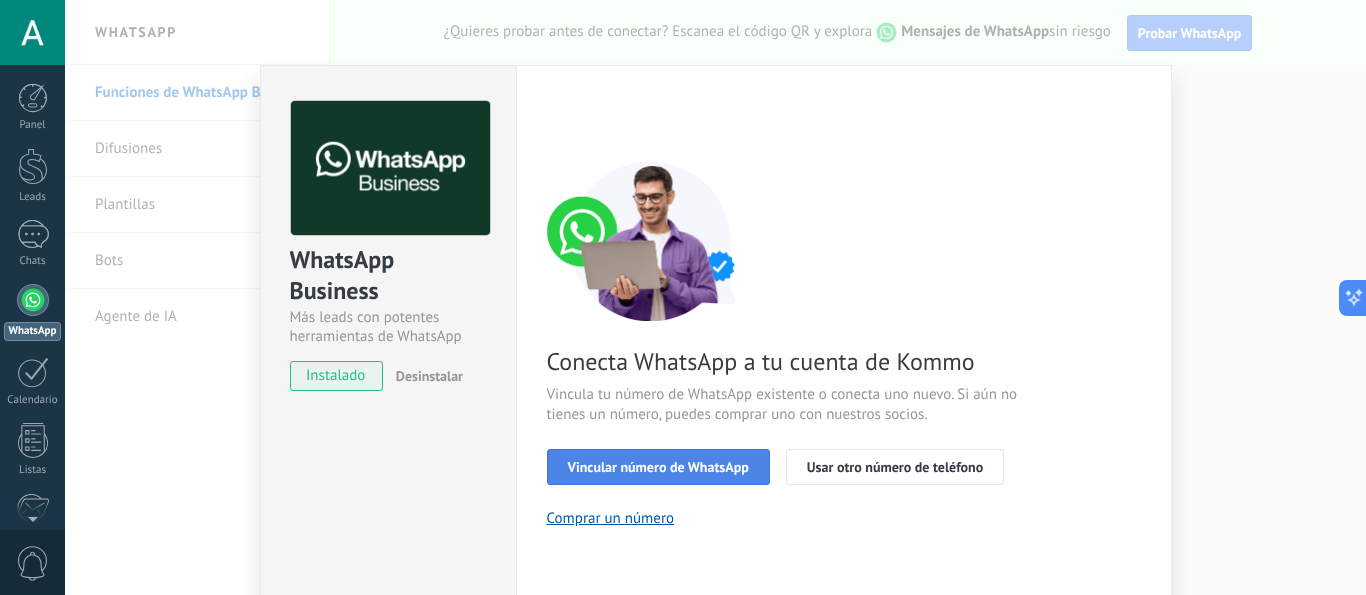 click on "Vincular número de WhatsApp" at bounding box center (658, 467) 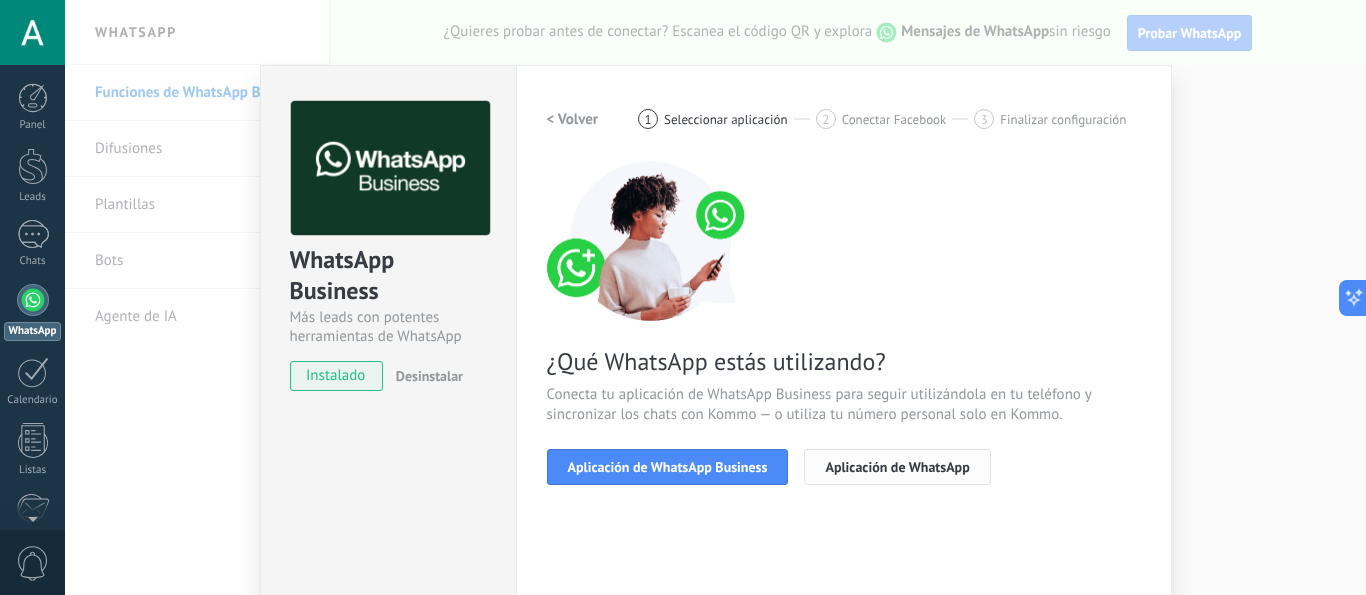 click on "Aplicación de WhatsApp" at bounding box center (897, 467) 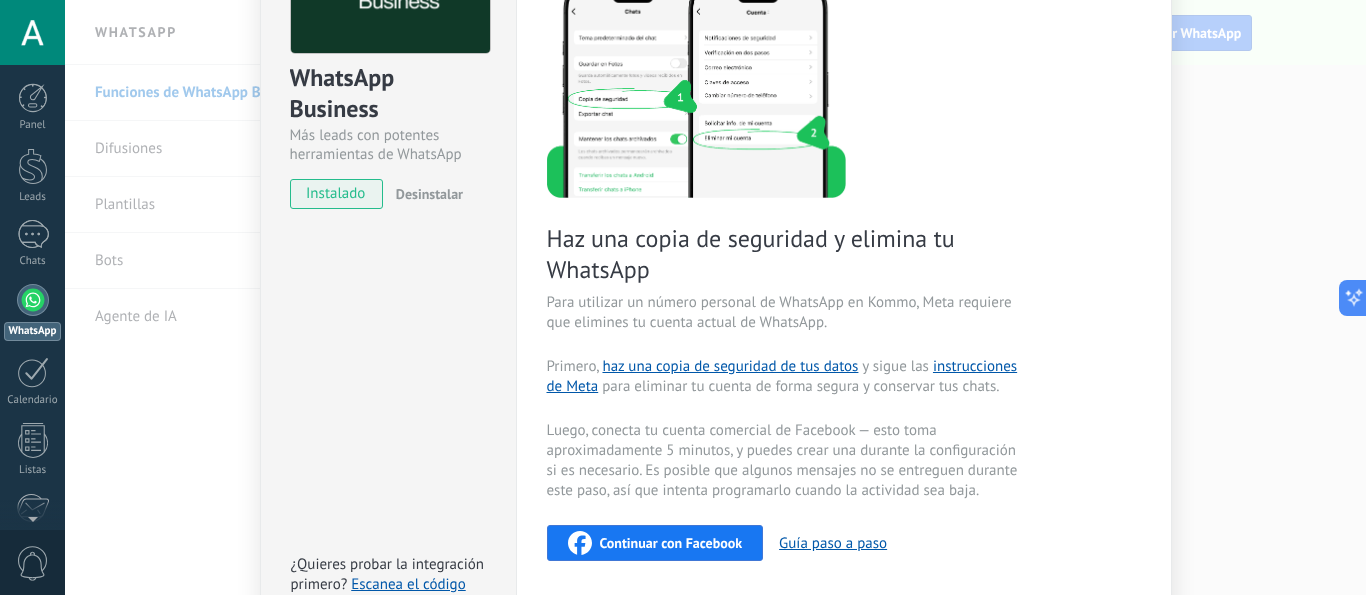 scroll, scrollTop: 0, scrollLeft: 0, axis: both 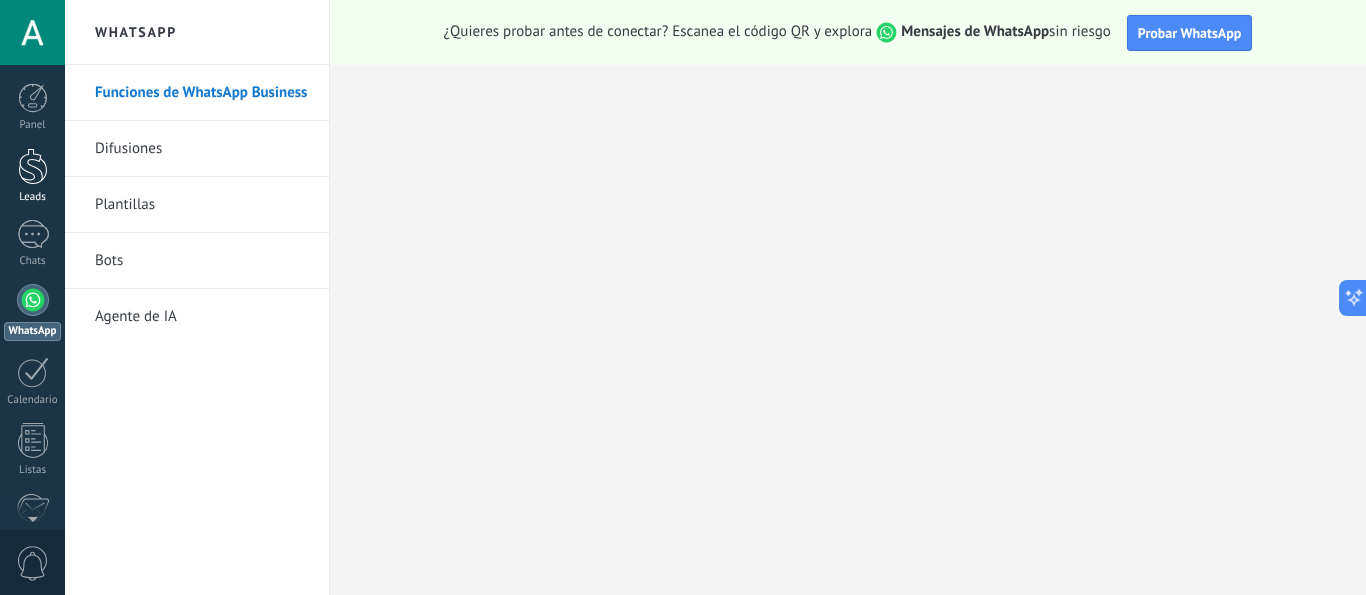 click at bounding box center [33, 166] 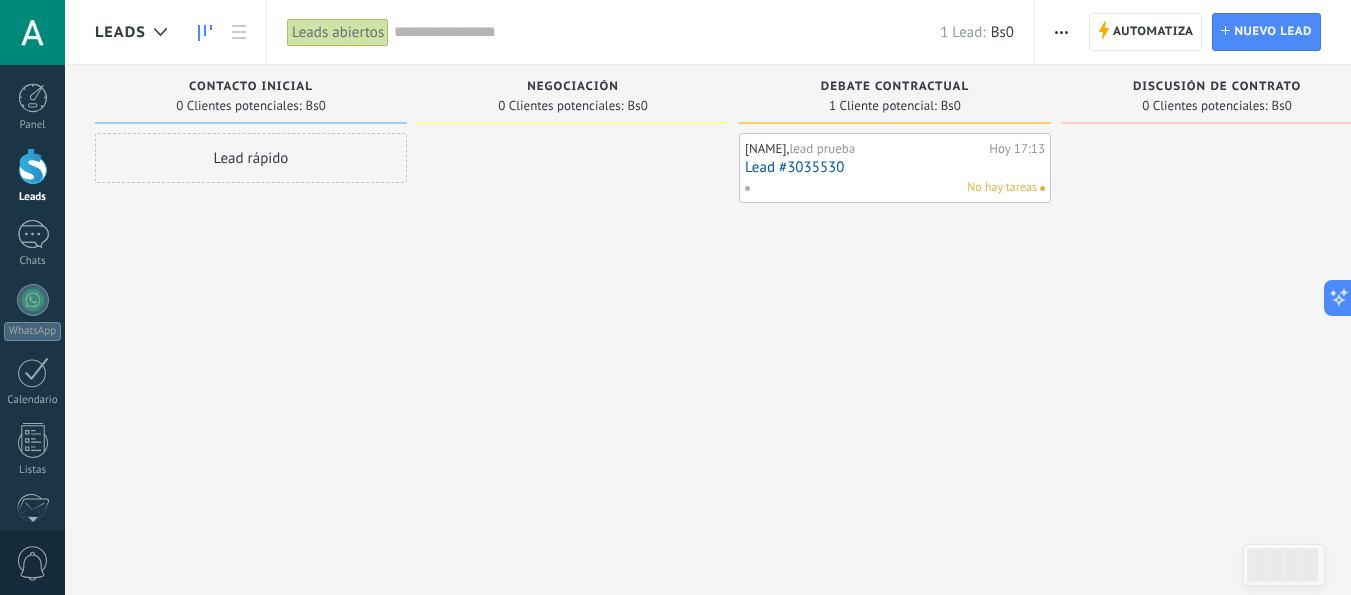click on "Lead #3035530" at bounding box center [895, 167] 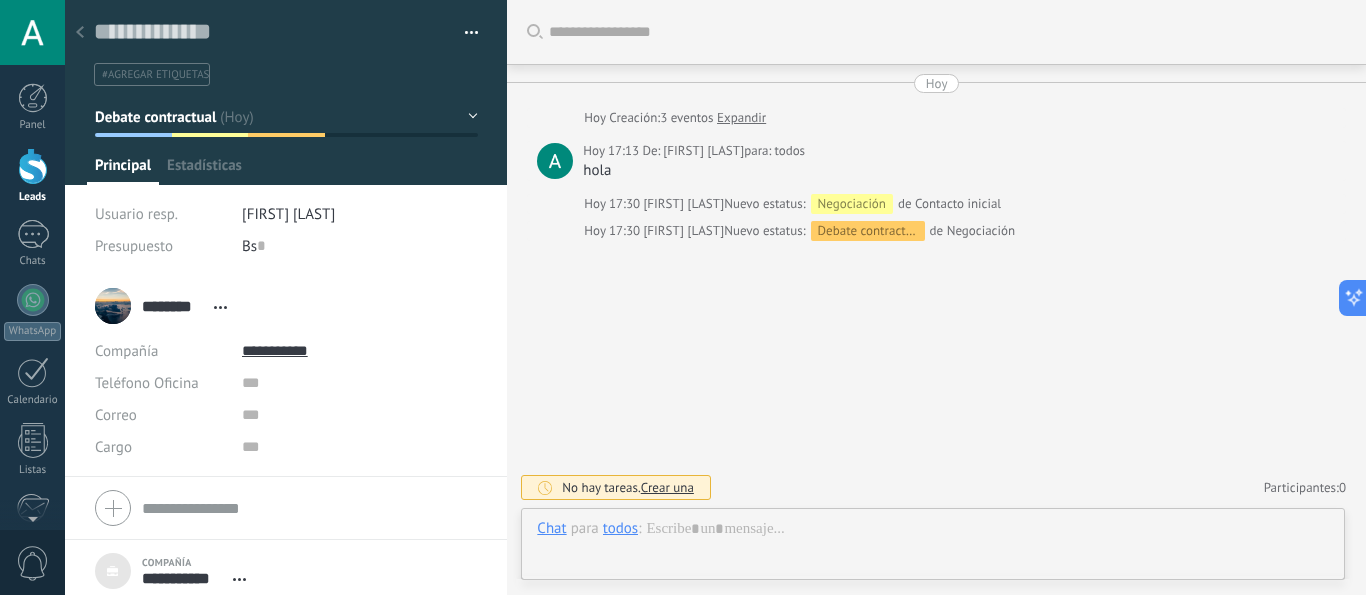 scroll, scrollTop: 20, scrollLeft: 0, axis: vertical 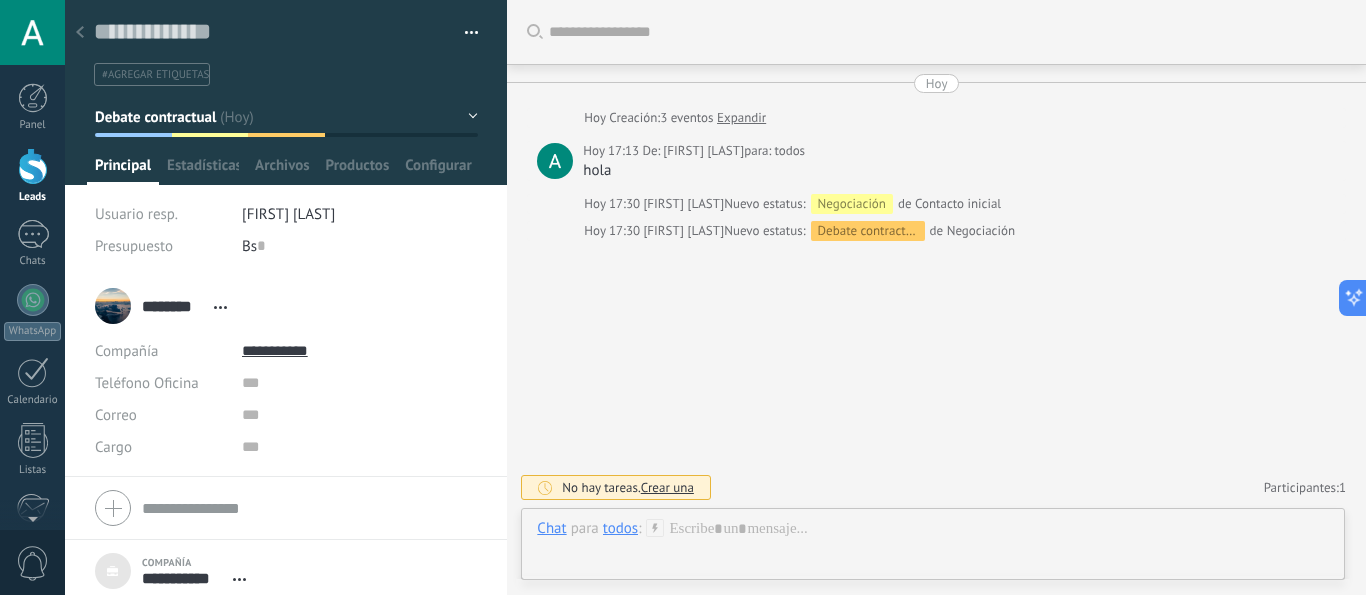 click on "Hoy" at bounding box center [937, 83] 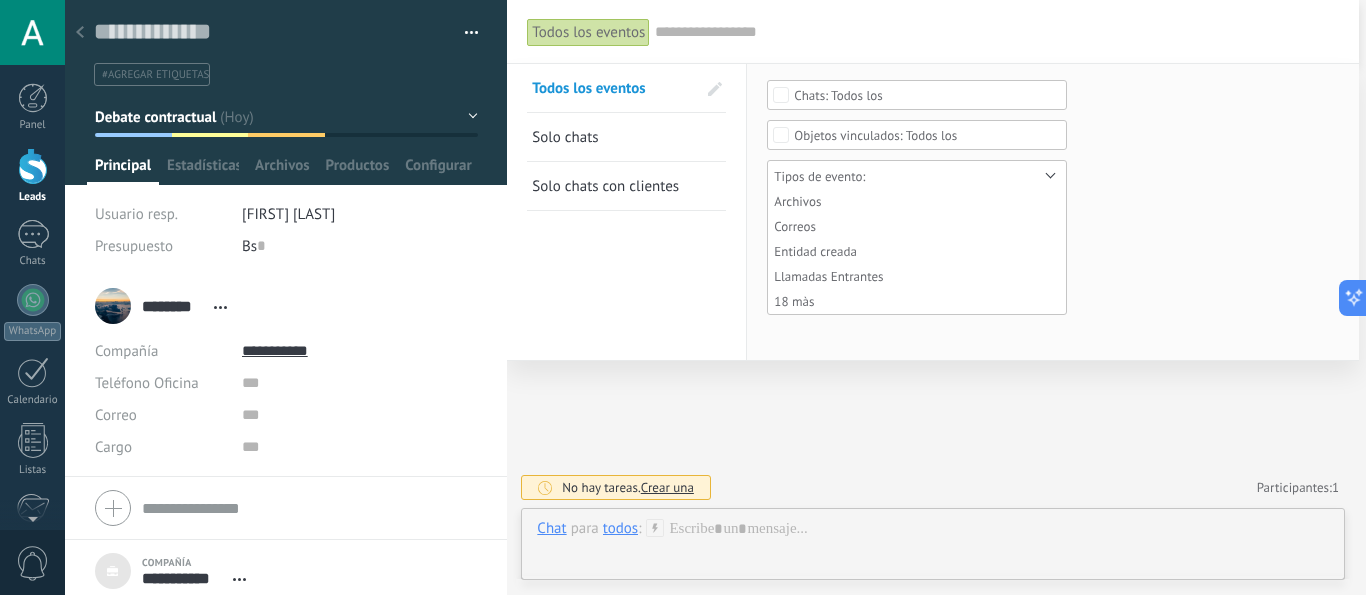 click at bounding box center [997, 32] 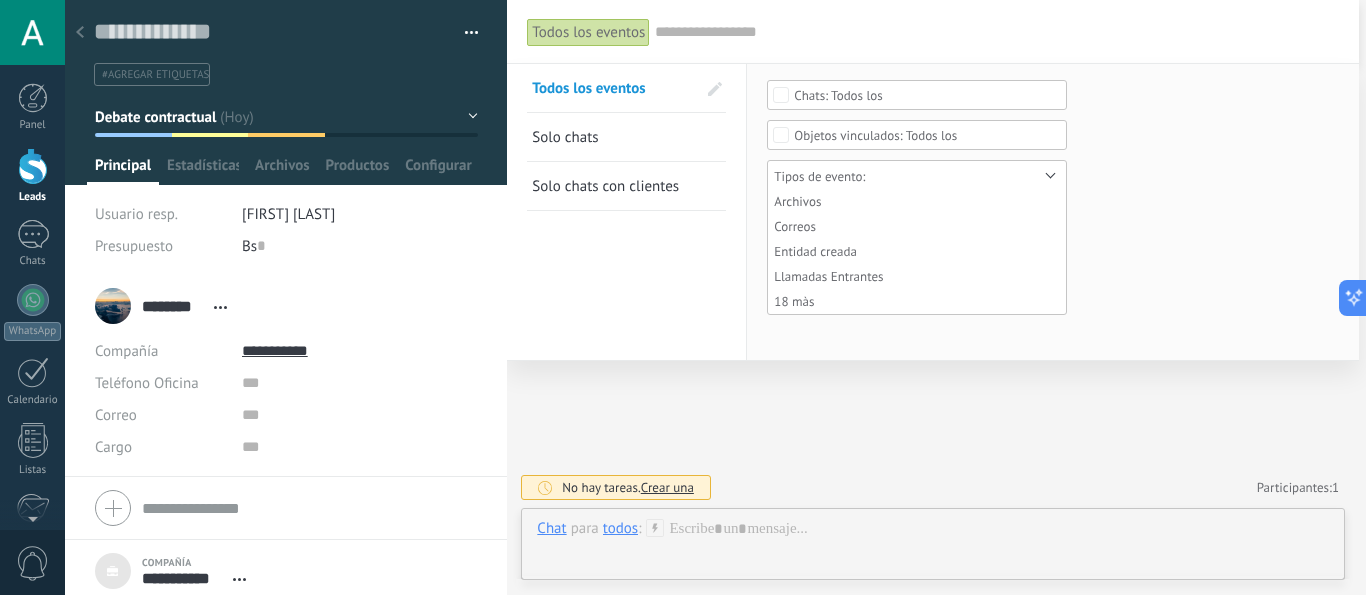 click on "Solo chats" at bounding box center [614, 137] 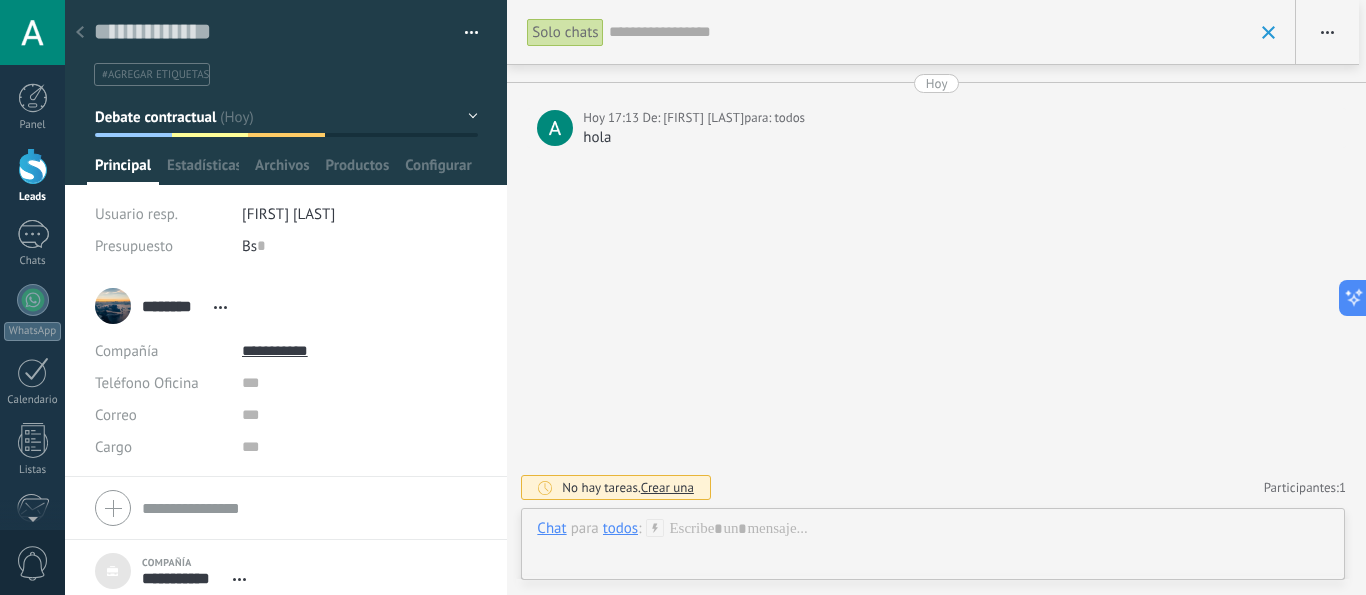 click on "Solo chats" at bounding box center (565, 32) 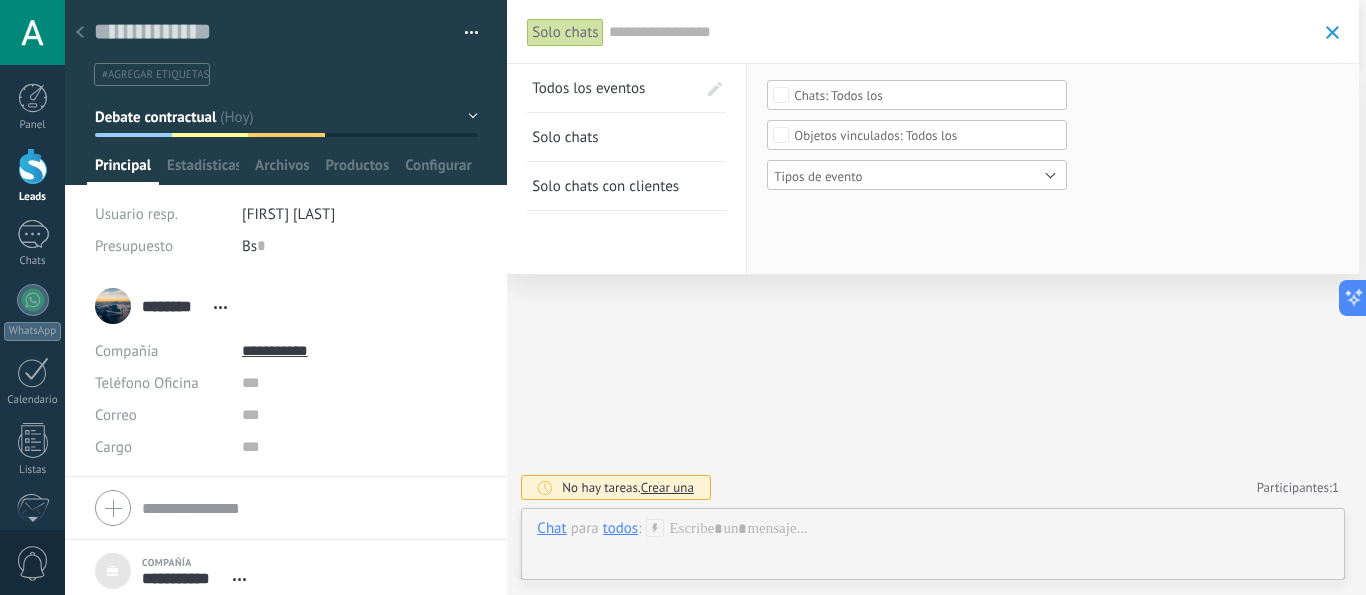 click at bounding box center (963, 32) 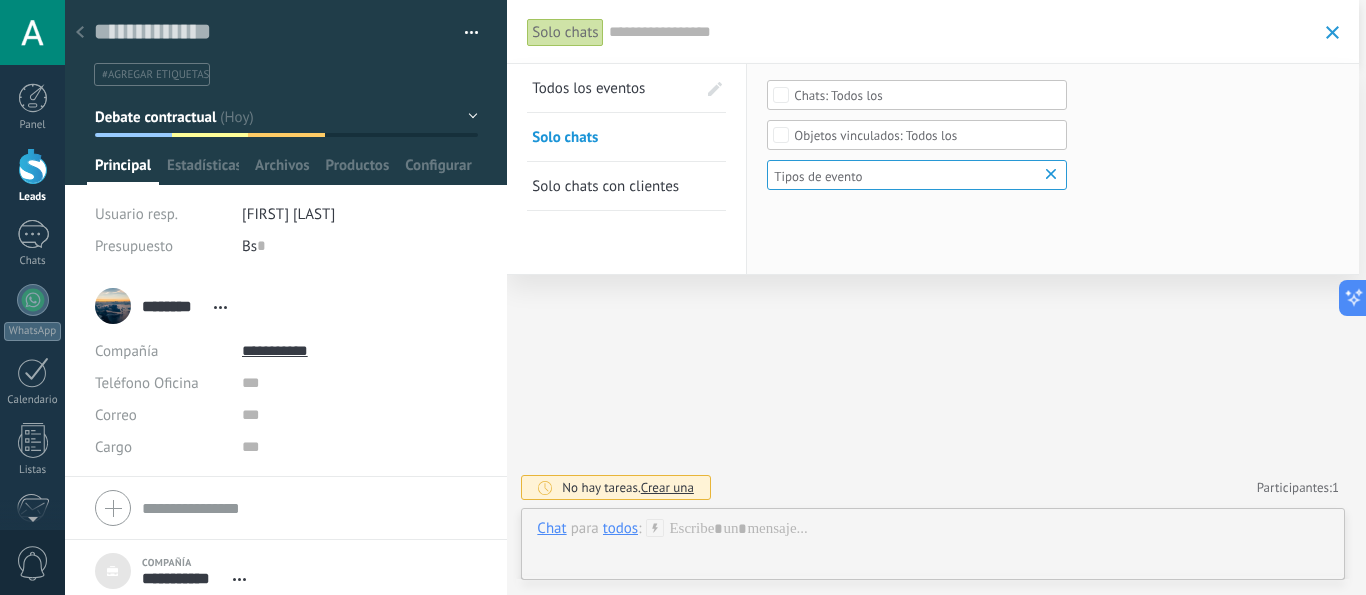 click at bounding box center (1332, 32) 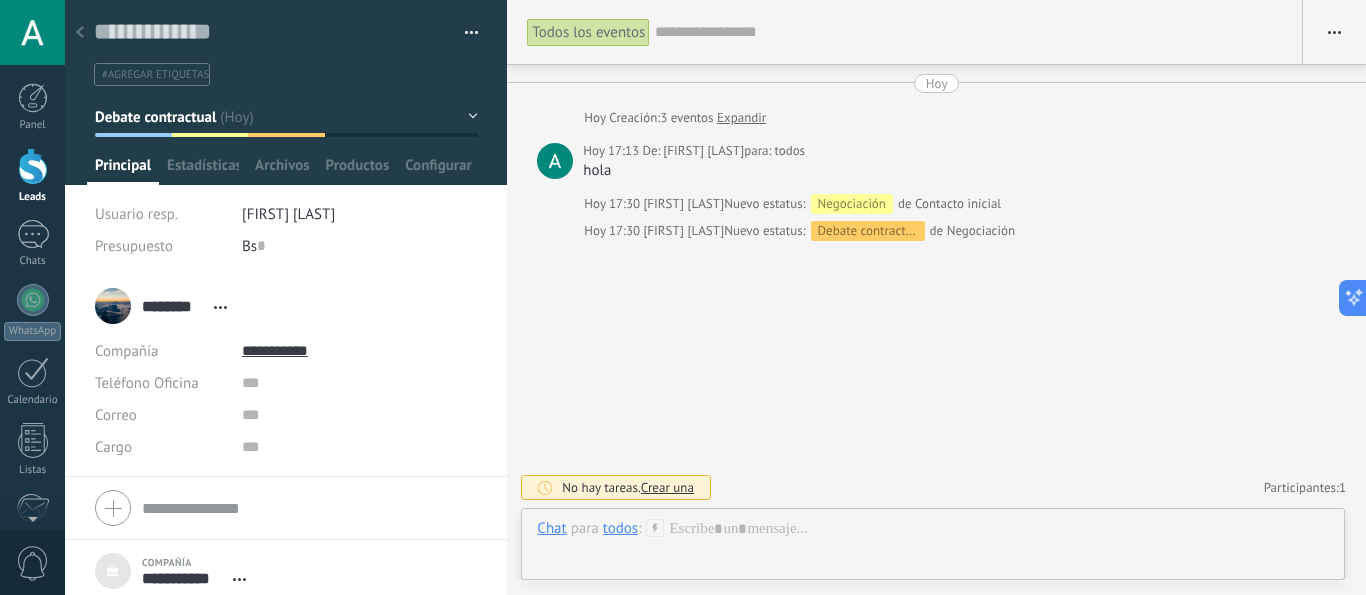 click at bounding box center (464, 33) 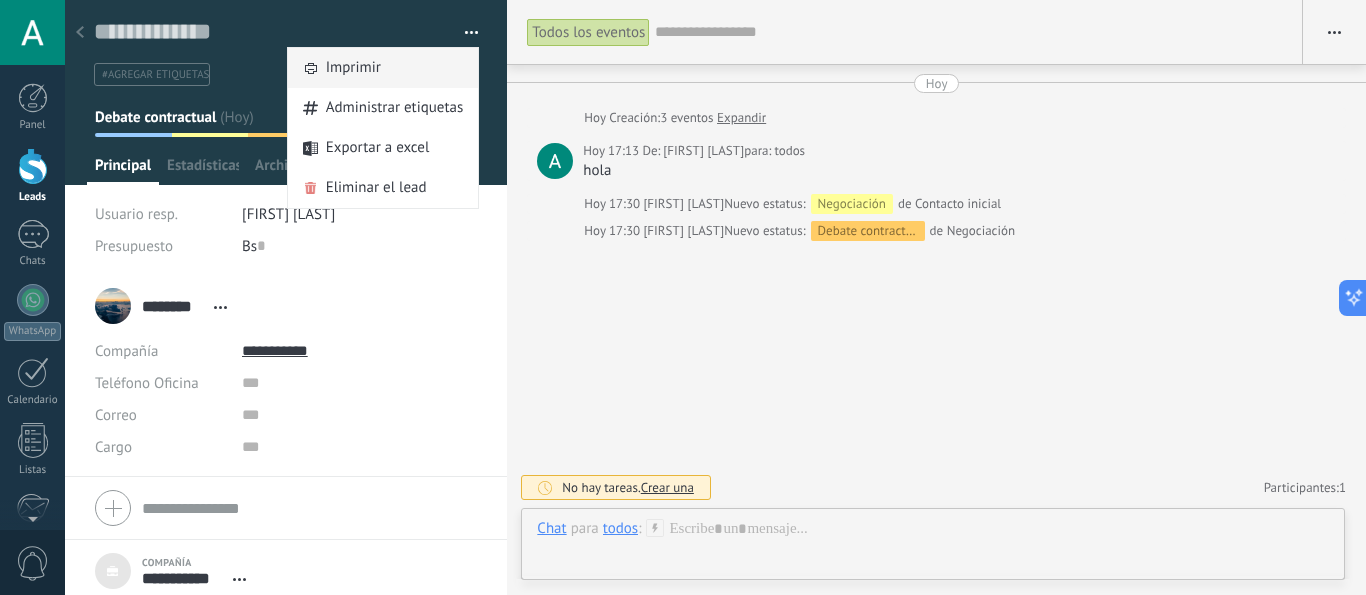 click on "Imprimir" at bounding box center (383, 68) 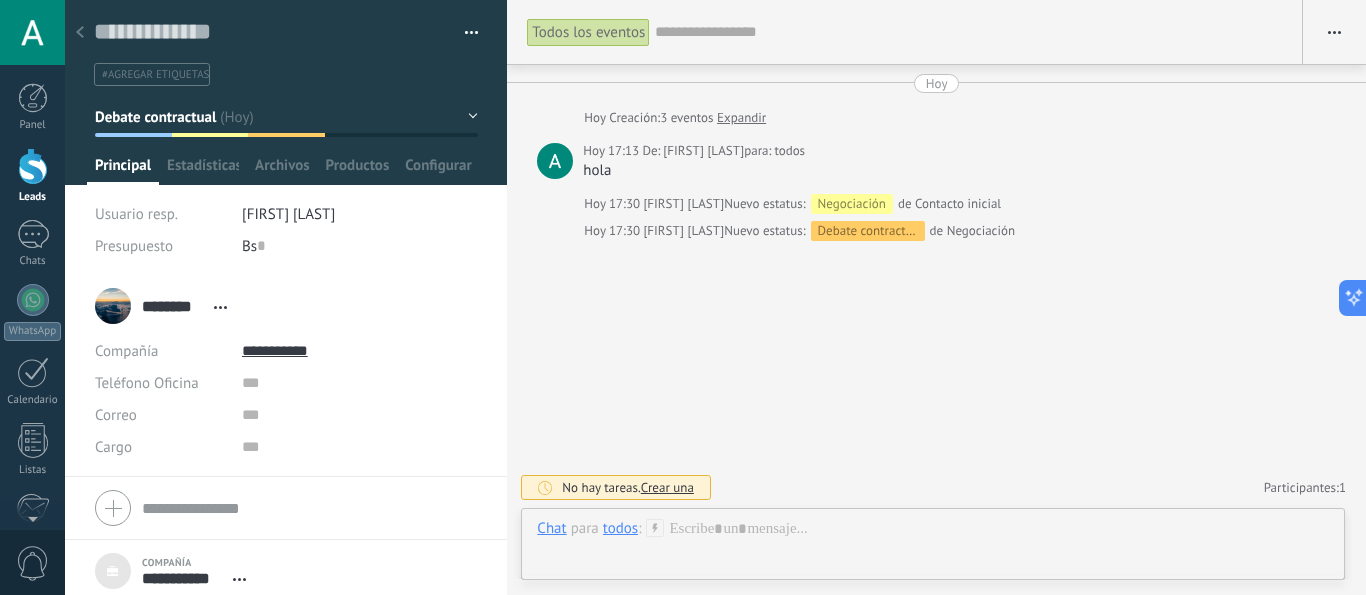 scroll, scrollTop: 20, scrollLeft: 0, axis: vertical 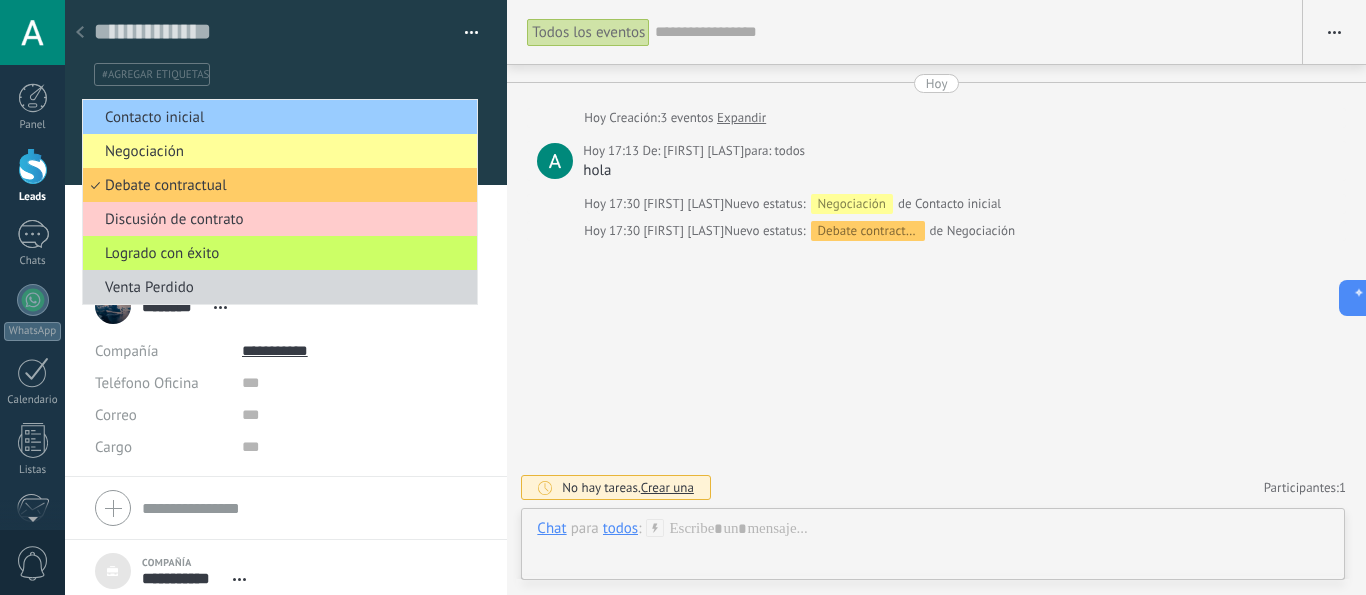 click on "#agregar etiquetas" at bounding box center (286, 68) 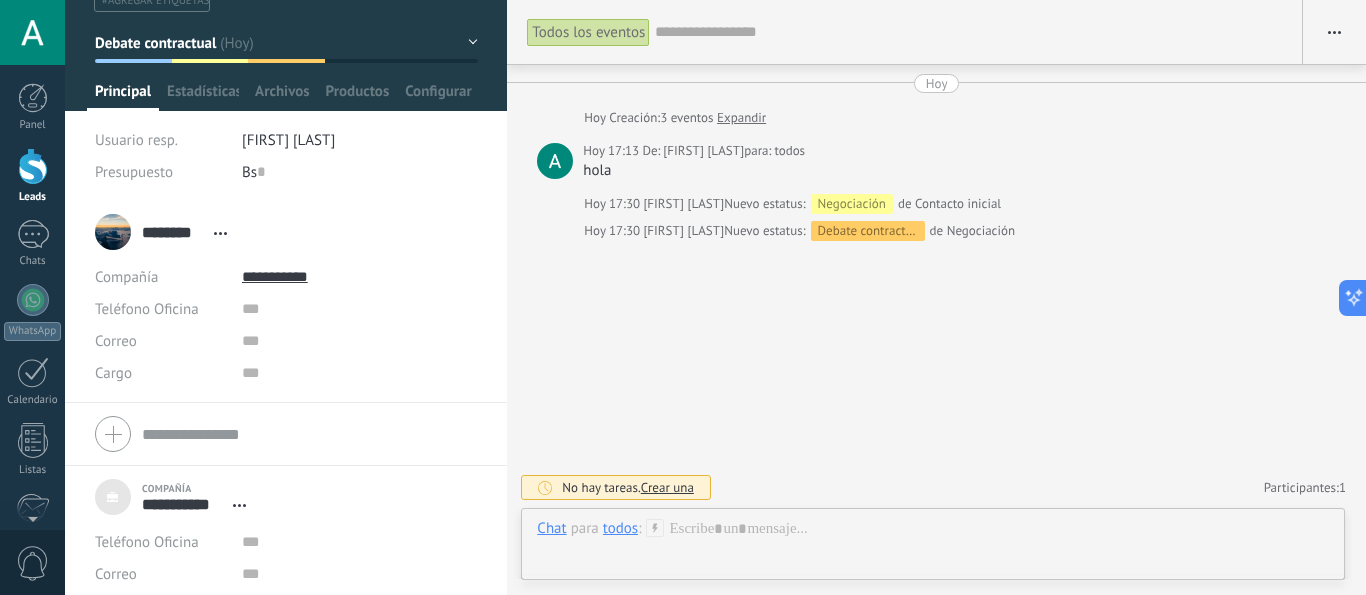 scroll, scrollTop: 146, scrollLeft: 0, axis: vertical 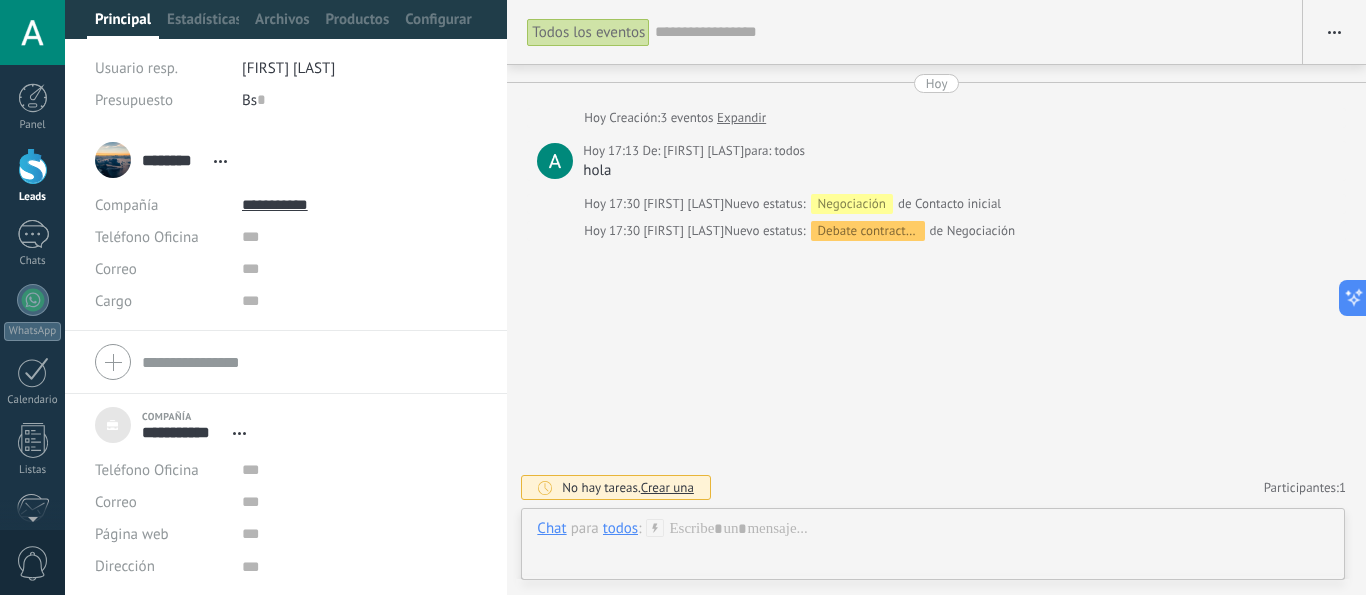 click 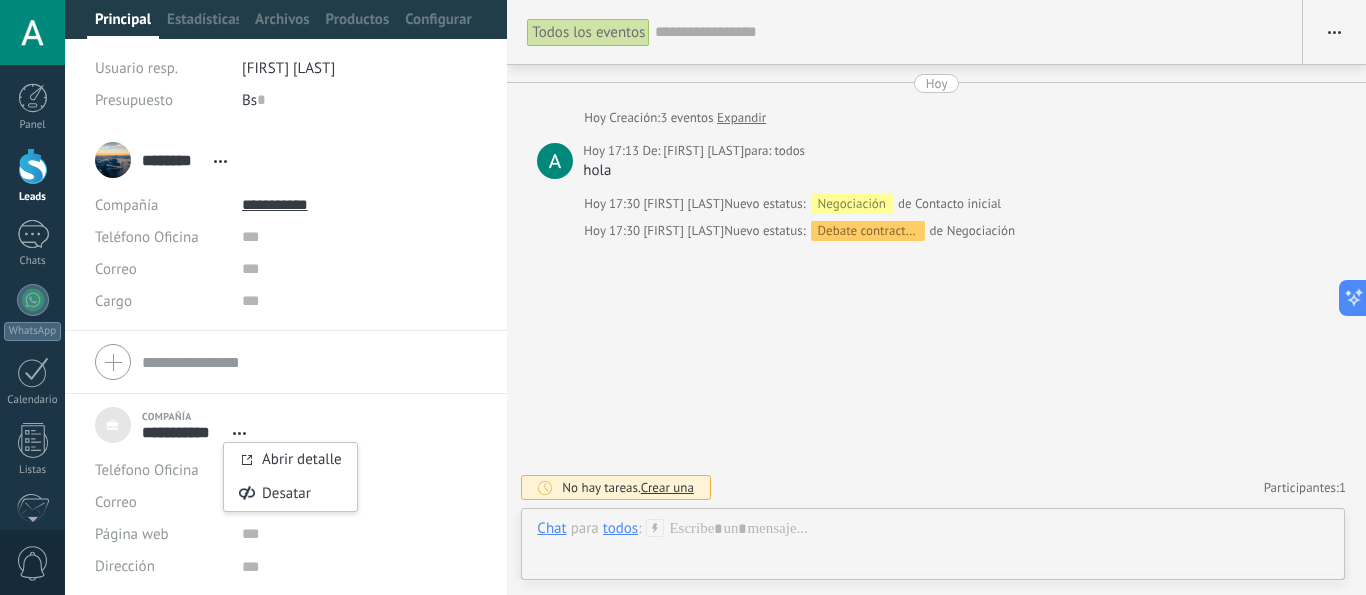click on "******** apaucara
******** apaucara
Apellido
Abrir detalle
Copie el nombre
Desatar" at bounding box center [286, 160] 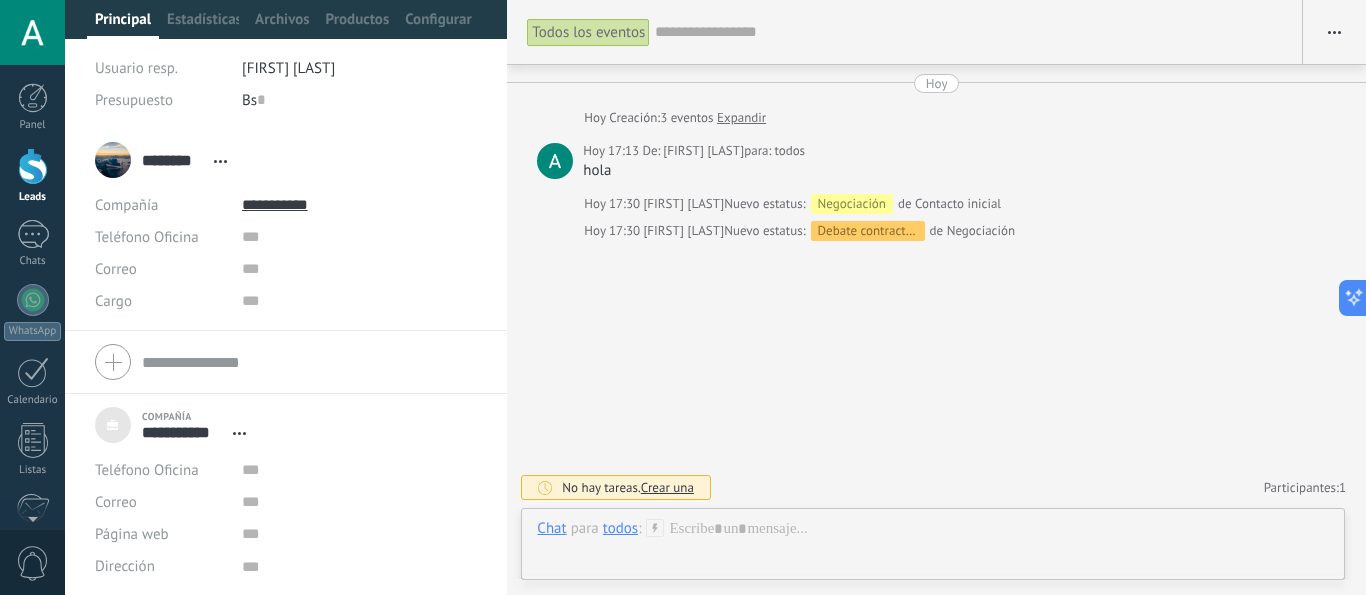 click 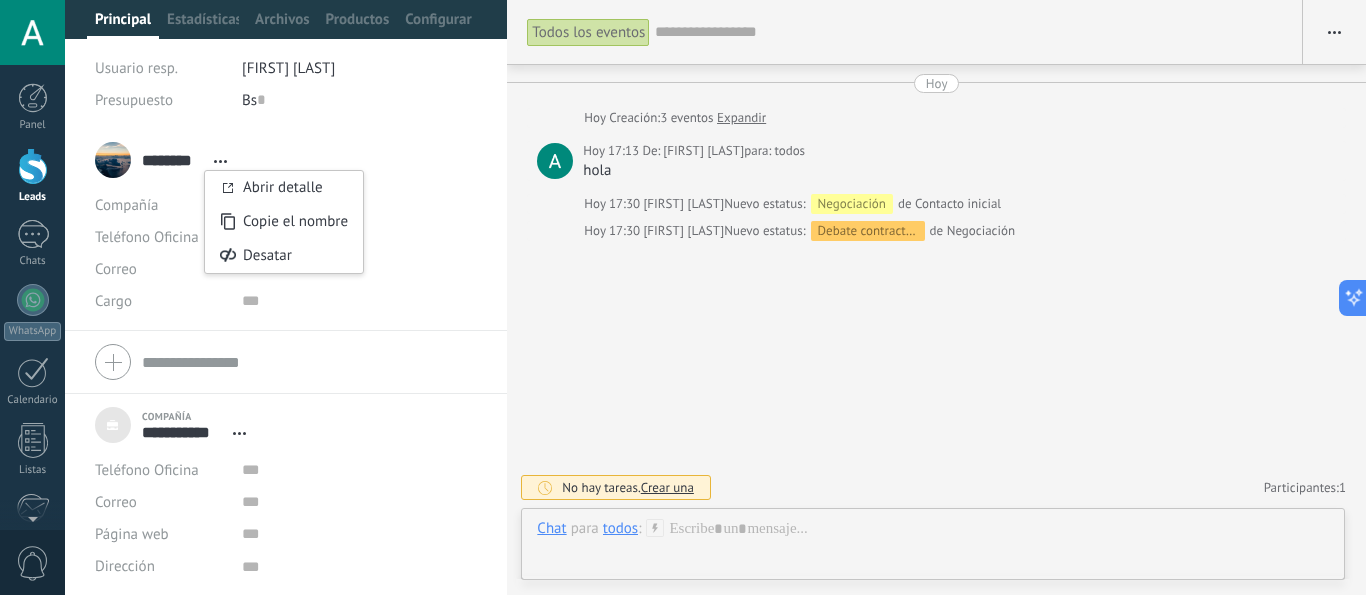 click on "******** apaucara
******** apaucara
Apellido
Abrir detalle
Copie el nombre
Desatar" at bounding box center [286, 160] 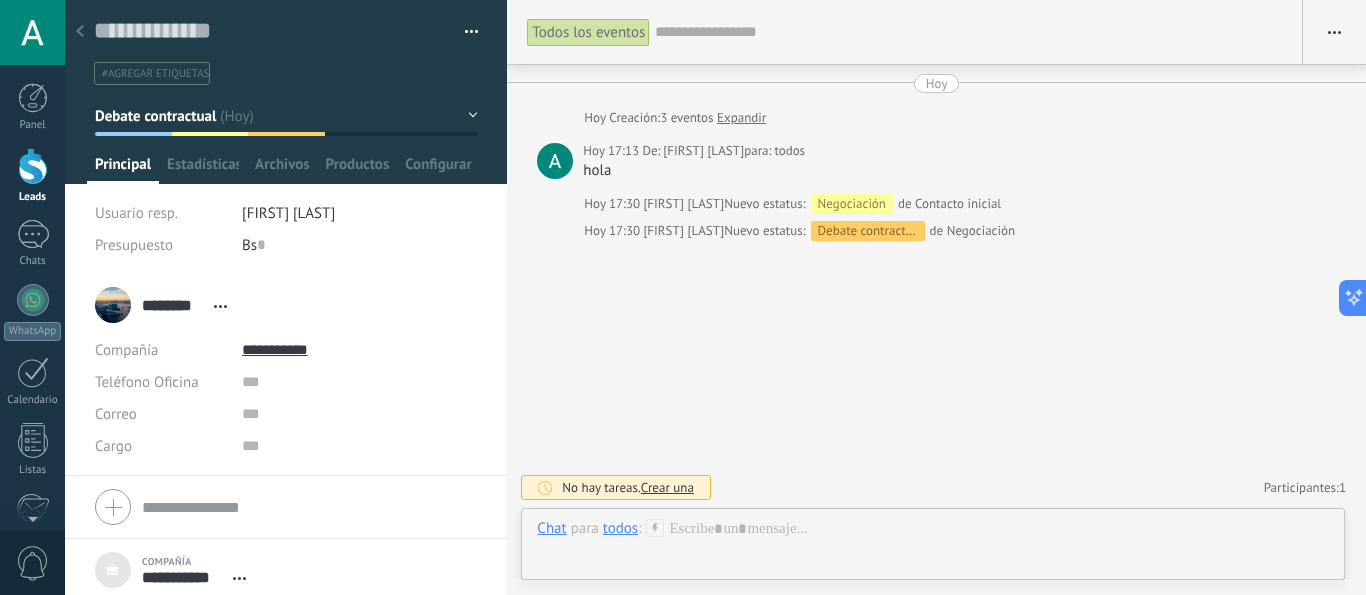 scroll, scrollTop: 0, scrollLeft: 0, axis: both 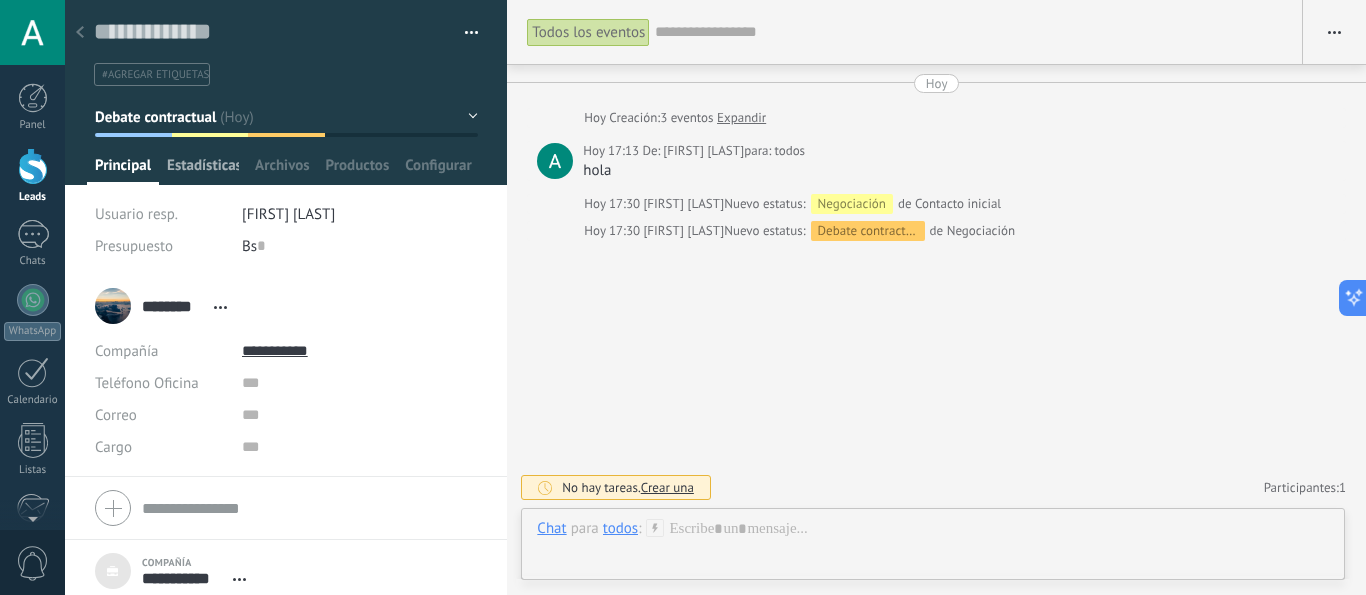 click on "Estadísticas" at bounding box center (203, 170) 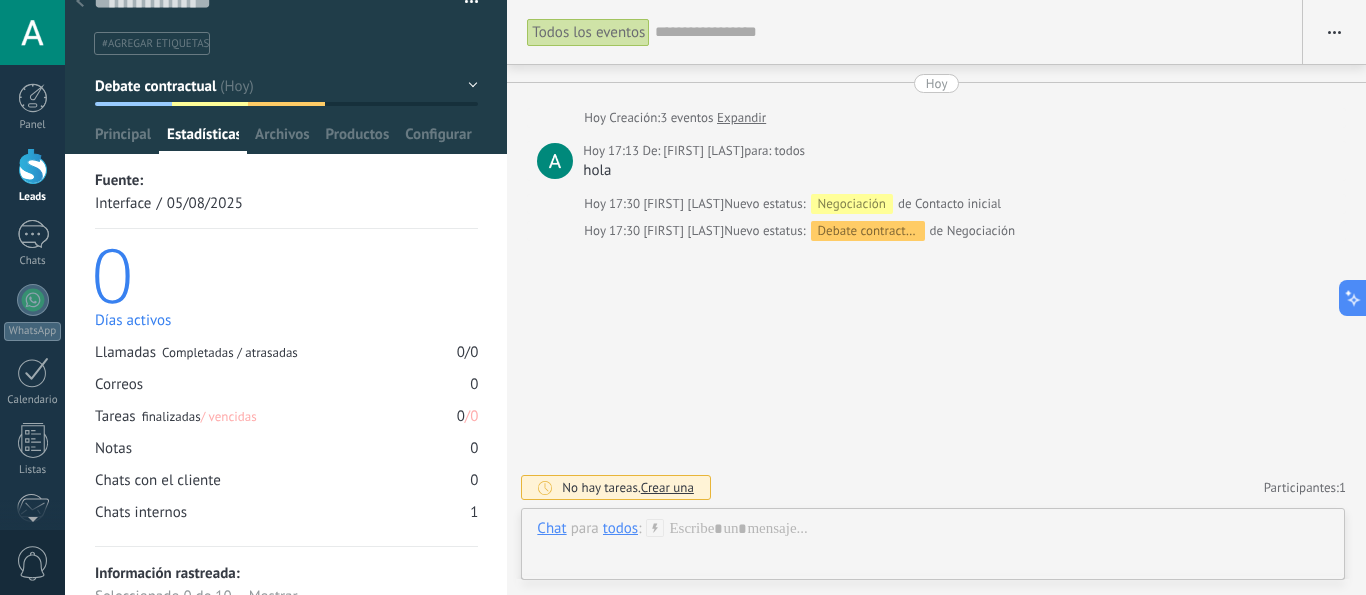 scroll, scrollTop: 0, scrollLeft: 0, axis: both 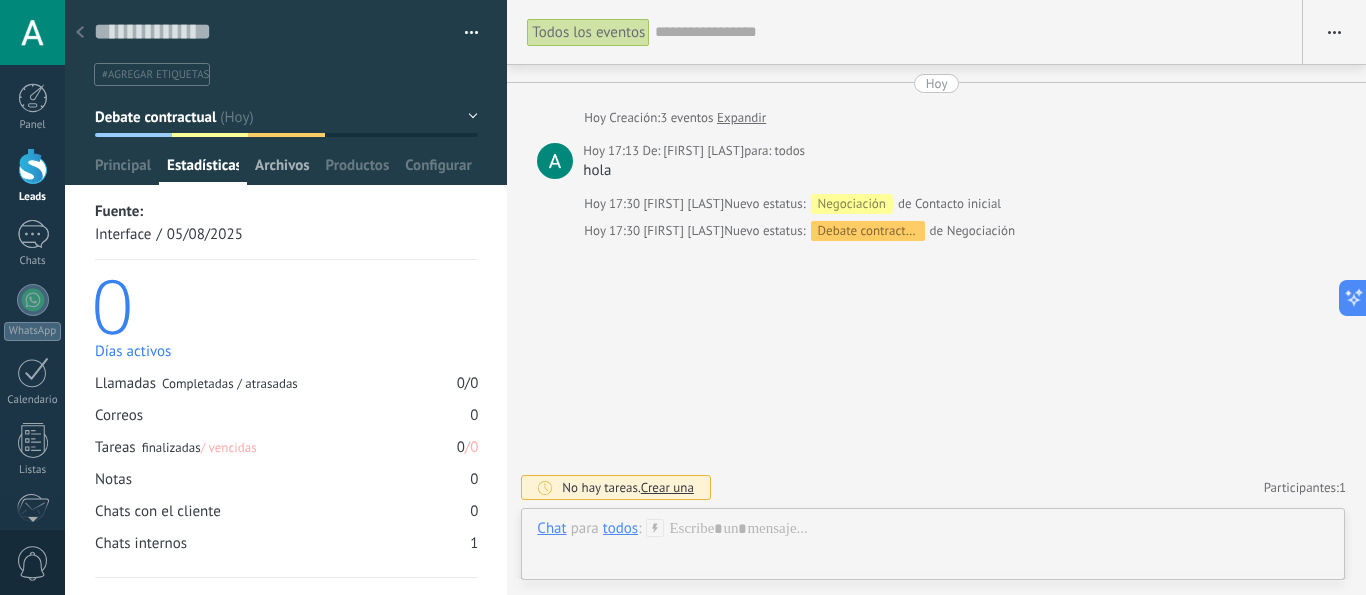 click on "Archivos" at bounding box center [282, 170] 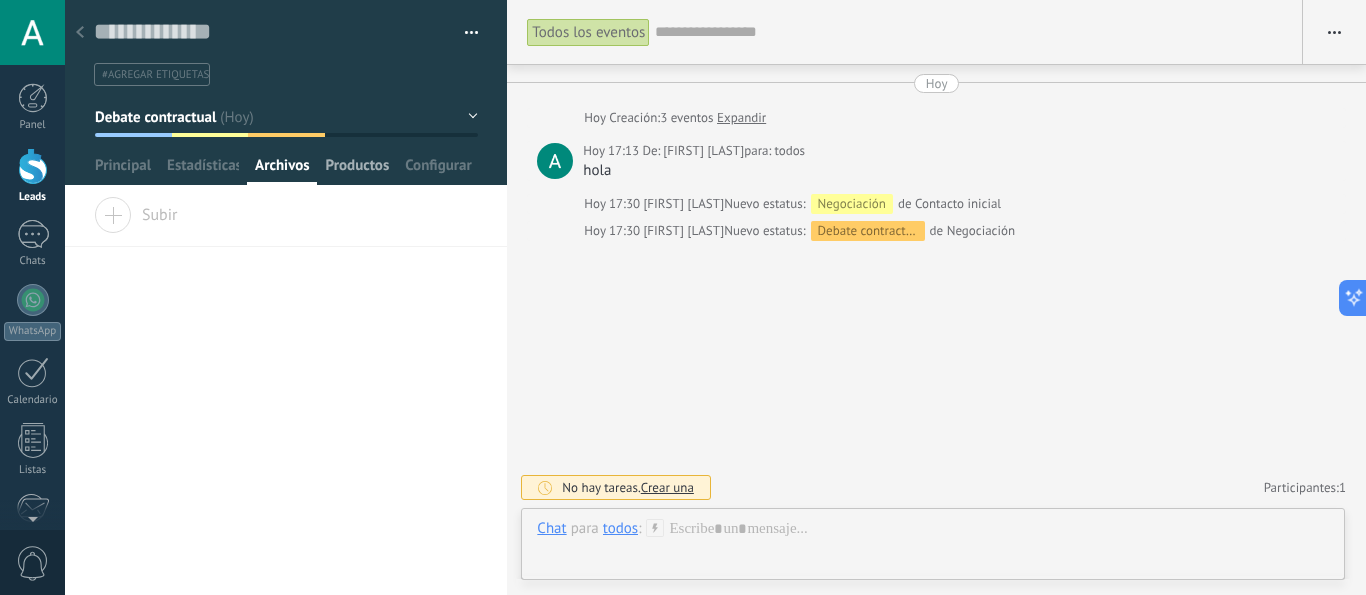 click on "Productos" at bounding box center (358, 170) 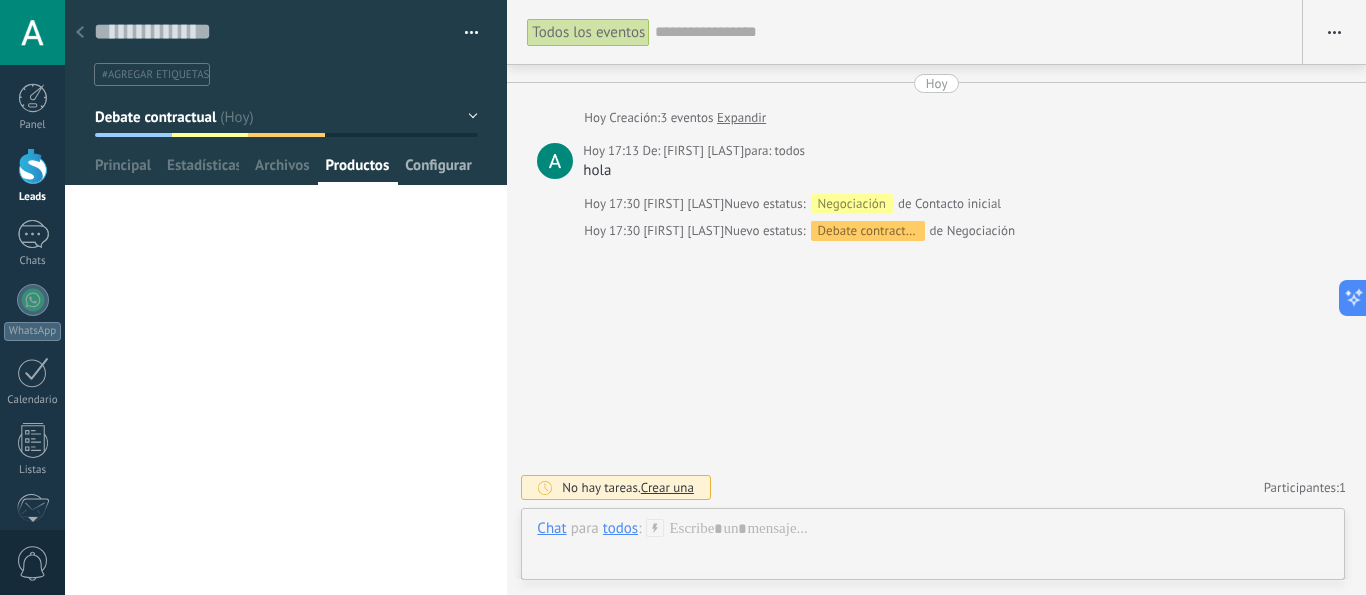 click on "Configurar" at bounding box center (438, 170) 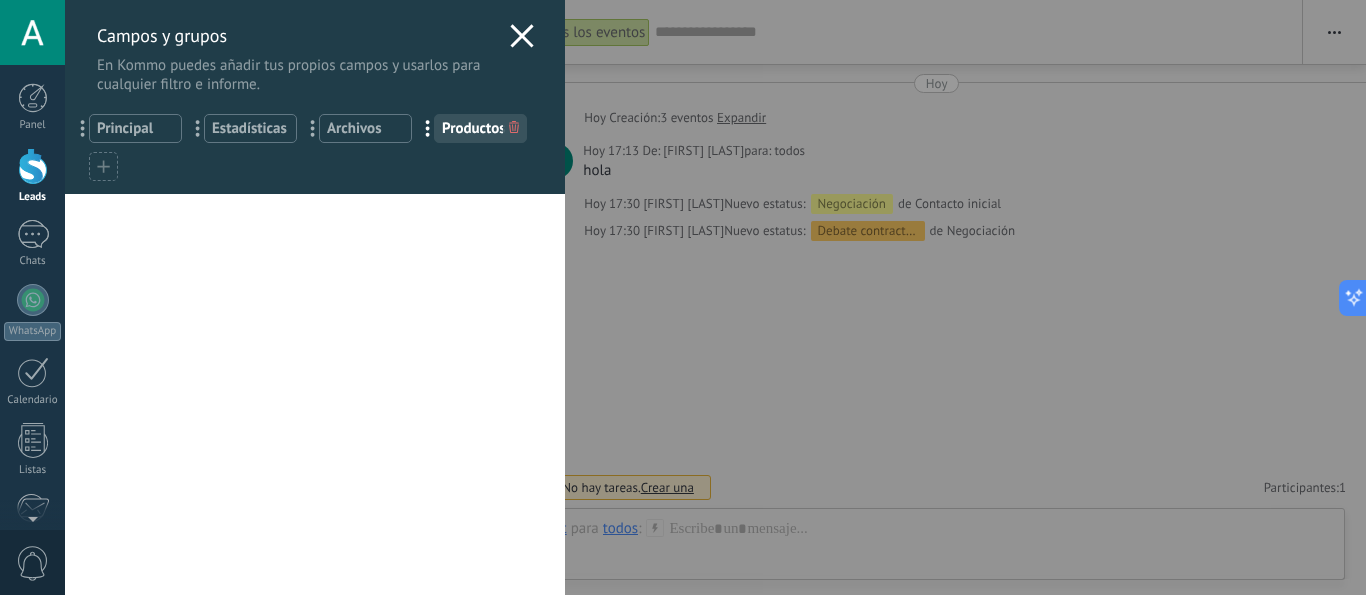 click 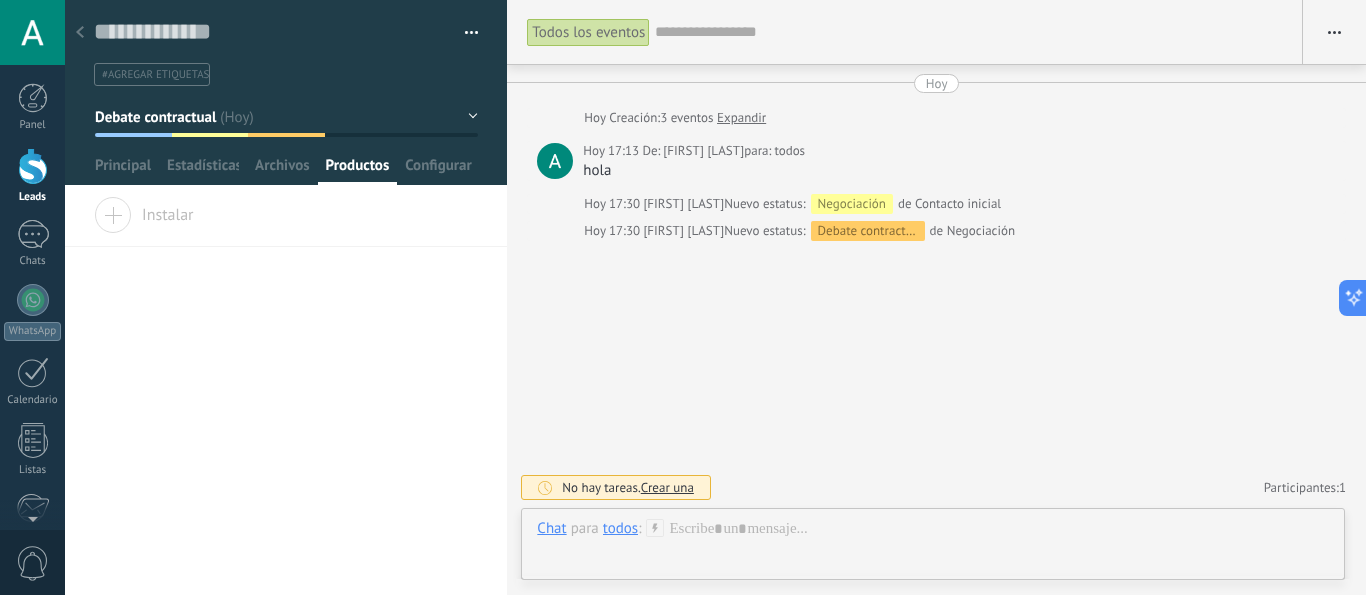 click at bounding box center (286, 92) 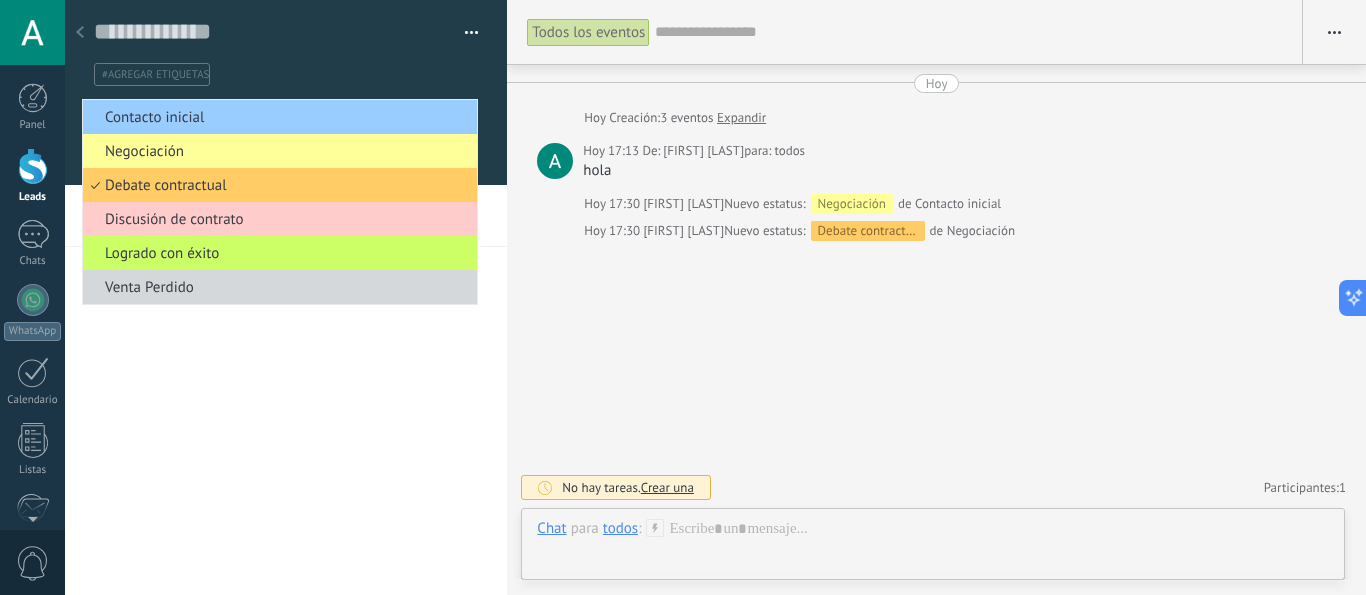 click on "#agregar etiquetas" at bounding box center [286, 68] 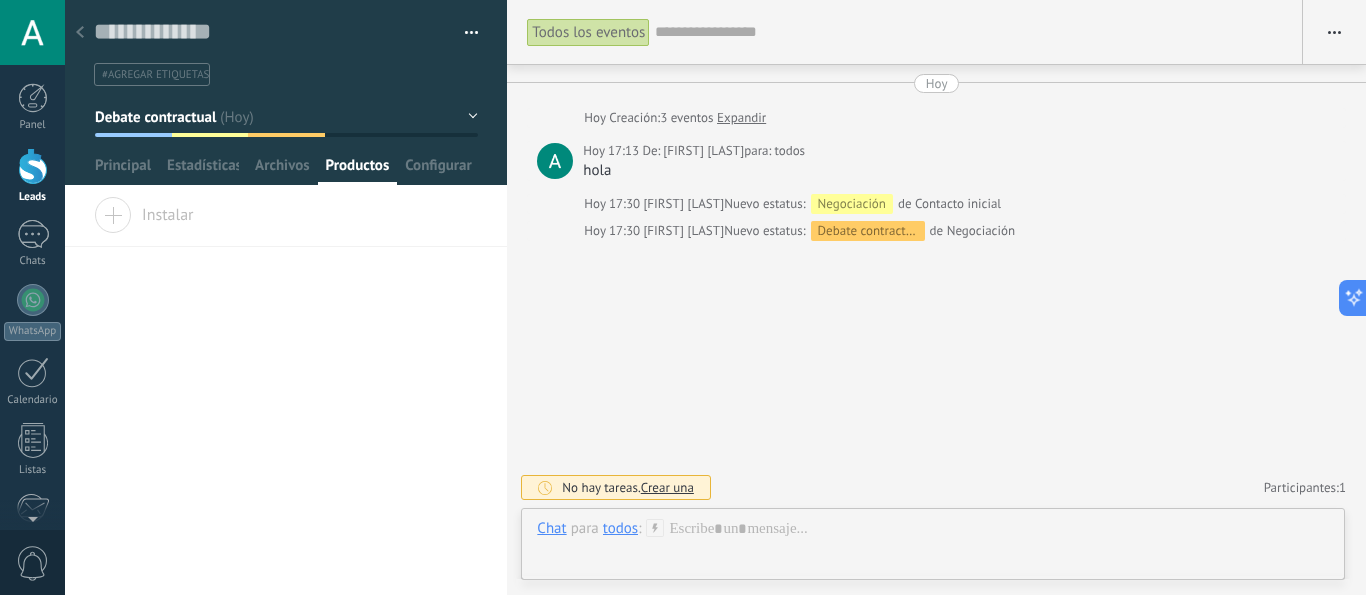 click at bounding box center (464, 33) 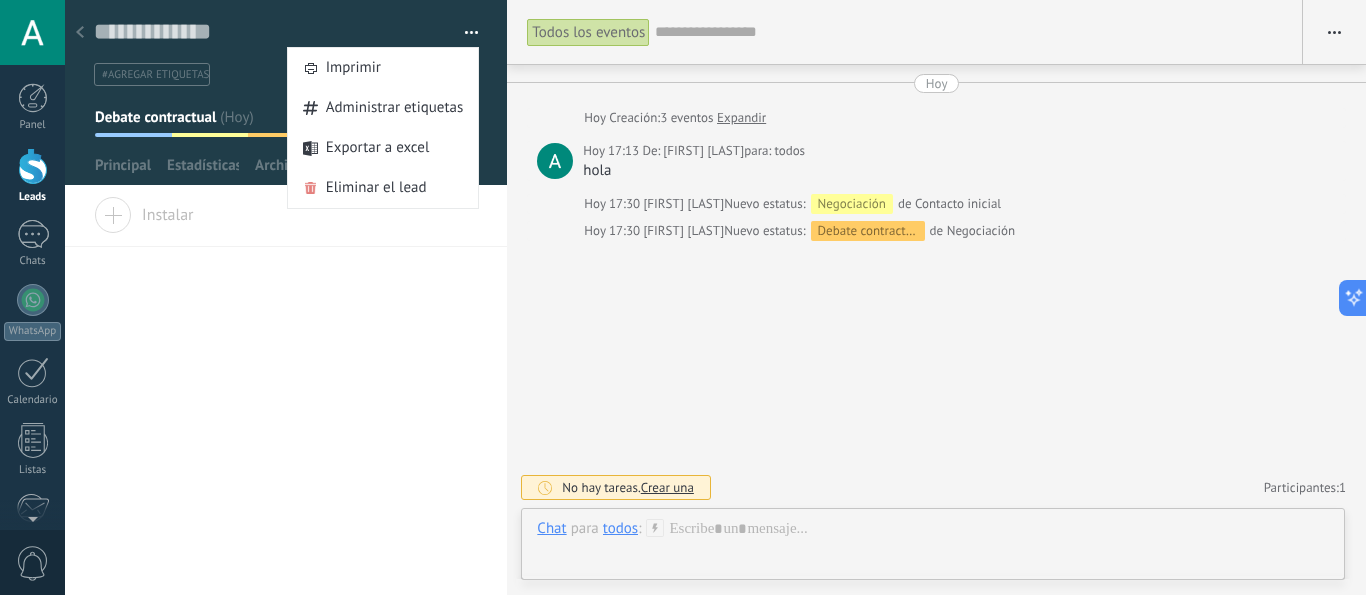 click at bounding box center [464, 33] 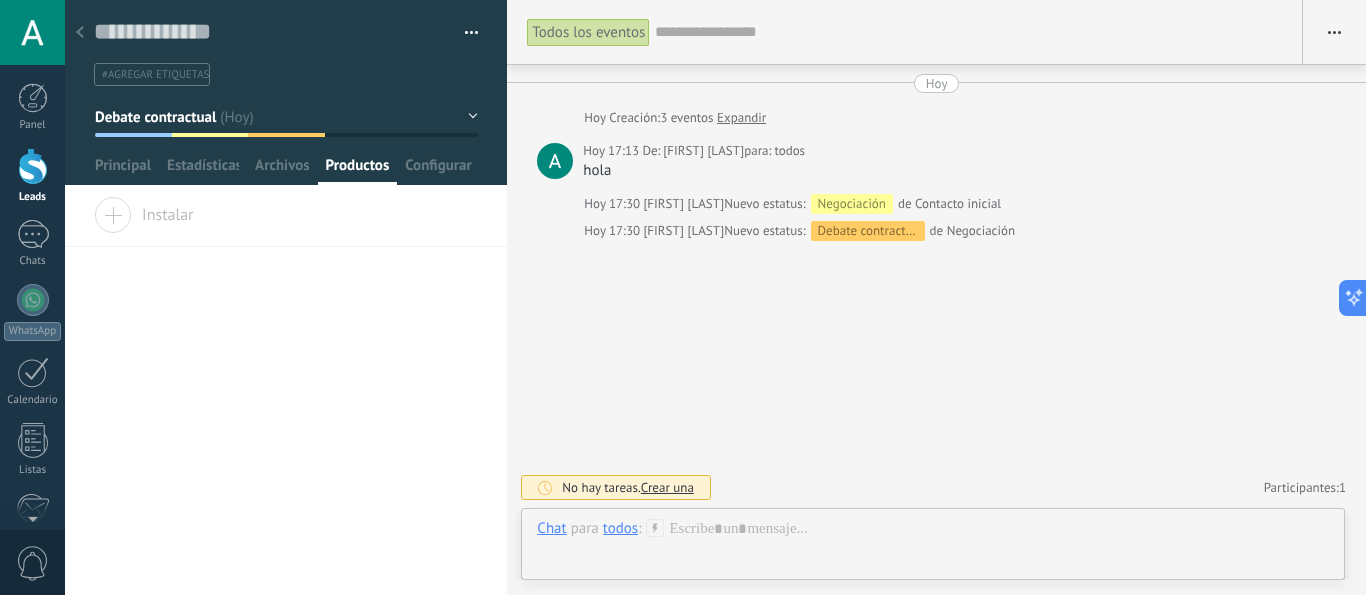 click at bounding box center [80, 33] 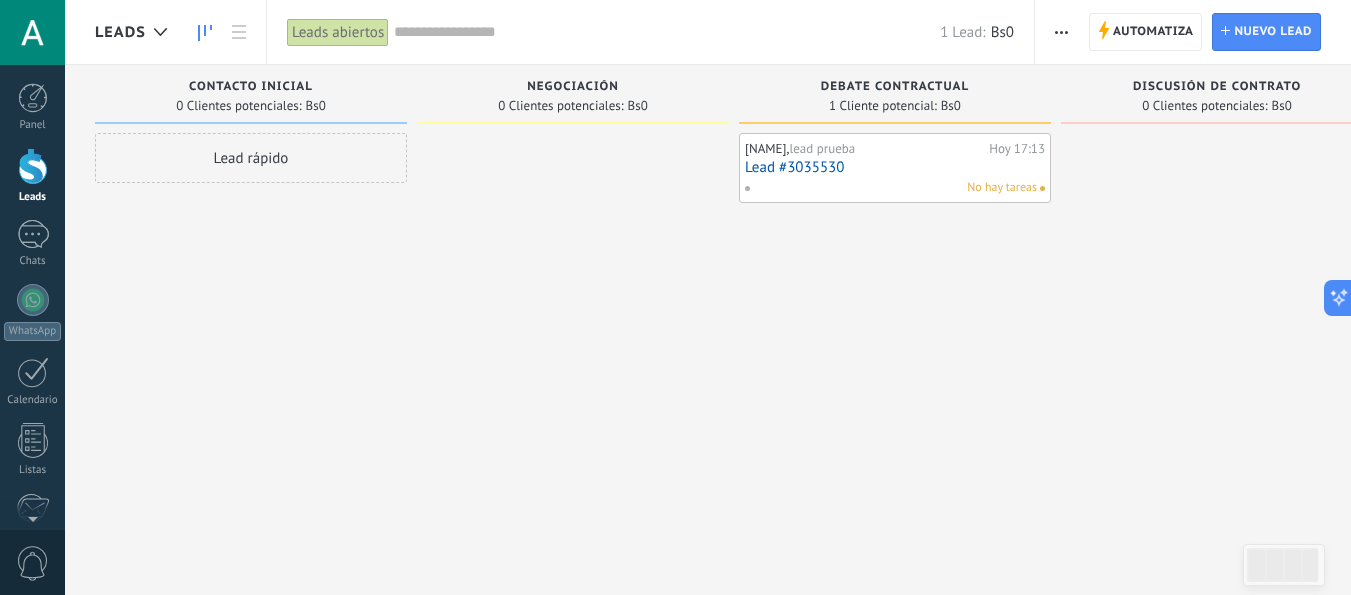 click on "Lead rápido" at bounding box center (251, 158) 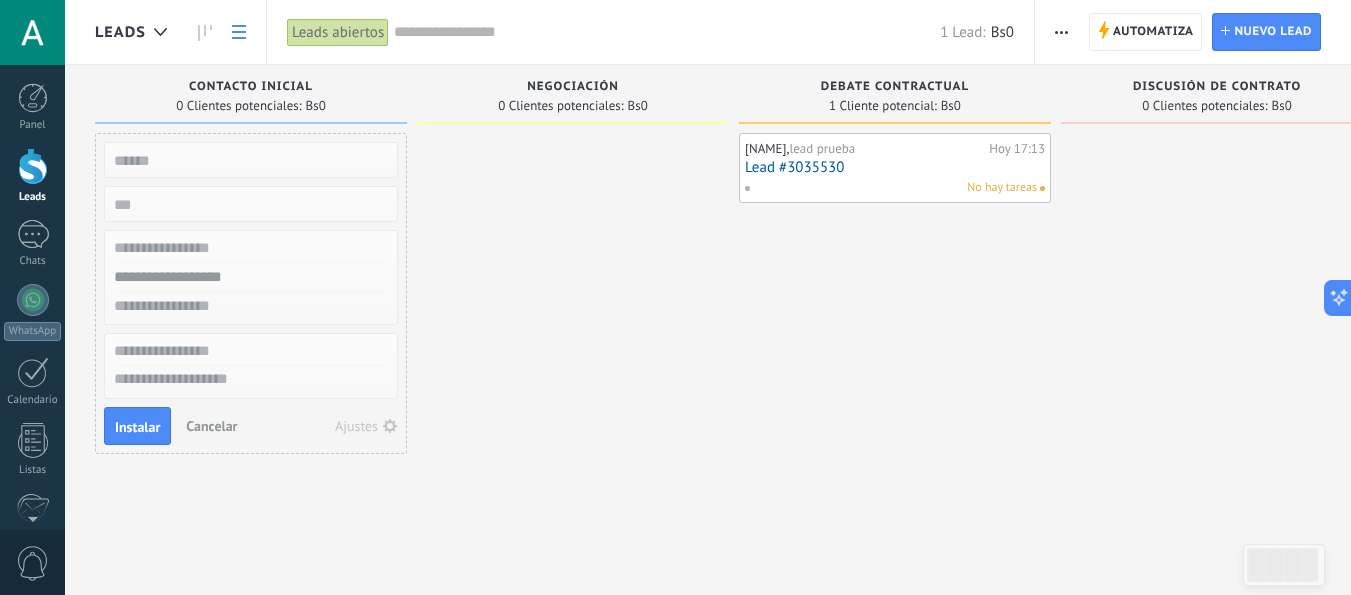 click at bounding box center [239, 32] 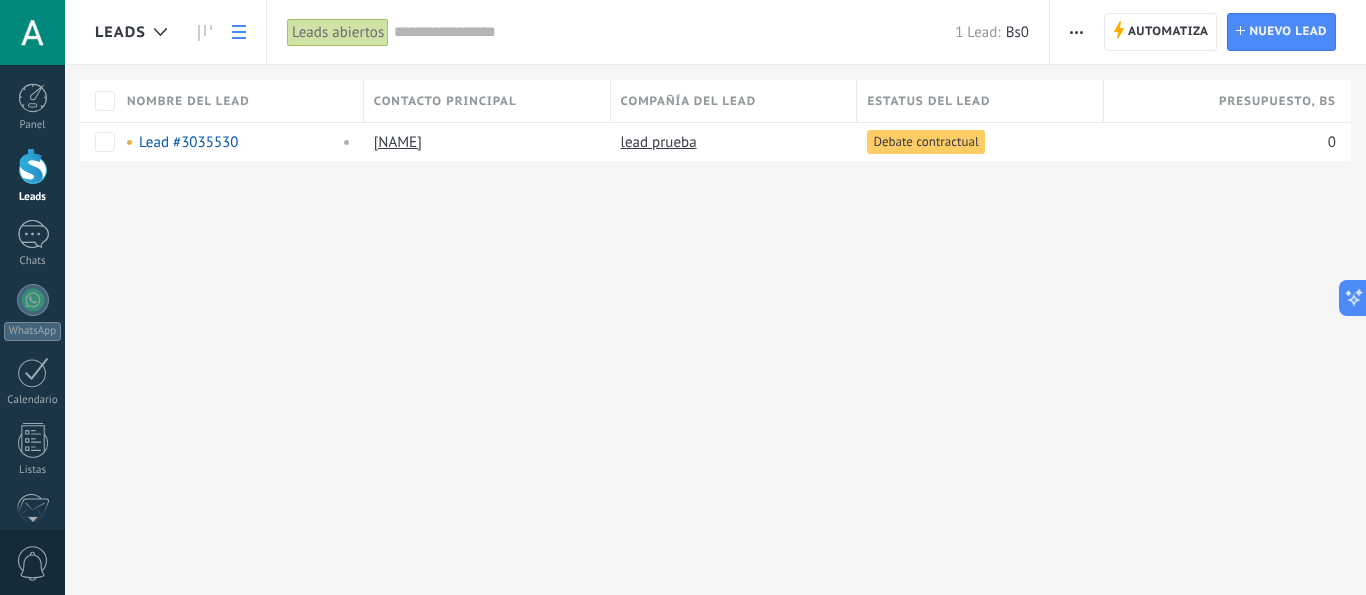 click at bounding box center (239, 32) 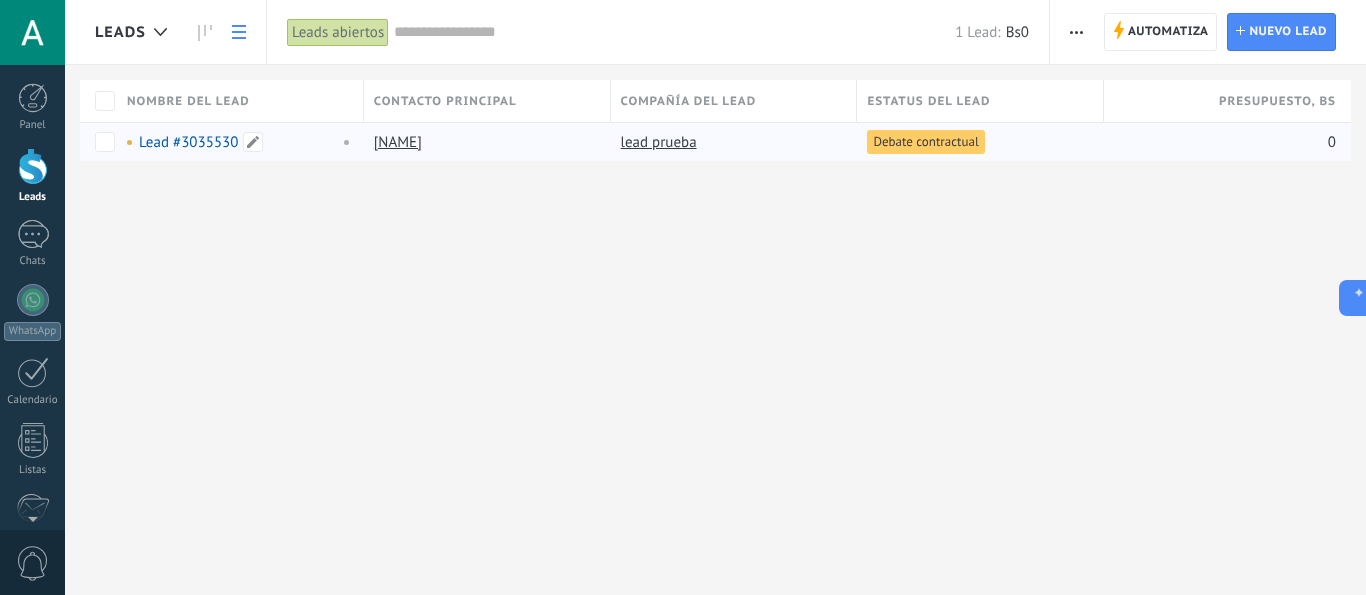 click on "Lead #3035530" at bounding box center (188, 142) 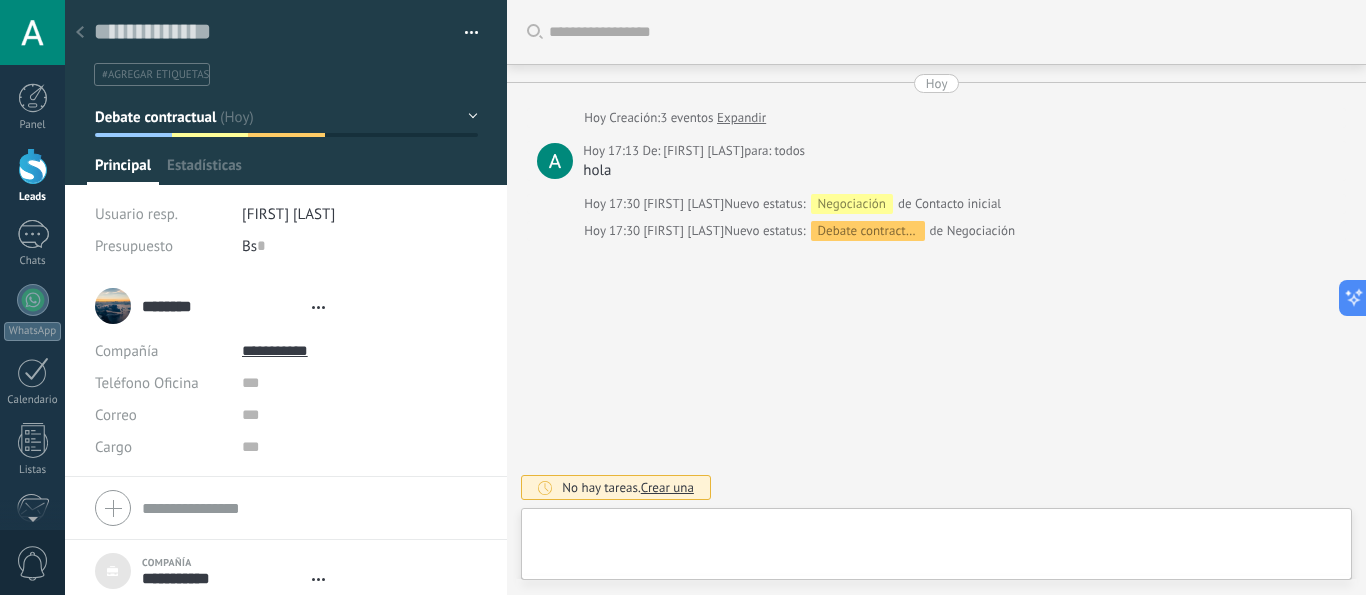 type on "***" 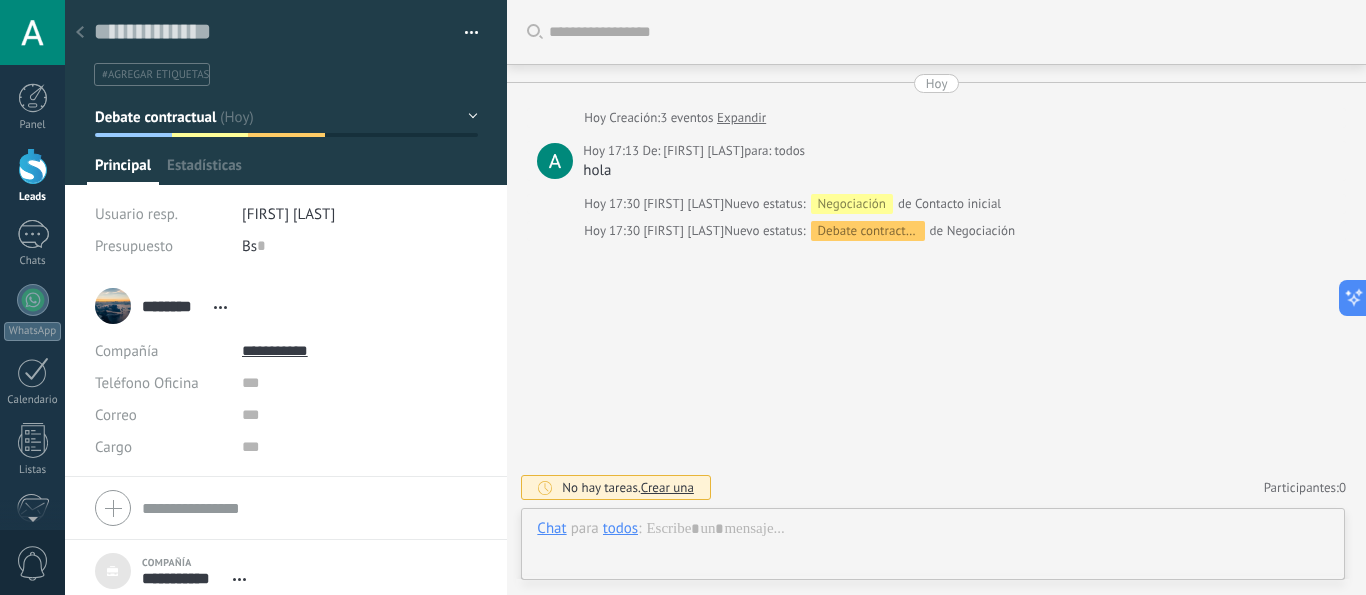 scroll, scrollTop: 20, scrollLeft: 0, axis: vertical 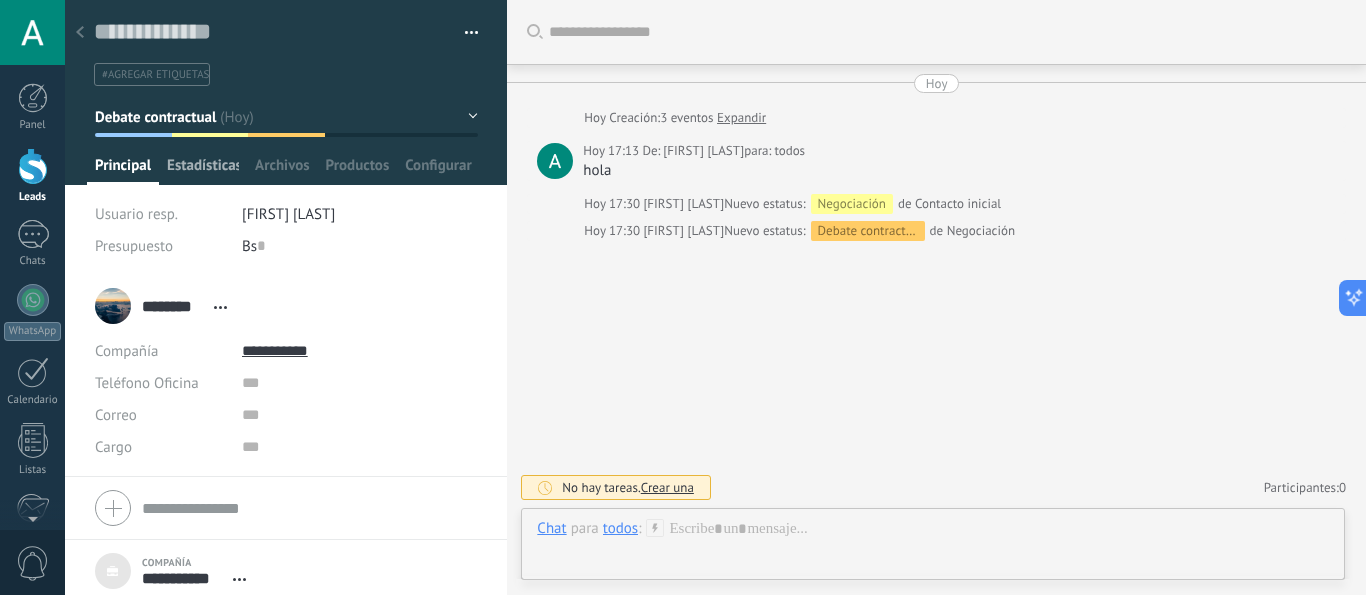 click on "Estadísticas" at bounding box center [203, 170] 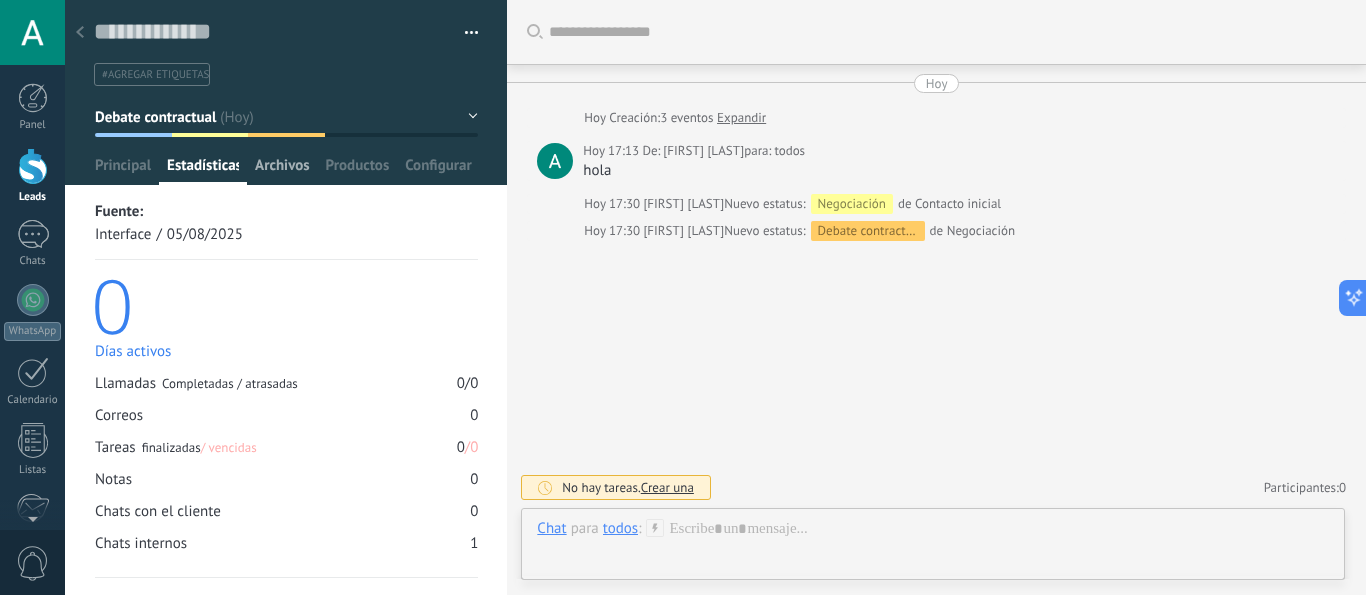 drag, startPoint x: 266, startPoint y: 169, endPoint x: 293, endPoint y: 167, distance: 27.073973 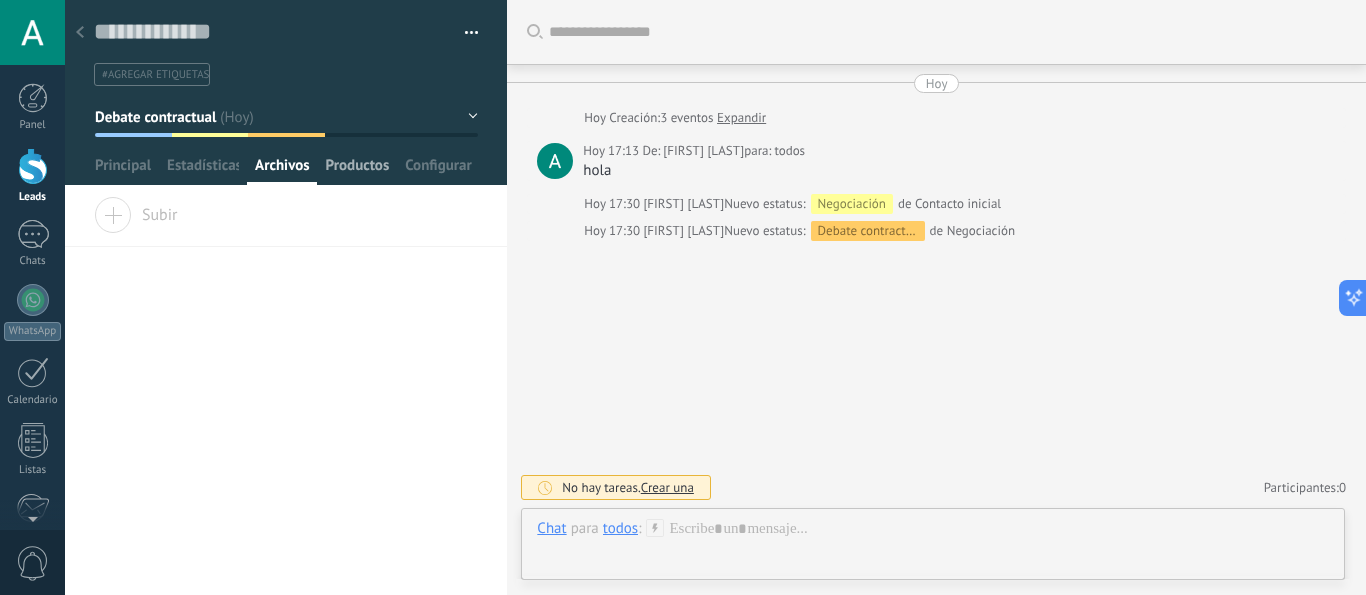 drag, startPoint x: 337, startPoint y: 170, endPoint x: 392, endPoint y: 173, distance: 55.081757 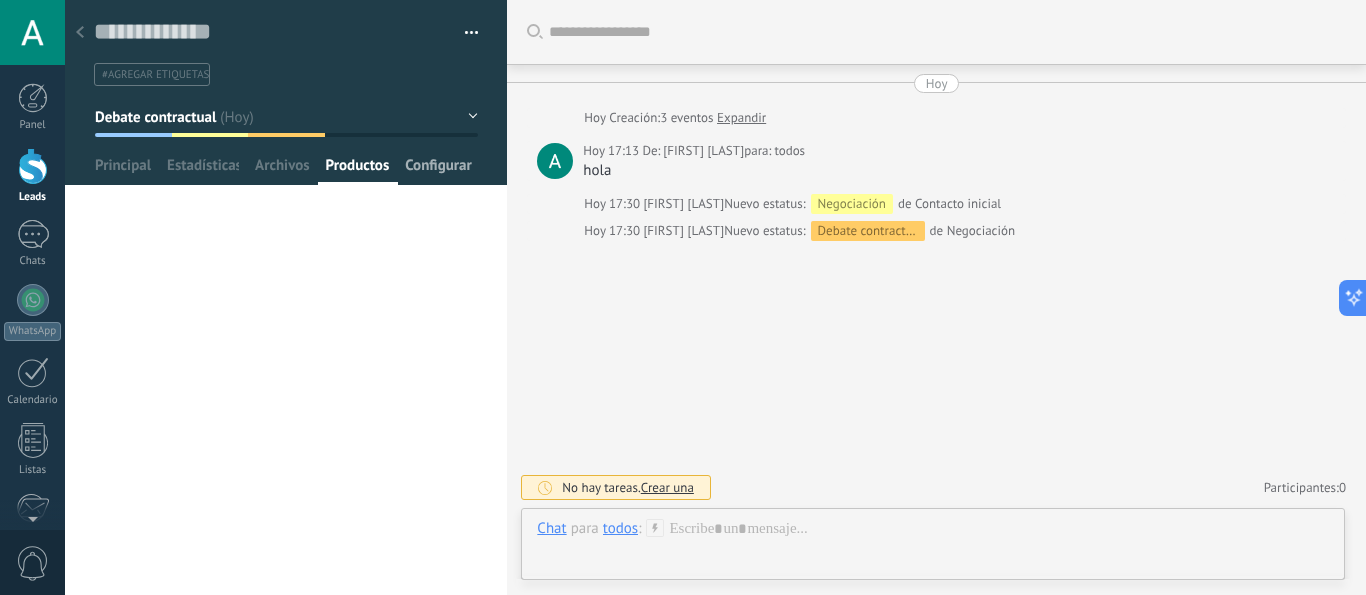 click on "Configurar" at bounding box center (438, 170) 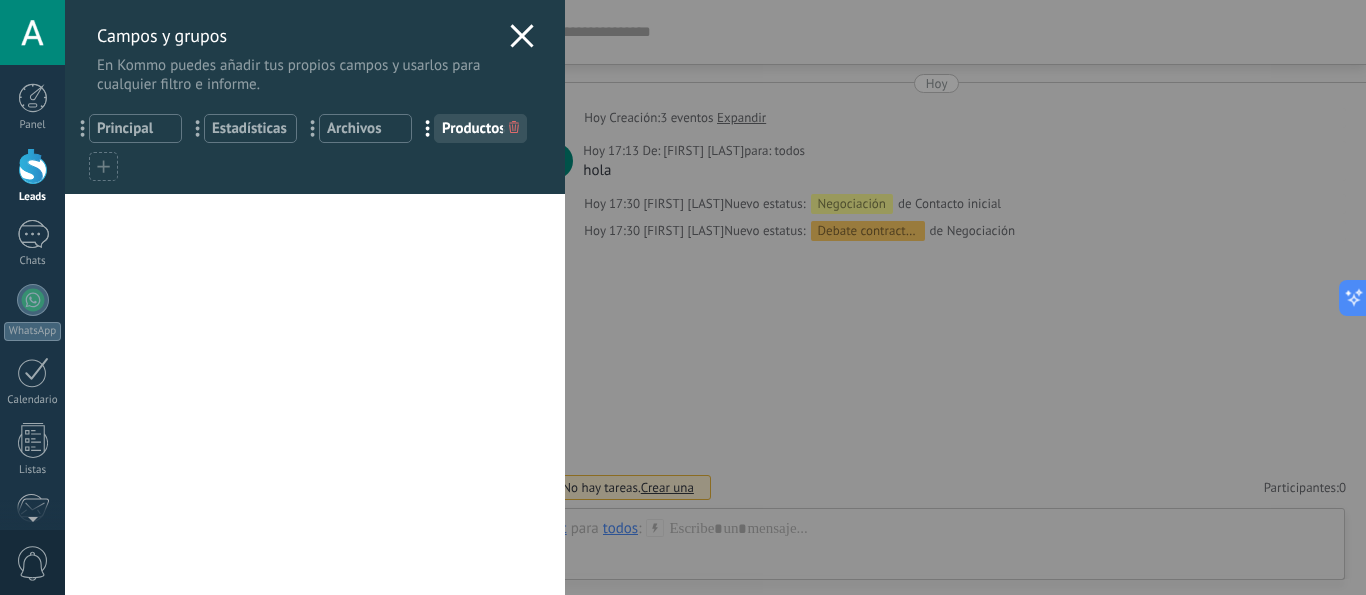 click at bounding box center (522, 38) 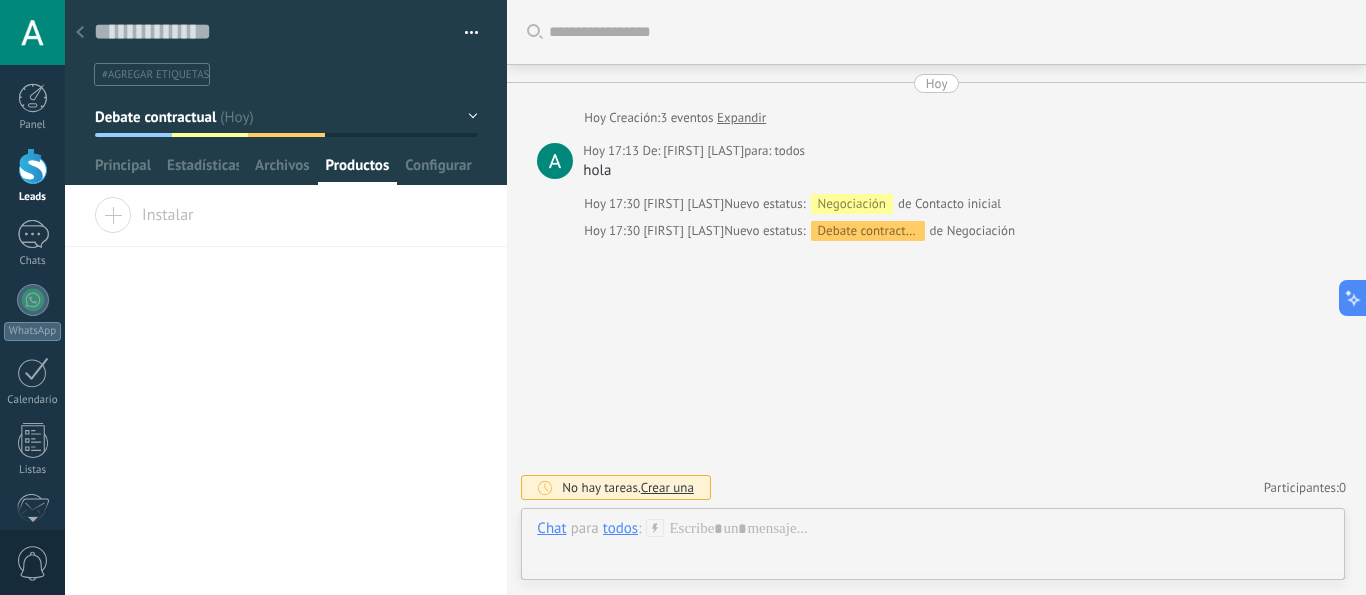 click at bounding box center [472, 36] 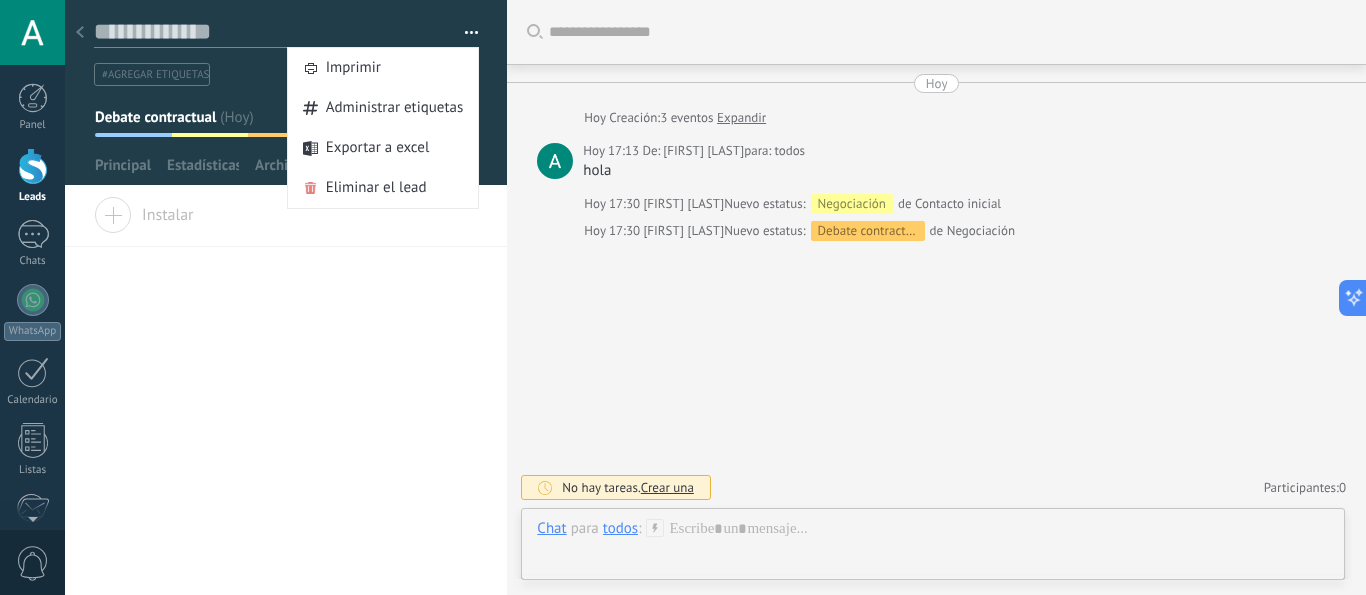 click at bounding box center [272, 32] 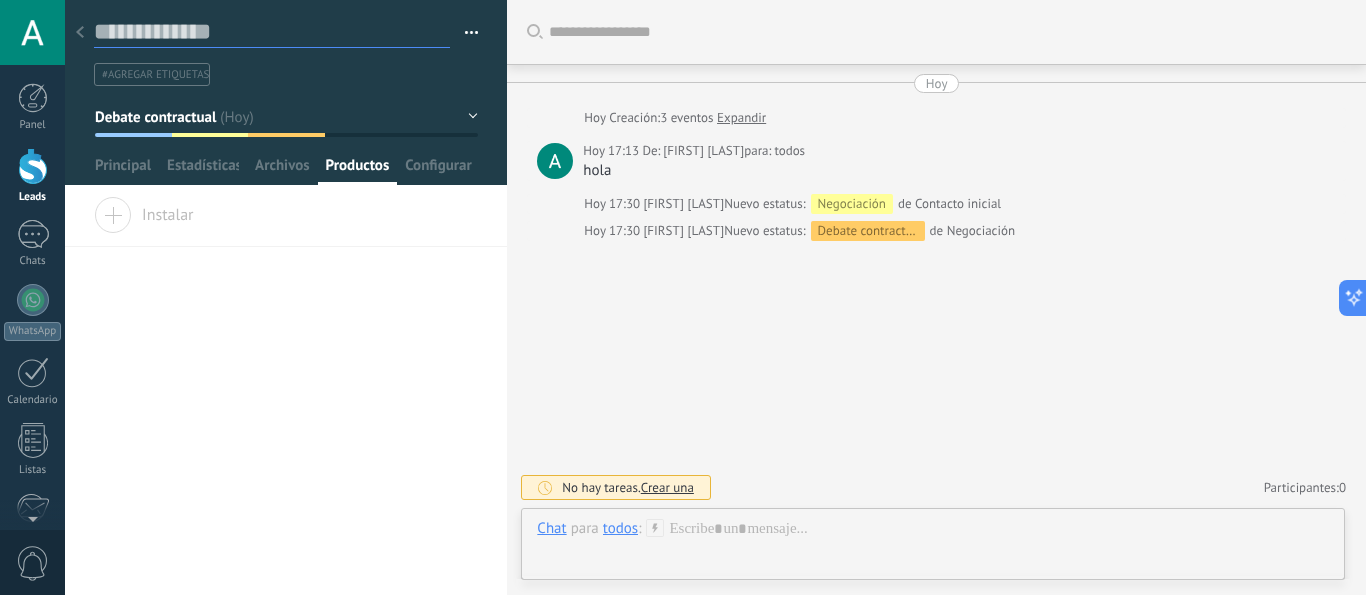 click at bounding box center (272, 32) 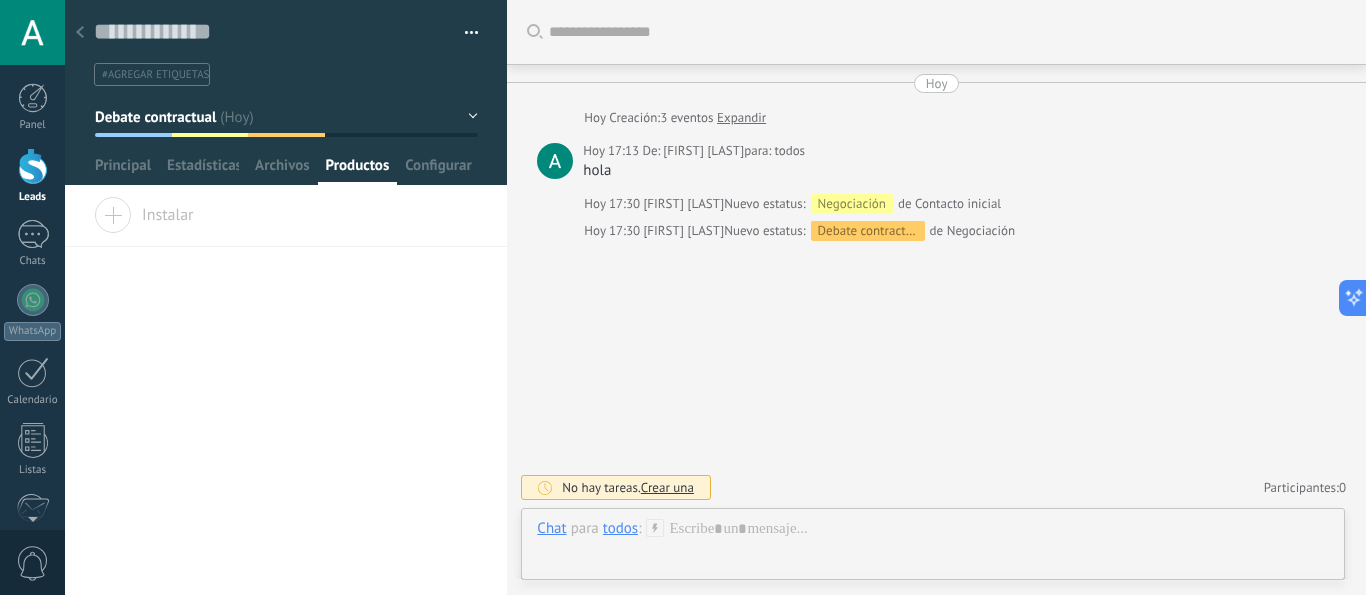 click at bounding box center [80, 33] 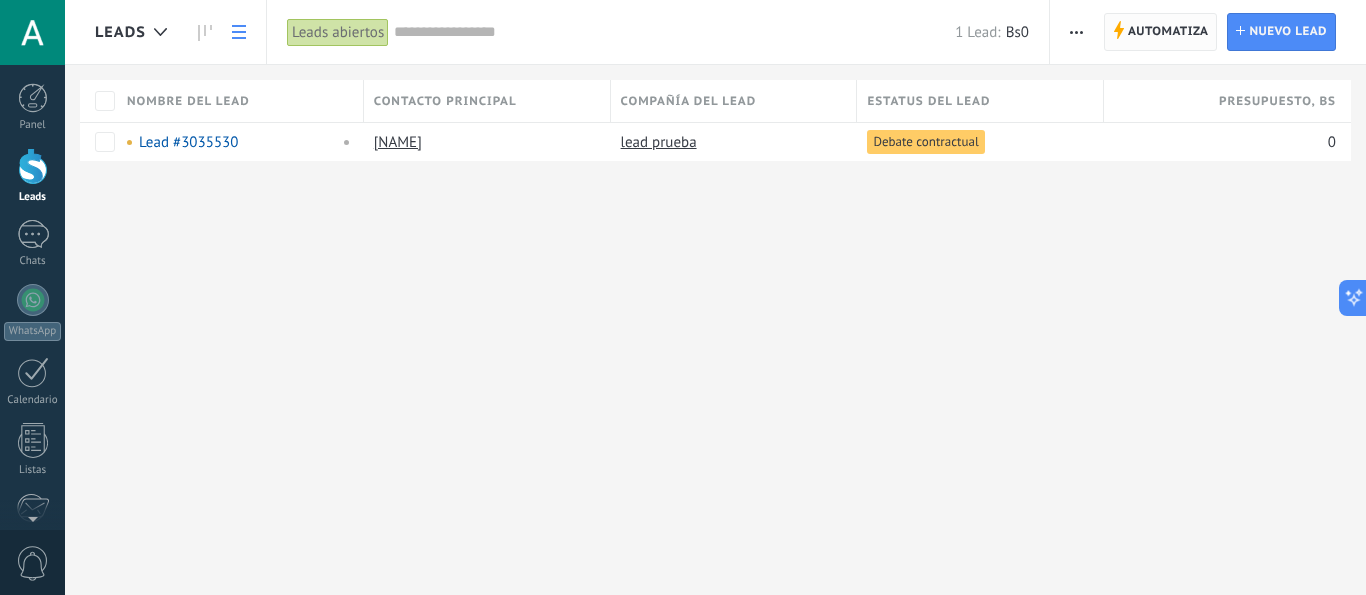 click on "Automatiza" at bounding box center [1168, 32] 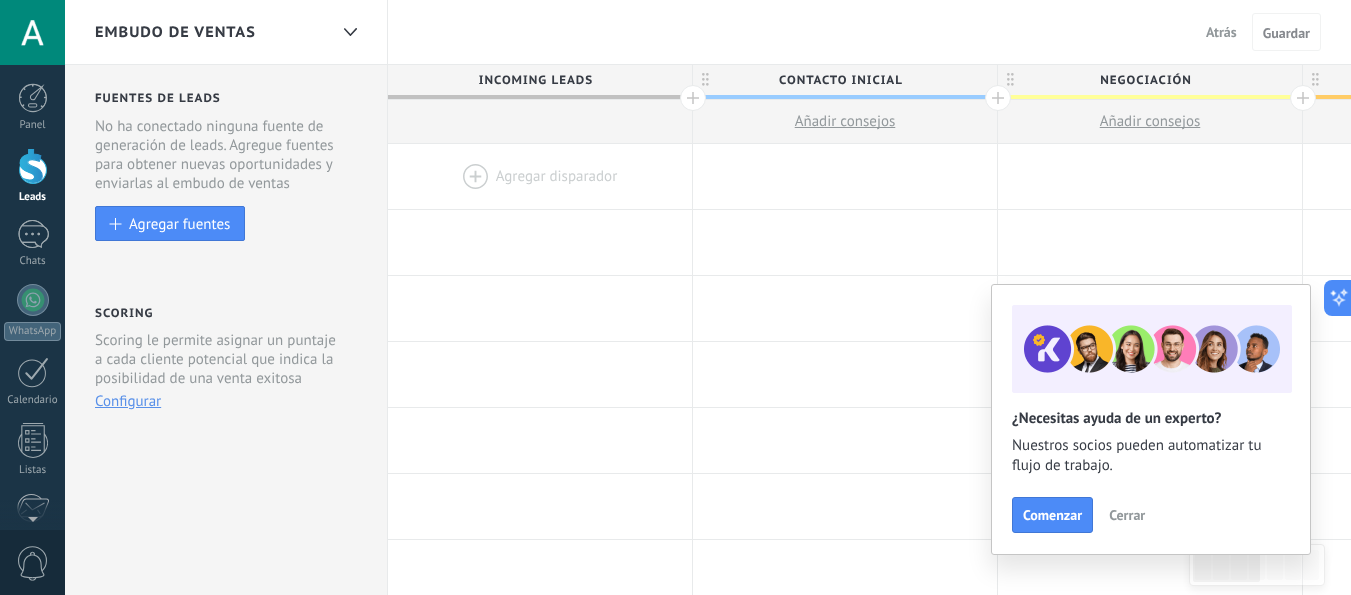 click on "Cerrar" at bounding box center (1127, 515) 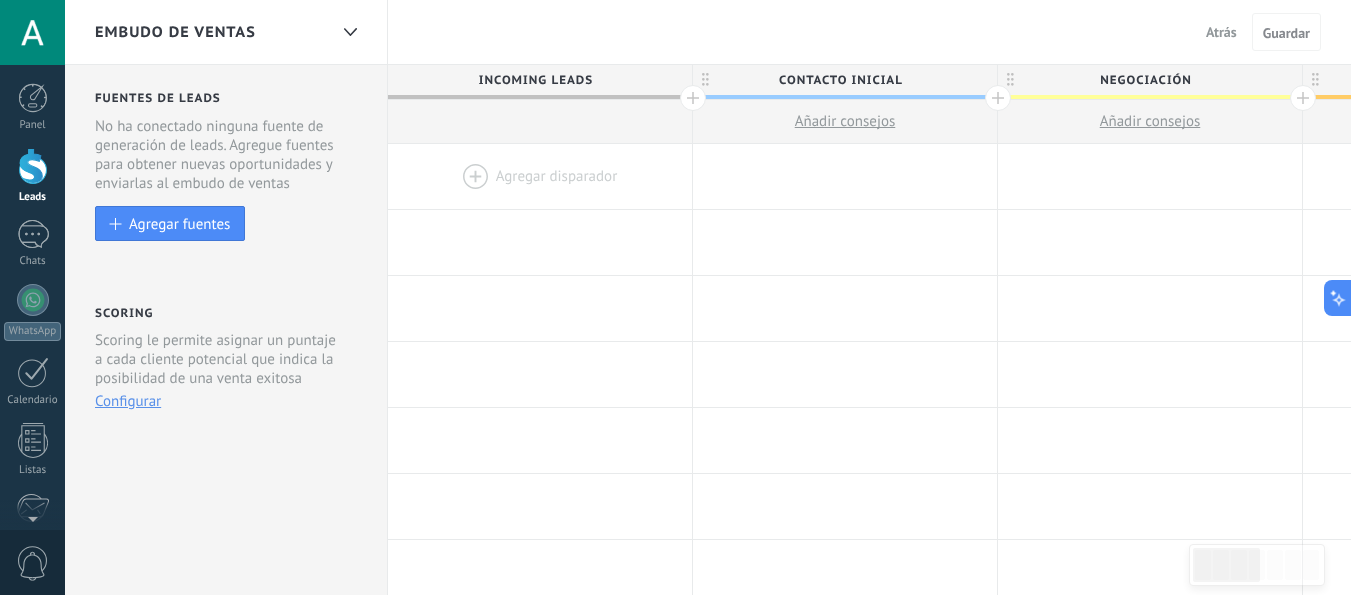 click at bounding box center (540, 176) 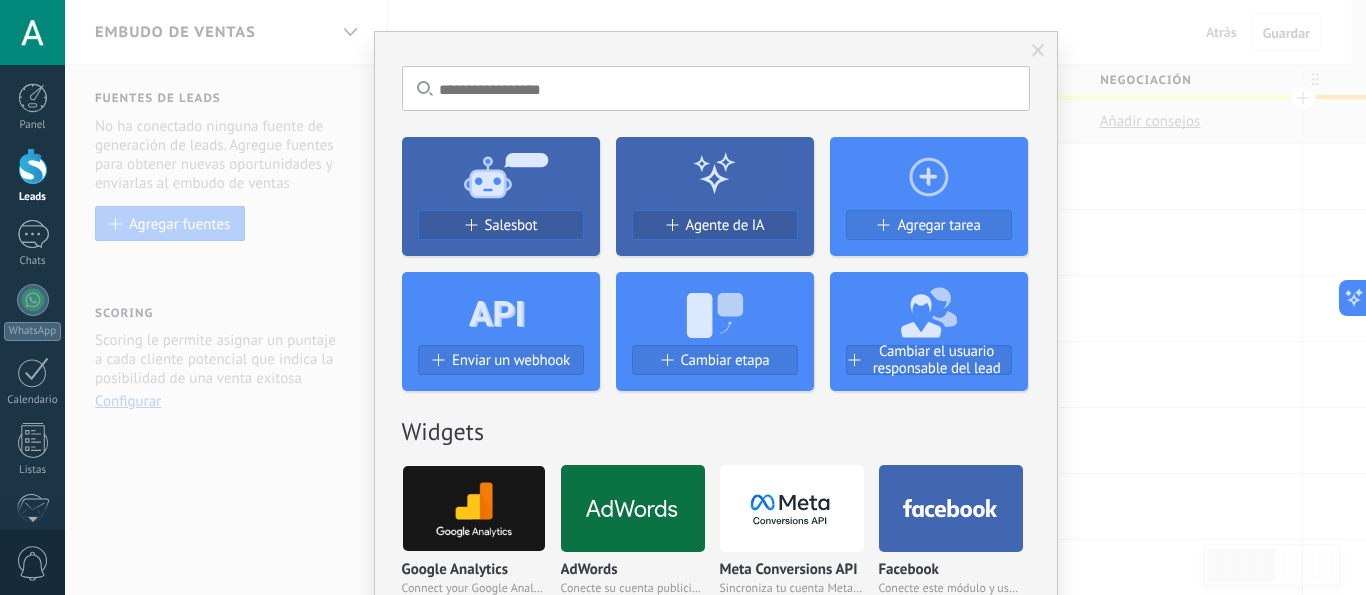 scroll, scrollTop: 0, scrollLeft: 0, axis: both 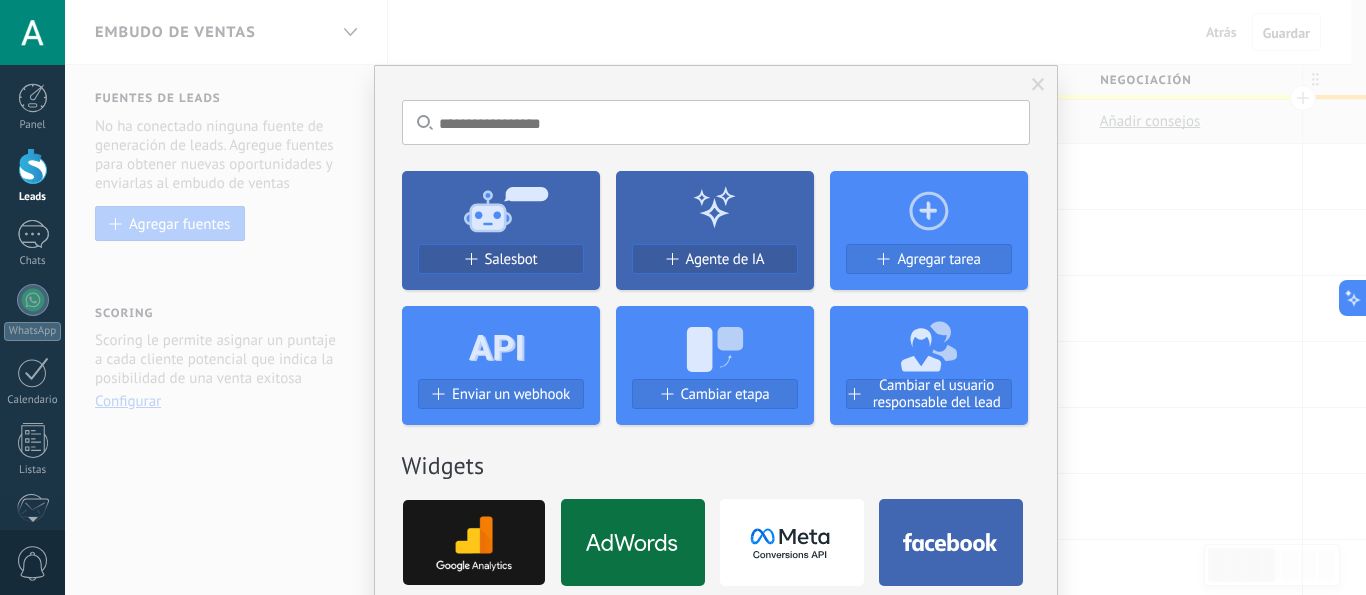 click at bounding box center [716, 122] 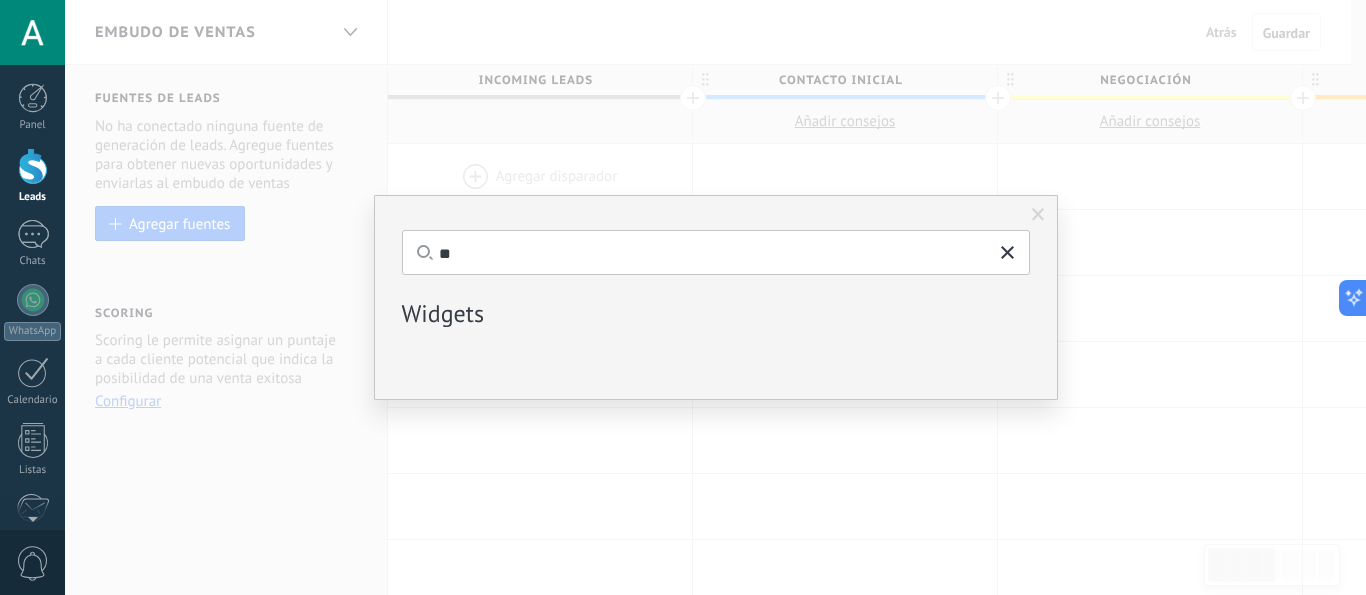type on "*" 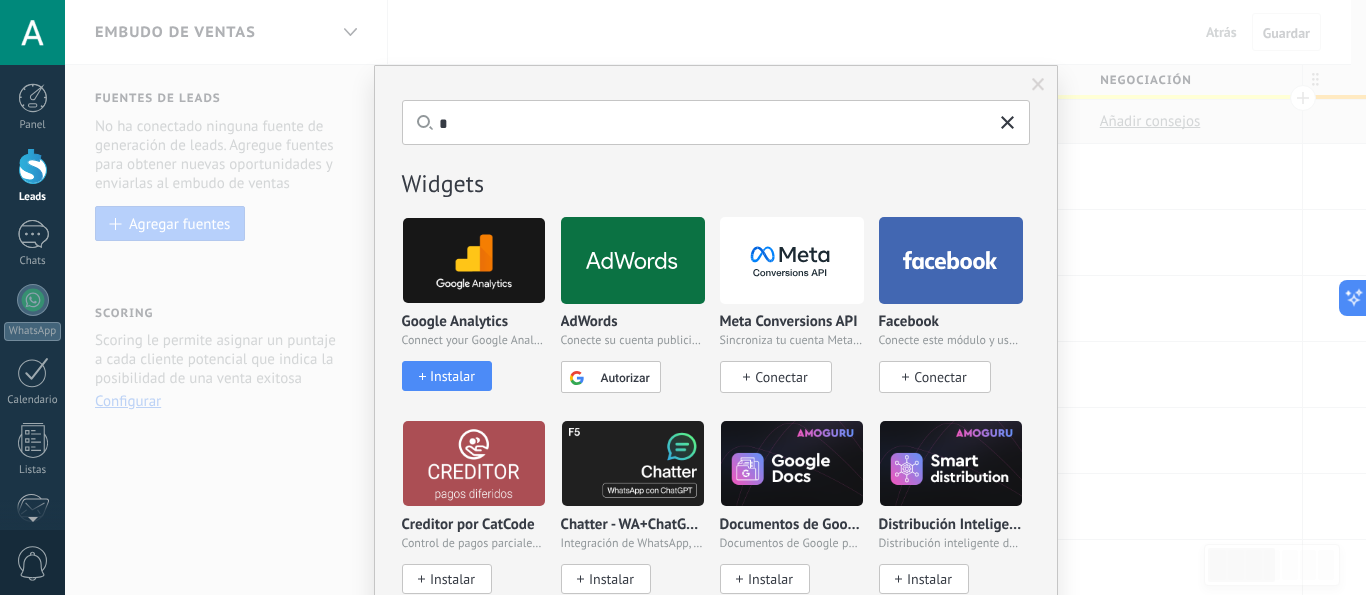 type 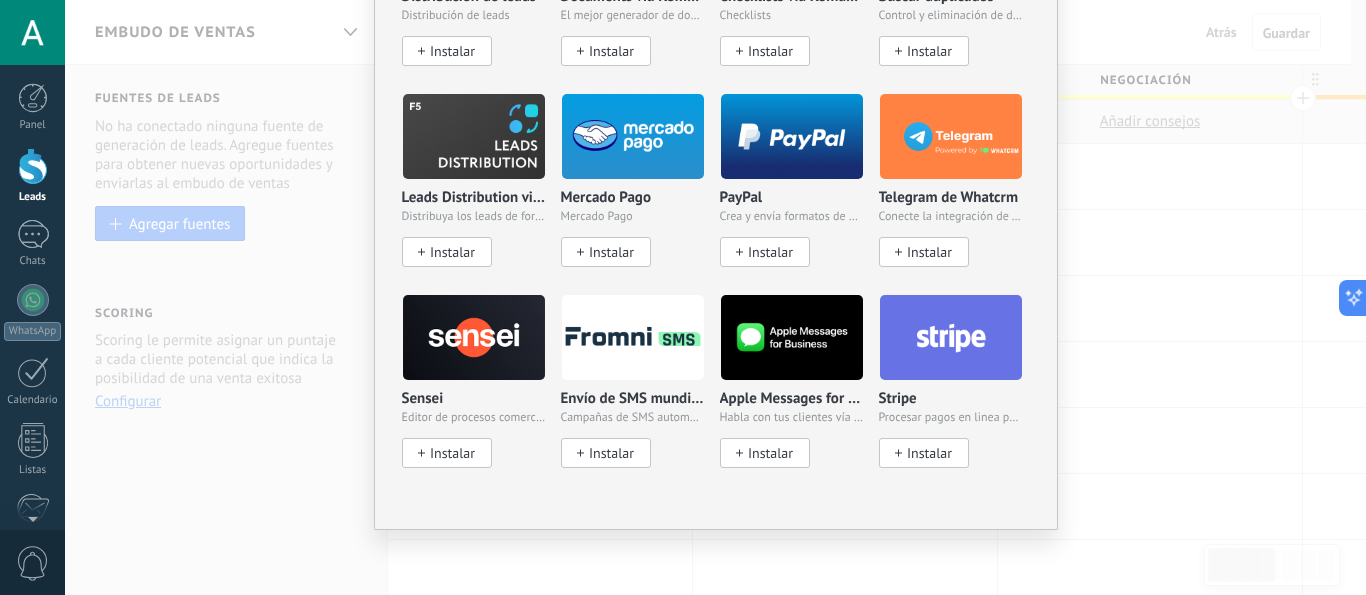 scroll, scrollTop: 0, scrollLeft: 0, axis: both 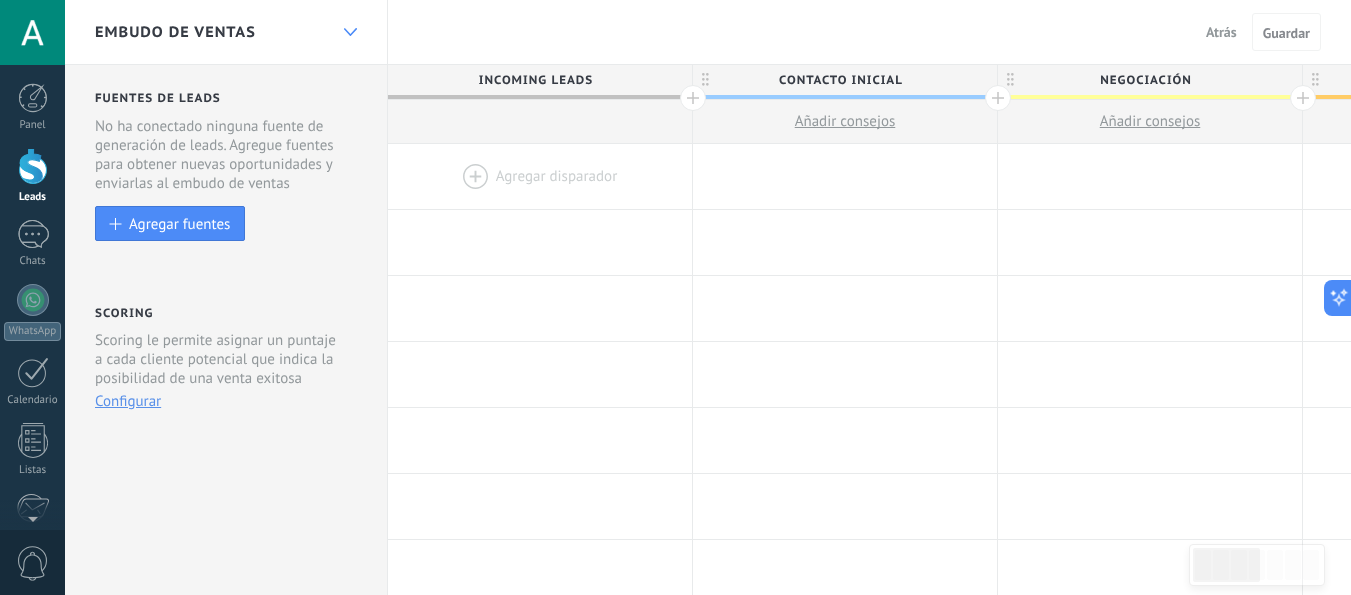 click at bounding box center [350, 32] 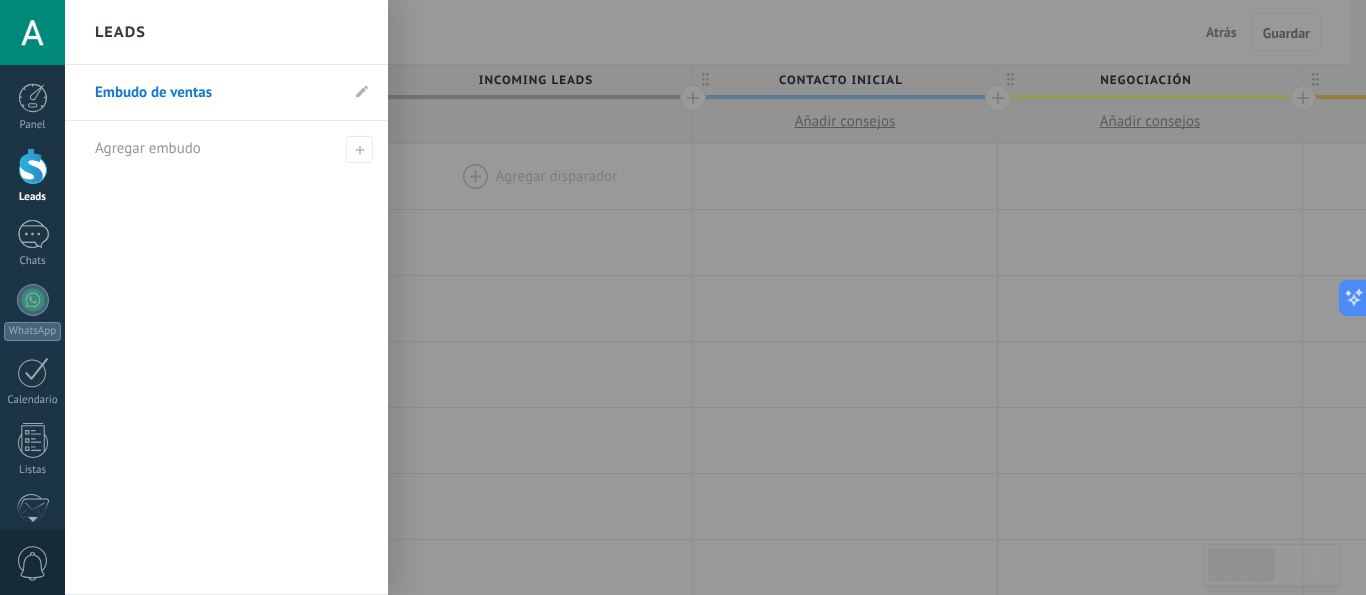 click on "Leads" at bounding box center [226, 32] 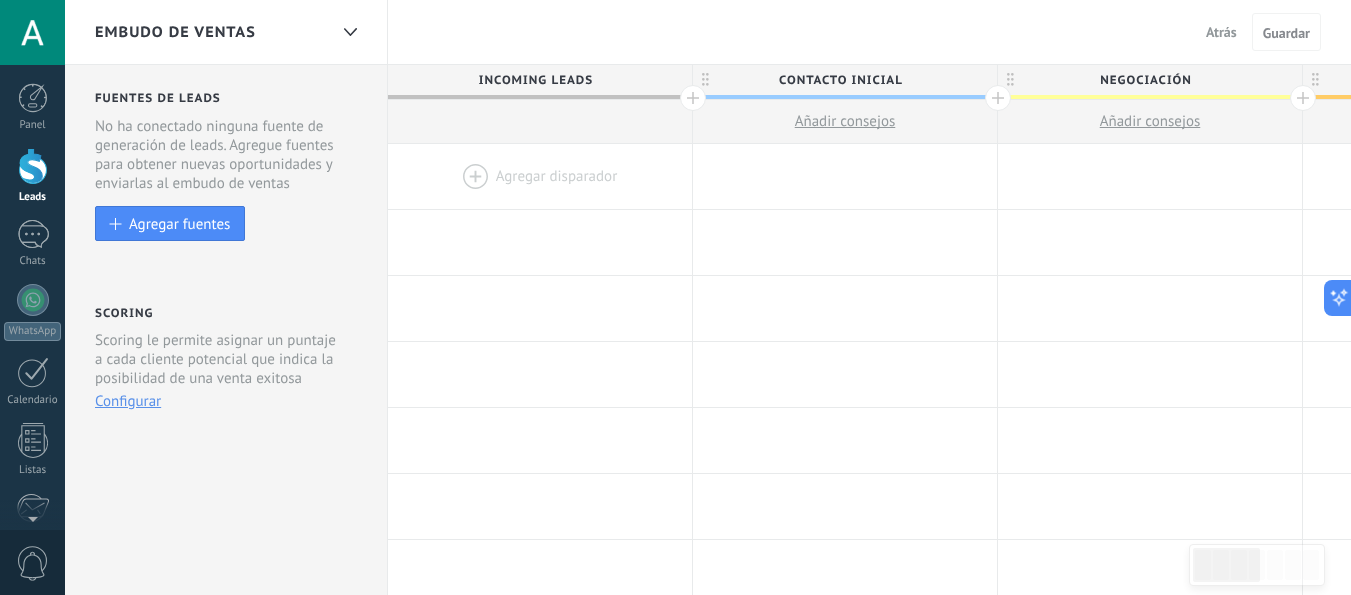 click on "Atrás" at bounding box center (1221, 32) 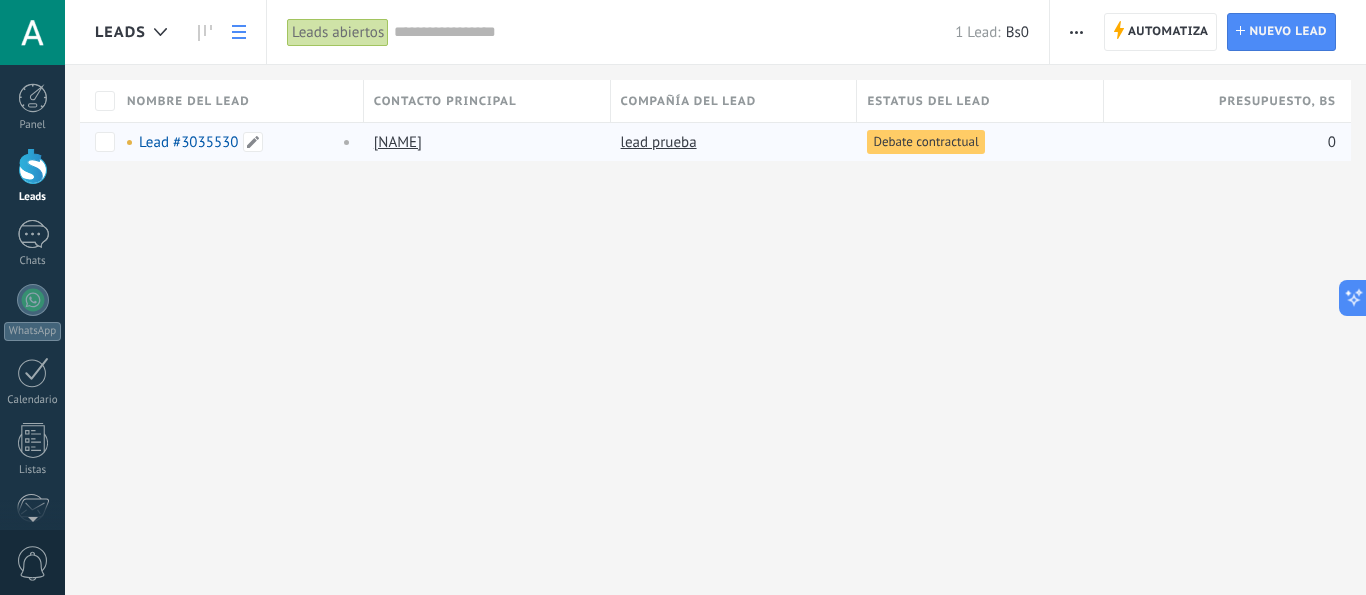 click at bounding box center [342, 142] 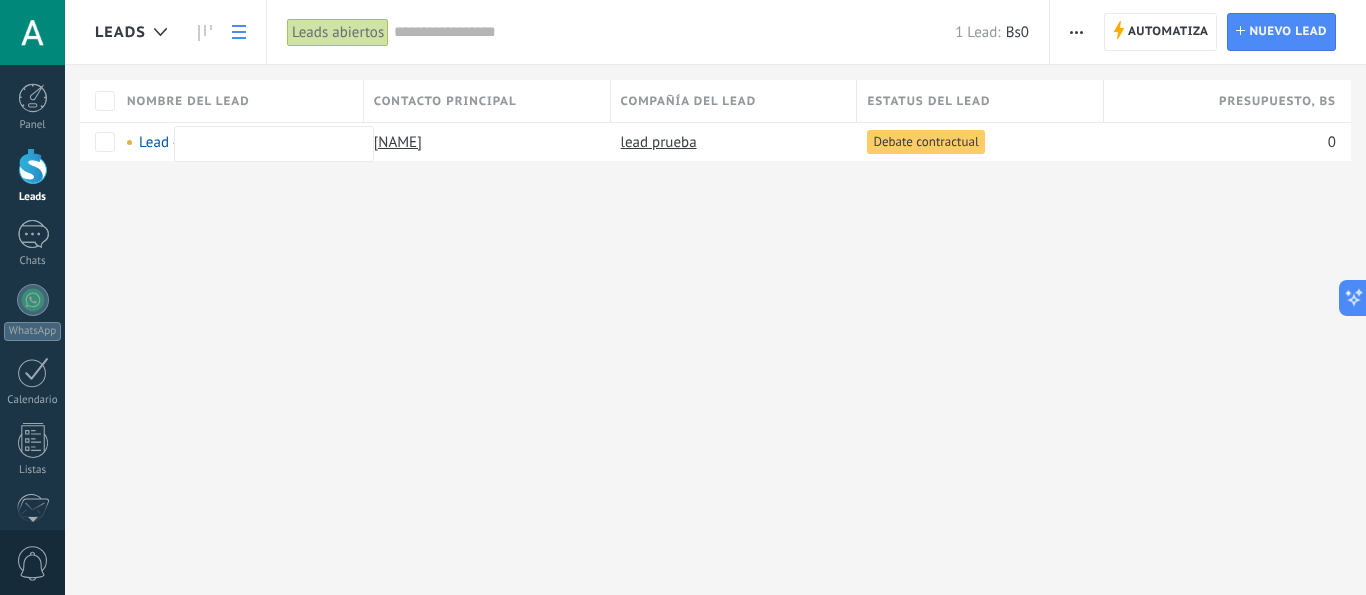 click on "Leads abiertos" at bounding box center [338, 32] 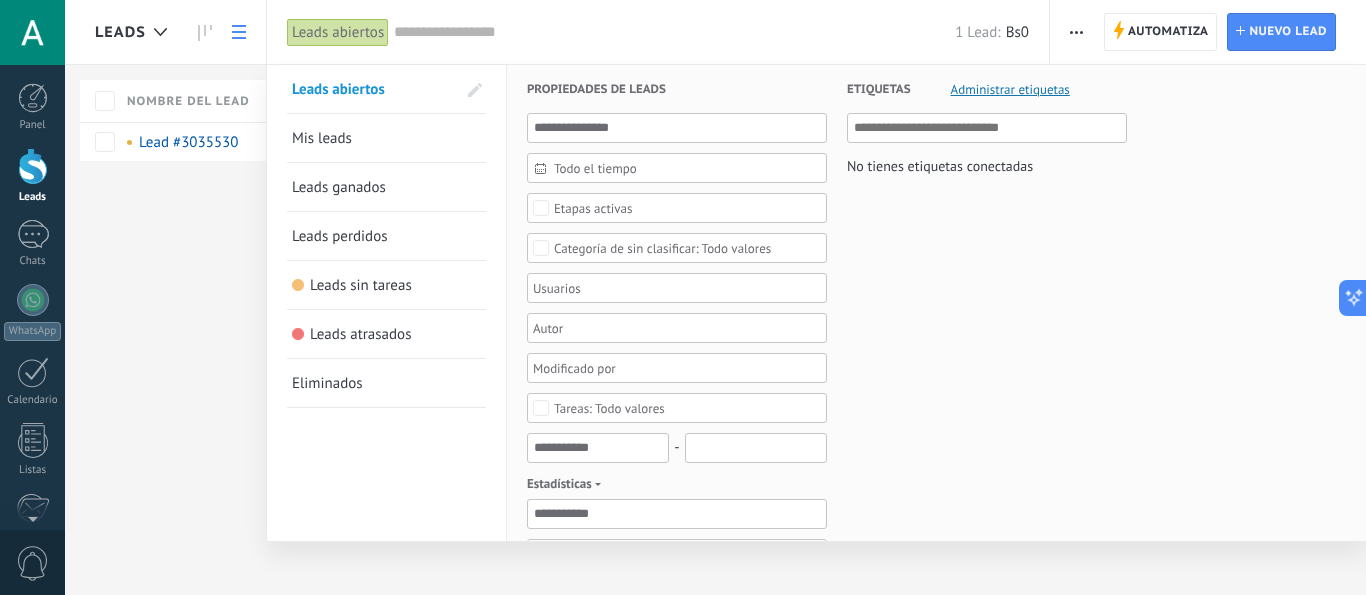 click at bounding box center (683, 297) 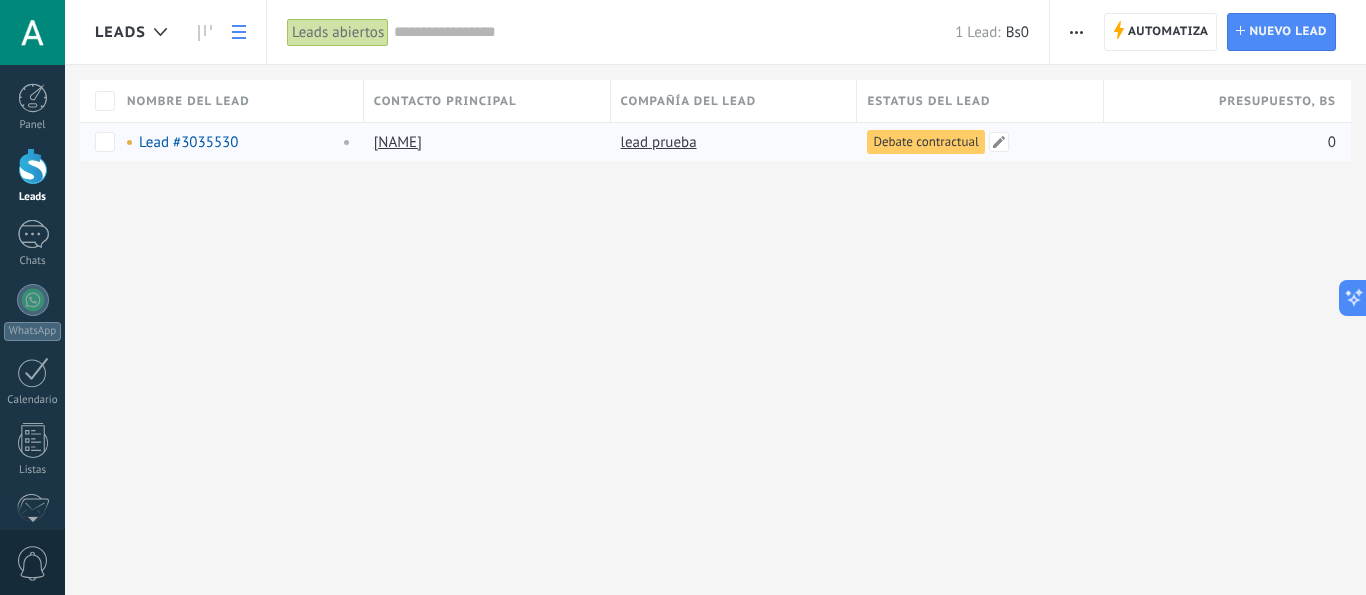 click on "Debate contractual" at bounding box center (925, 142) 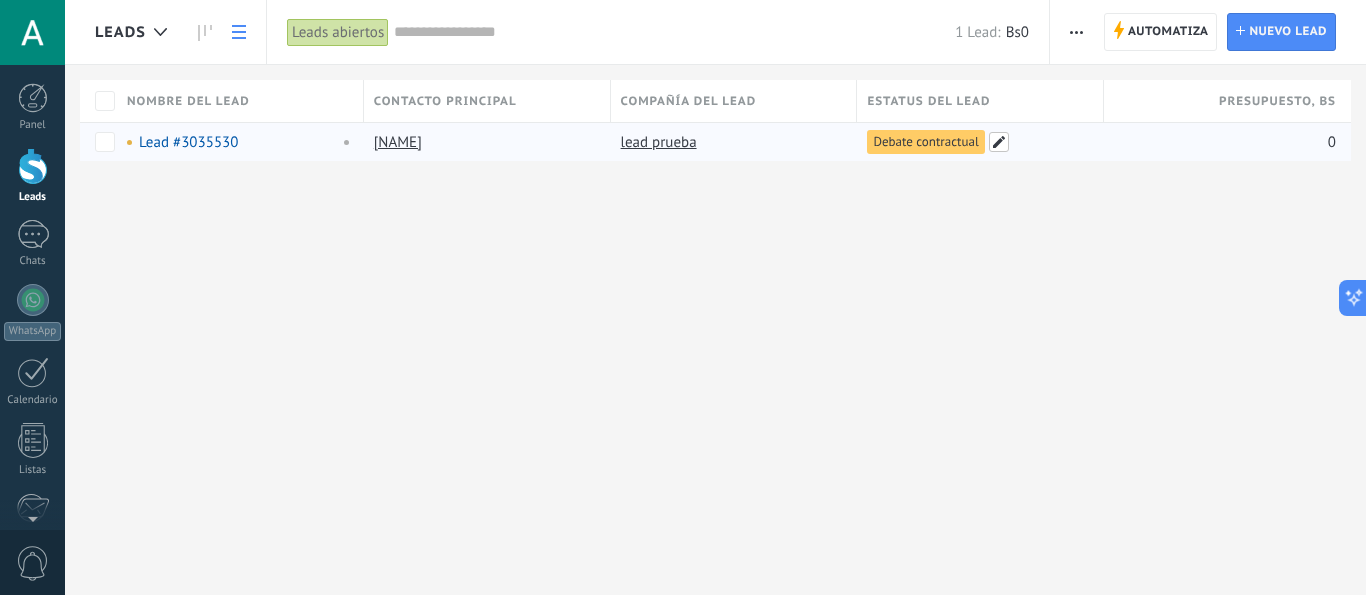 click at bounding box center [999, 142] 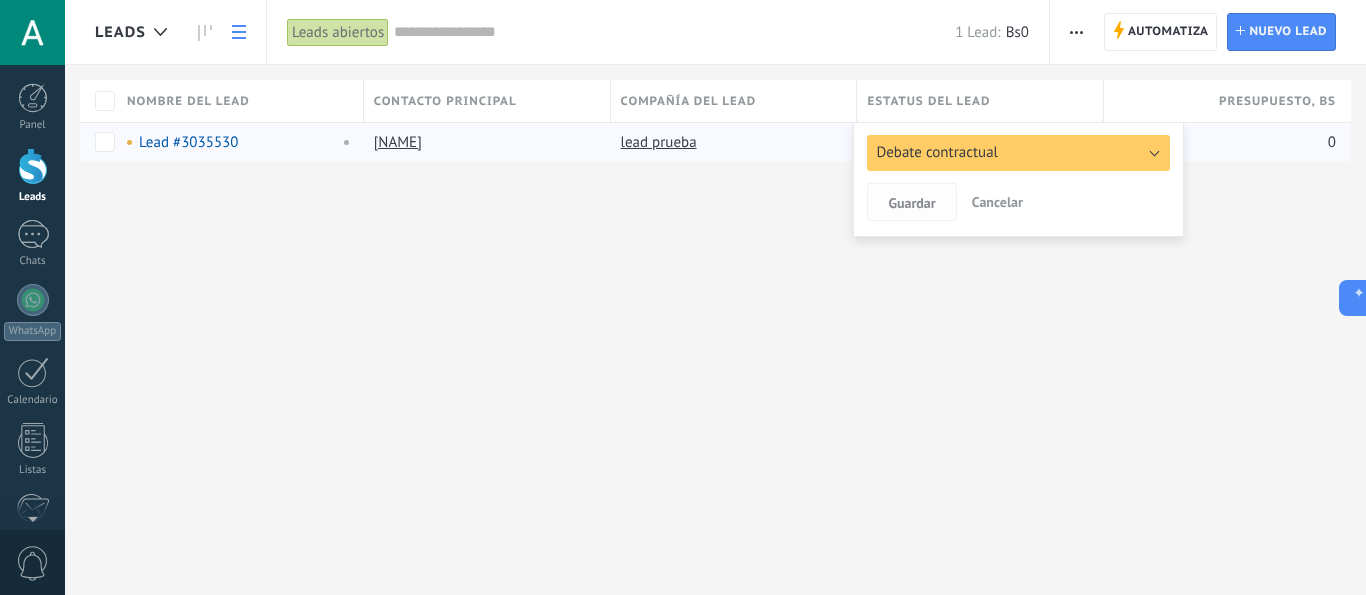 click on "Guardar" at bounding box center (911, 203) 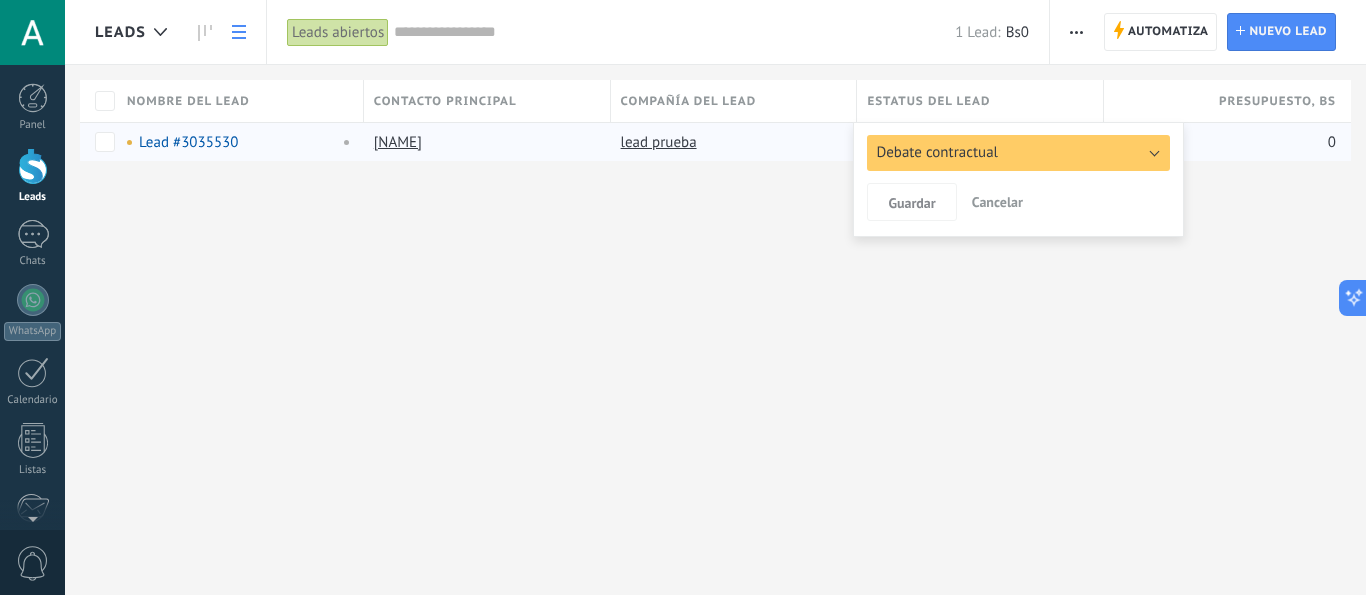 click on "Debate contractual" at bounding box center [1018, 153] 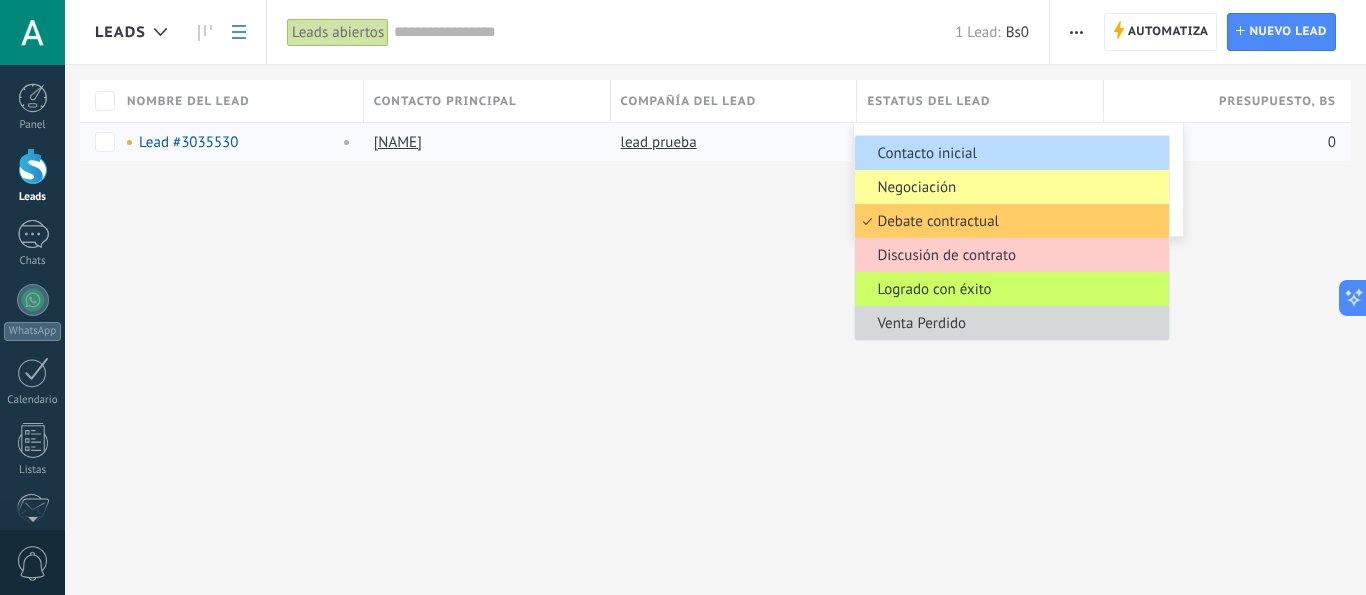 click on "Contacto inicial" at bounding box center (1009, 153) 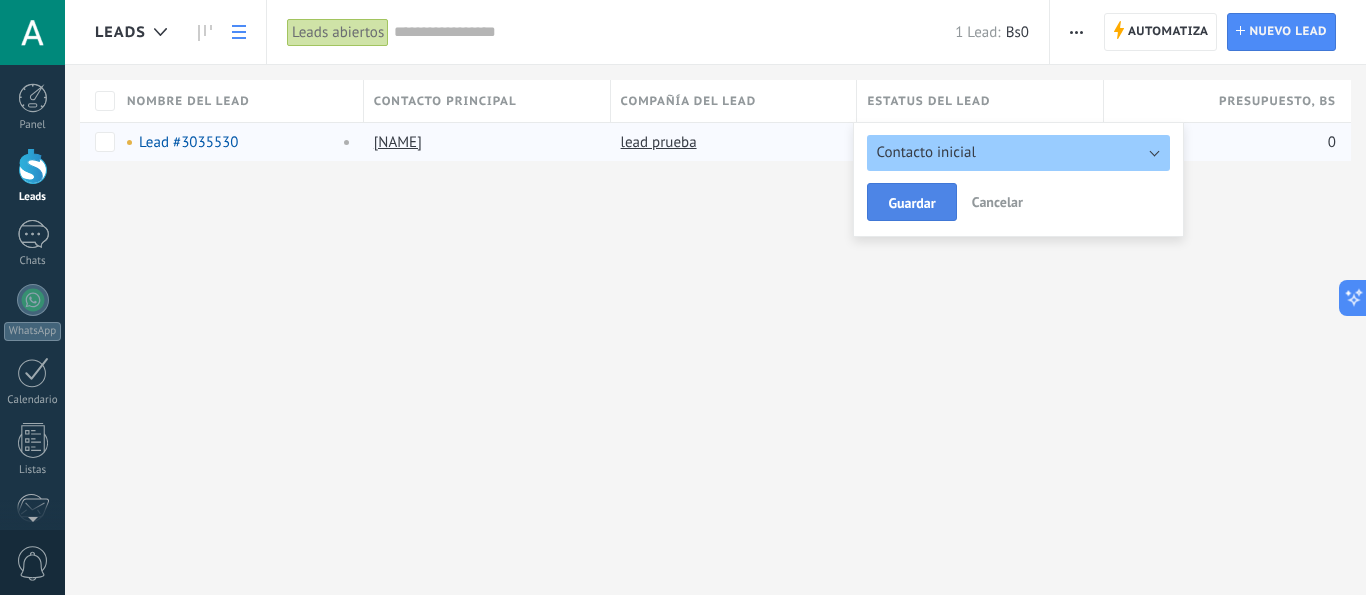 click on "Guardar" at bounding box center (911, 203) 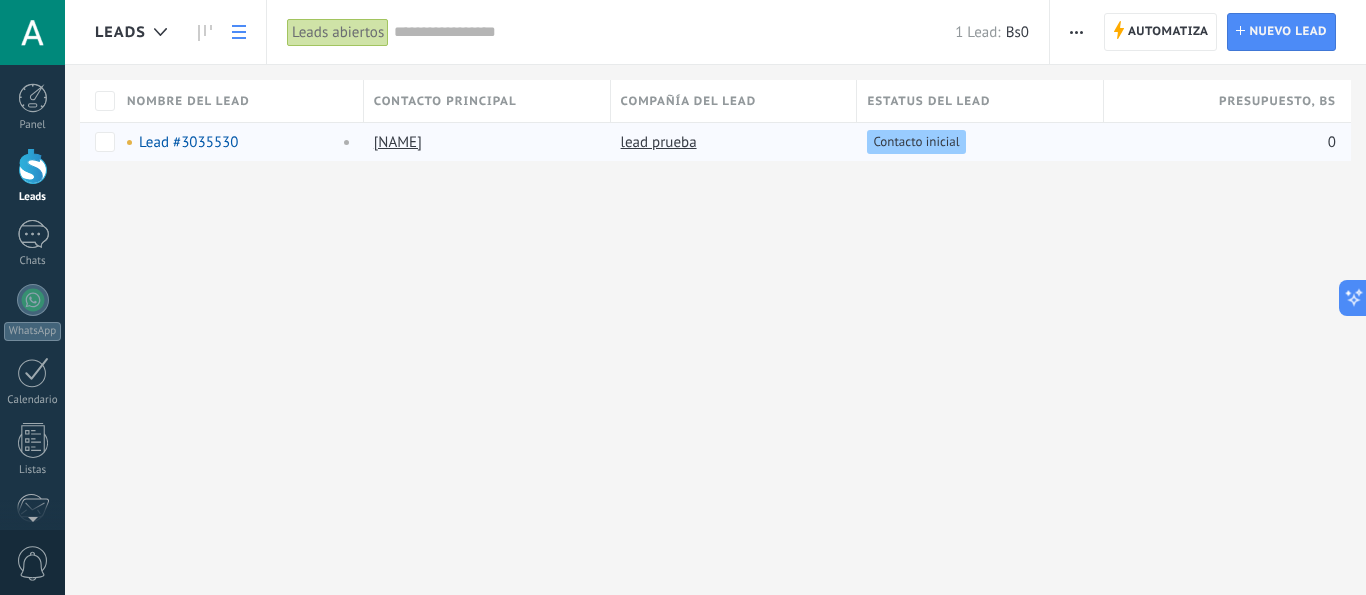 click 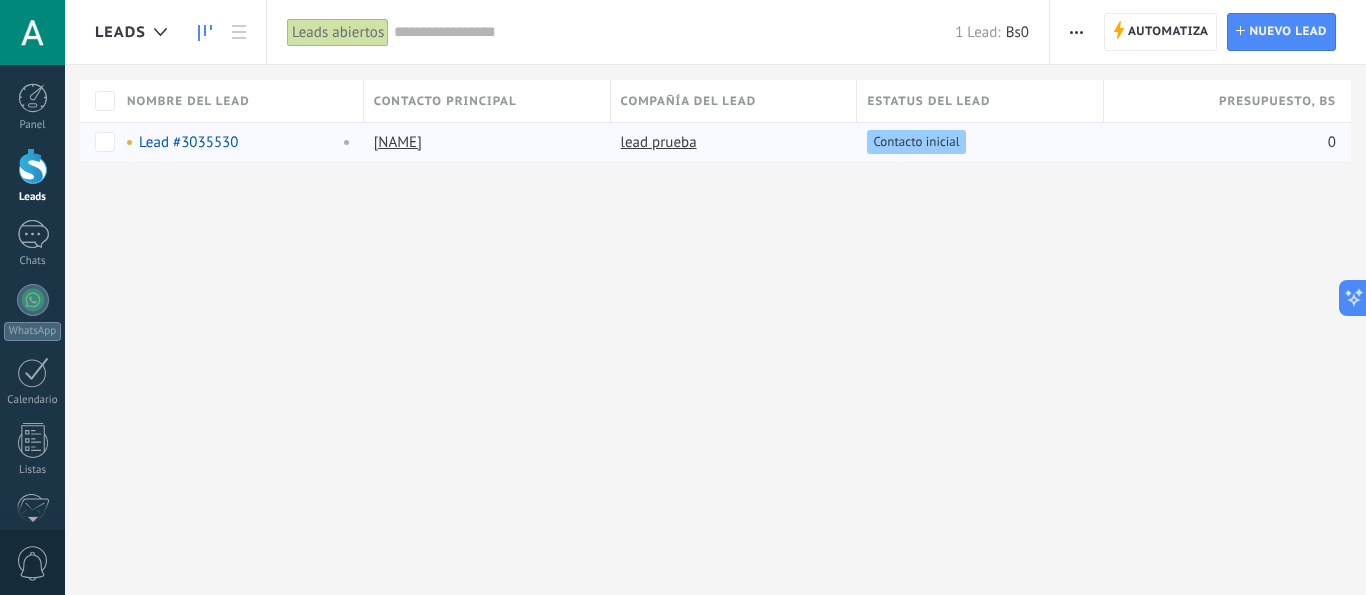 click 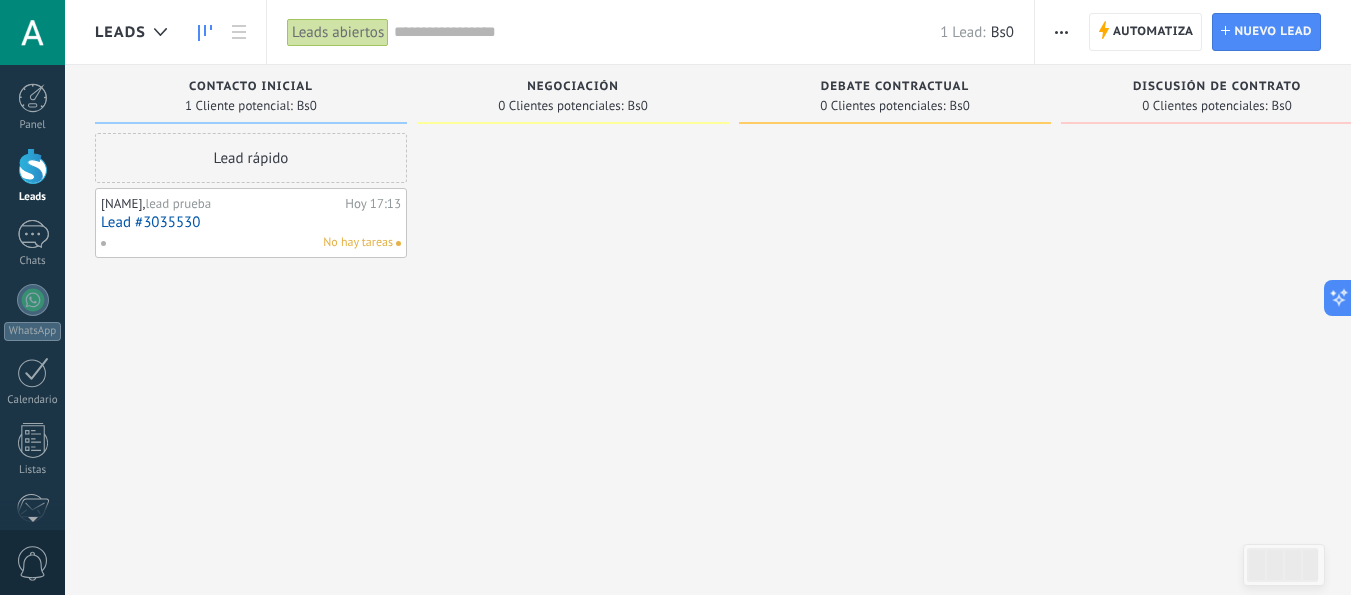 click at bounding box center [1061, 32] 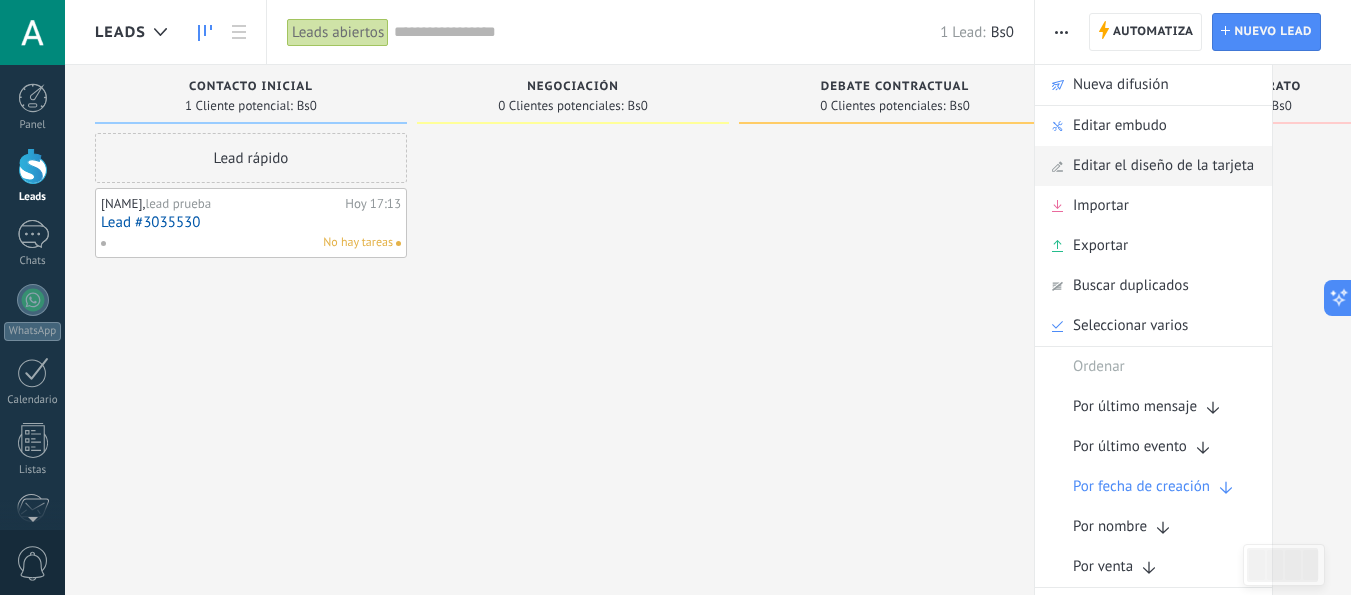 click on "Editar el diseño de la tarjeta" at bounding box center (1163, 166) 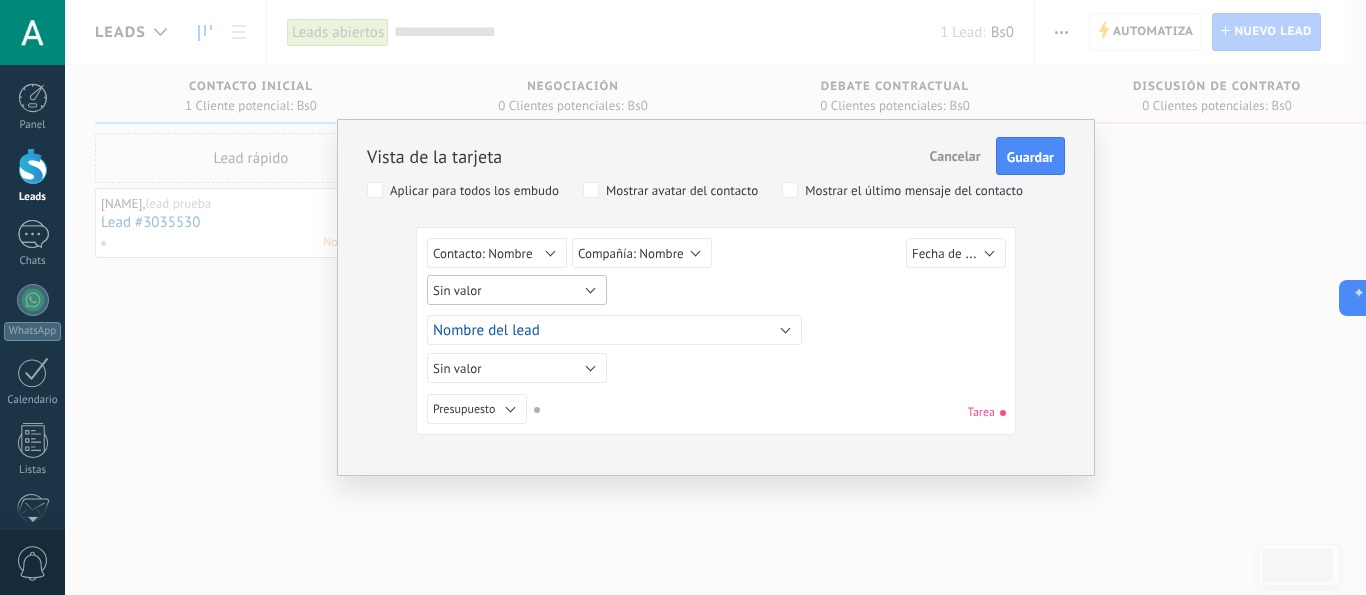 click on "Sin valor" at bounding box center (517, 290) 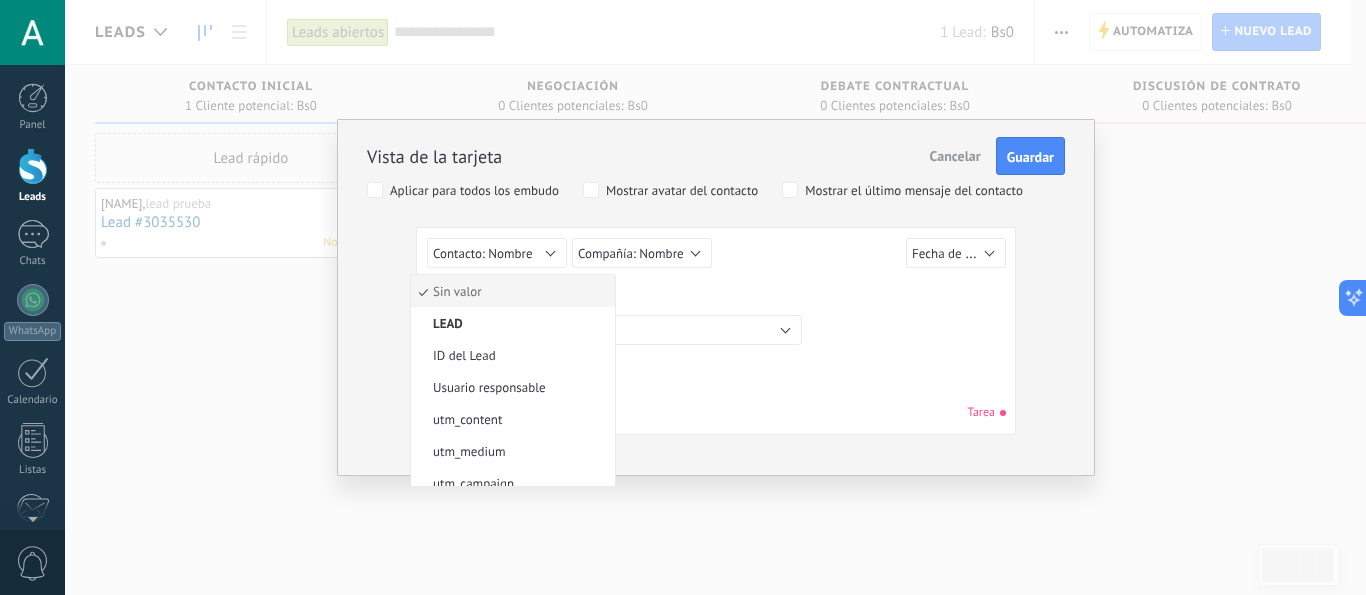 click on "Sin valor" at bounding box center [510, 291] 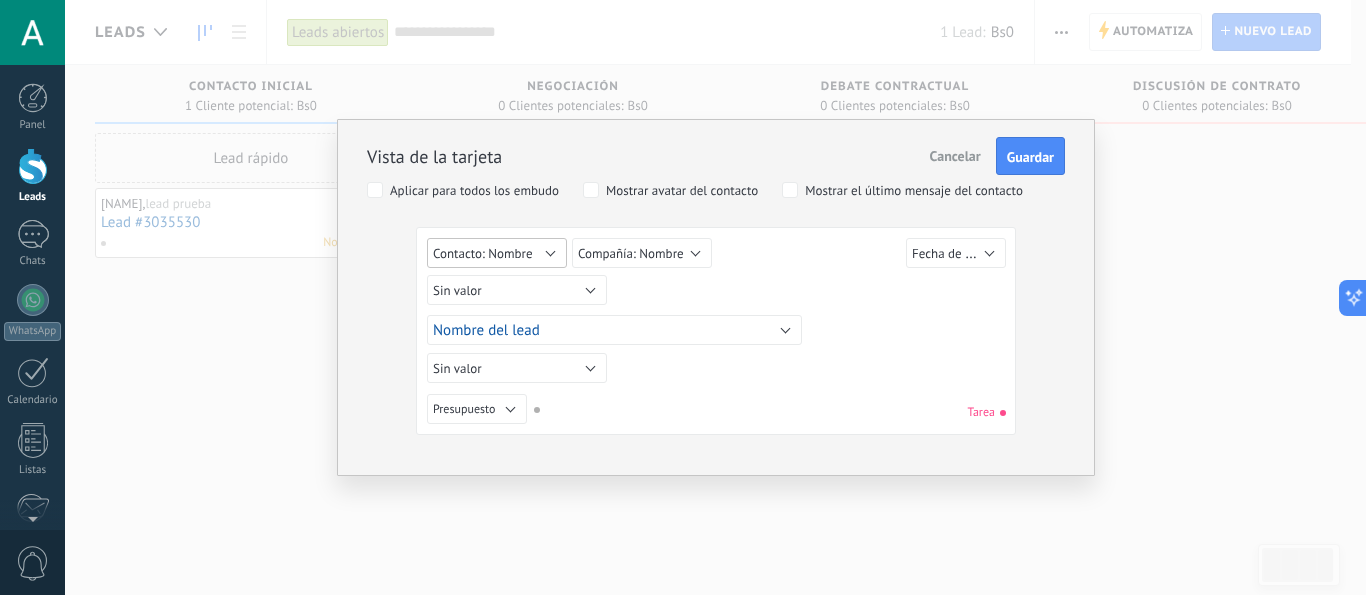 click on "Contacto: Nombre" at bounding box center [483, 253] 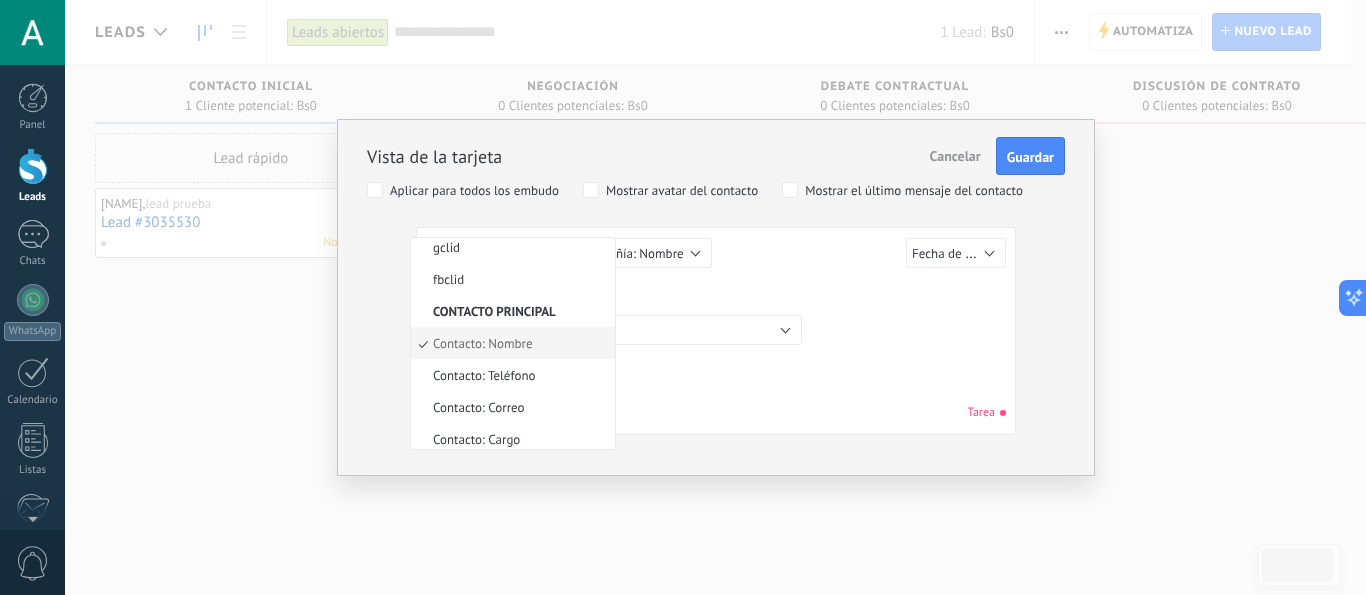 click on "Contacto: Nombre" at bounding box center (510, 343) 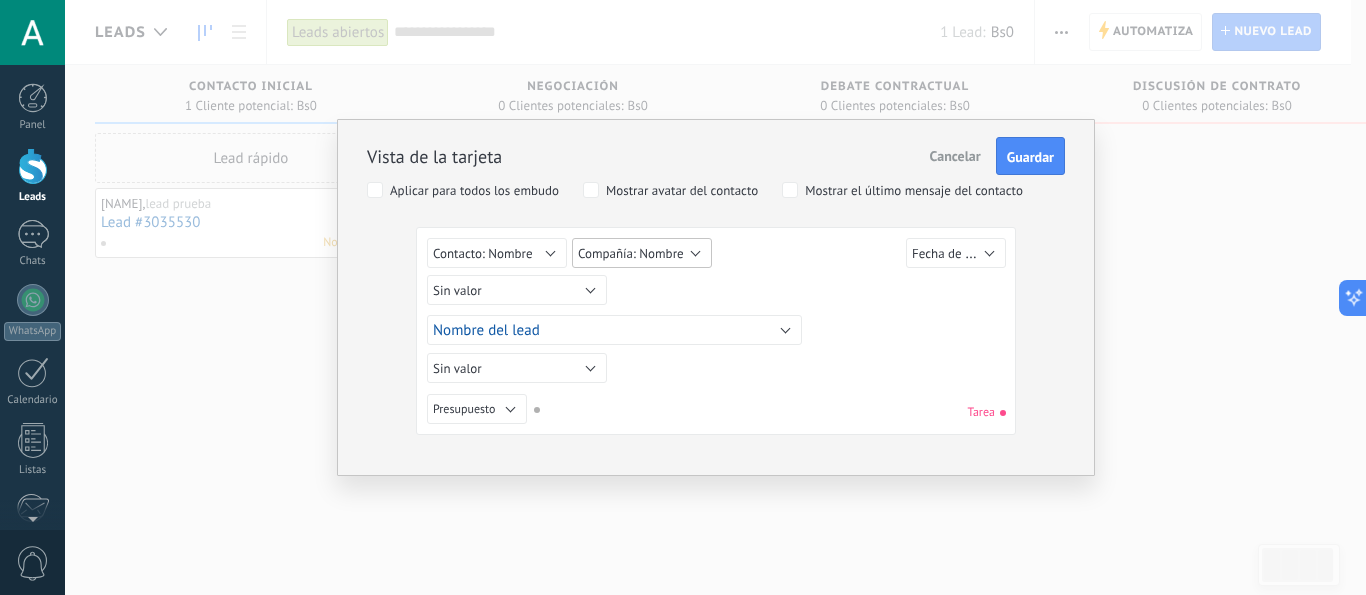 click on "Compañía: Nombre" at bounding box center (631, 253) 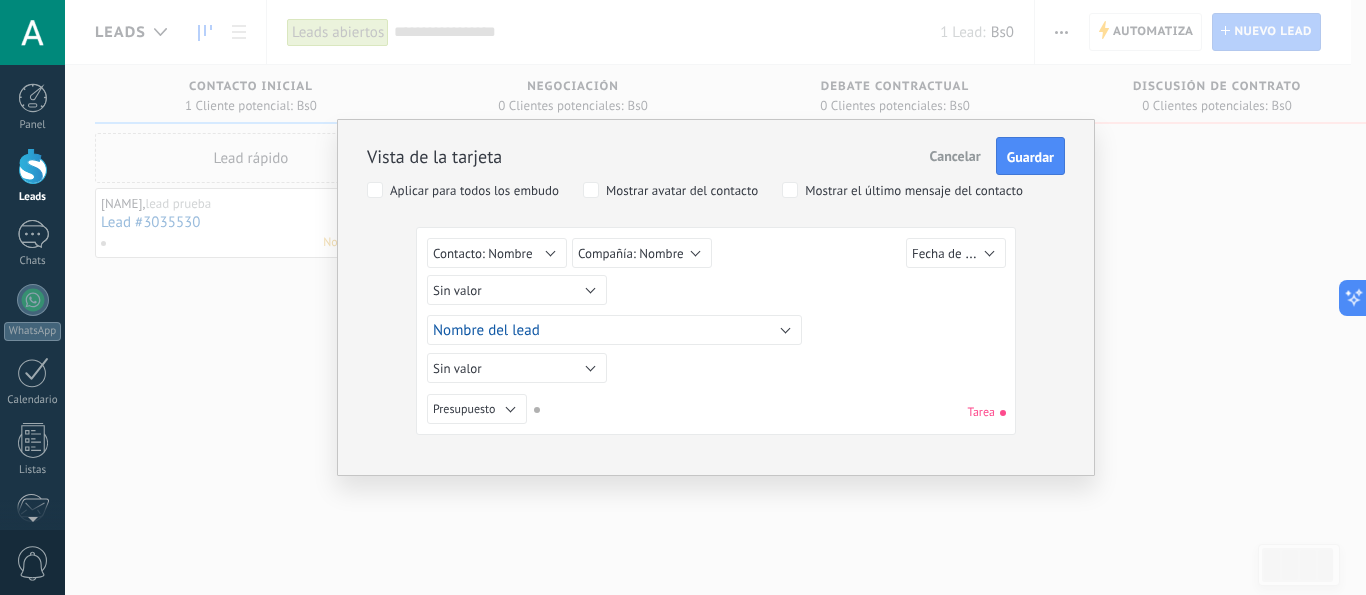 click on "Sin valor Lead ID del Lead Nombre del lead Fecha de Creación Presupuesto Usuario responsable utm_content utm_medium utm_campaign utm_source utm_term utm_referrer referrer gclientid gclid fbclid Contacto principal Contacto: Nombre Contacto: Teléfono Contacto: Correo Contacto: Cargo Compañía Compañía: Nombre Compañía: Teléfono Compañía: Correo Compañía: Página web Compañía: Dirección Sin valor" at bounding box center [719, 293] 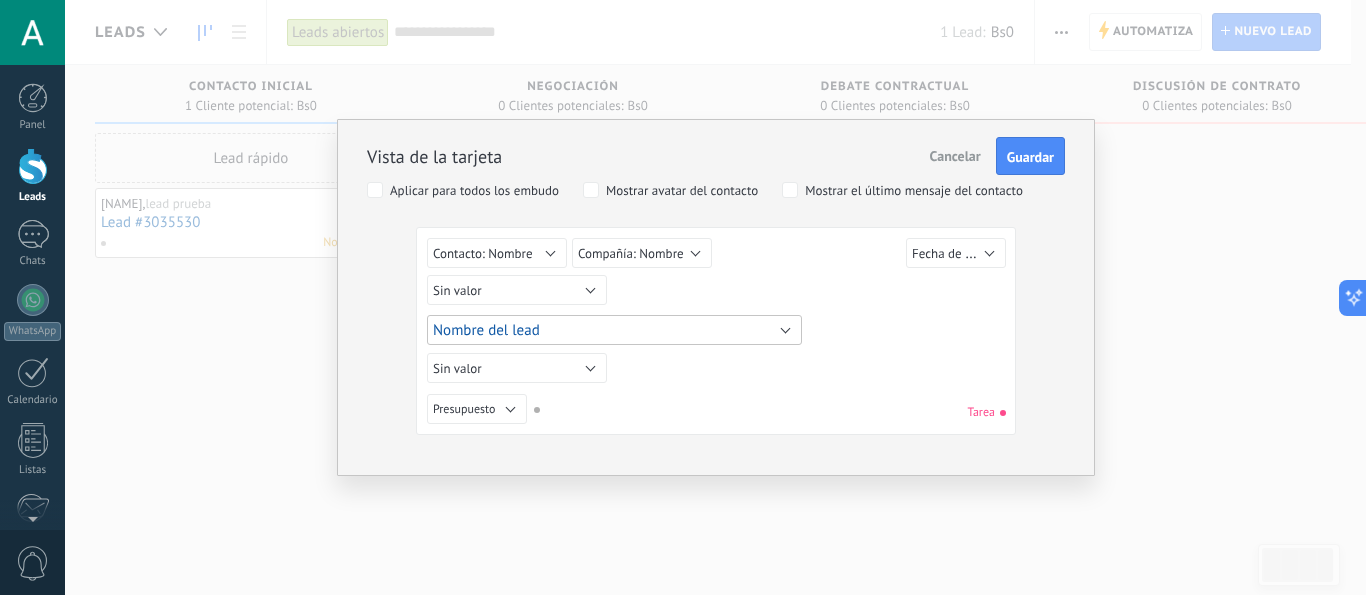 click on "Nombre del lead" at bounding box center [614, 330] 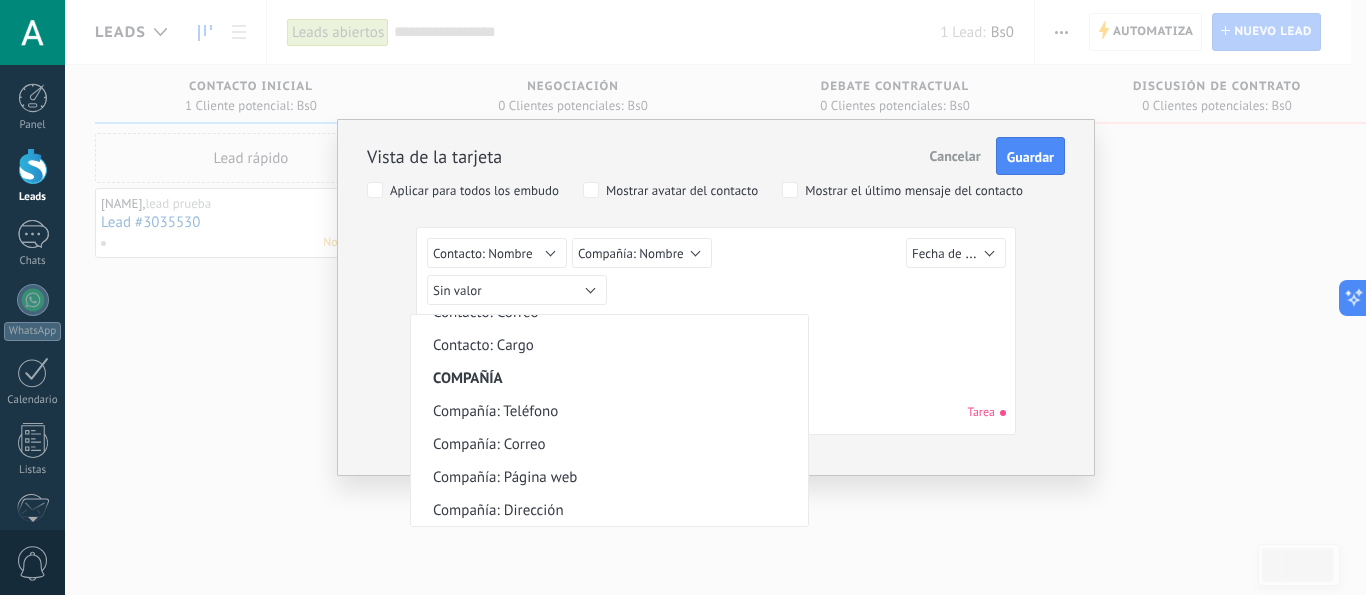 scroll, scrollTop: 548, scrollLeft: 0, axis: vertical 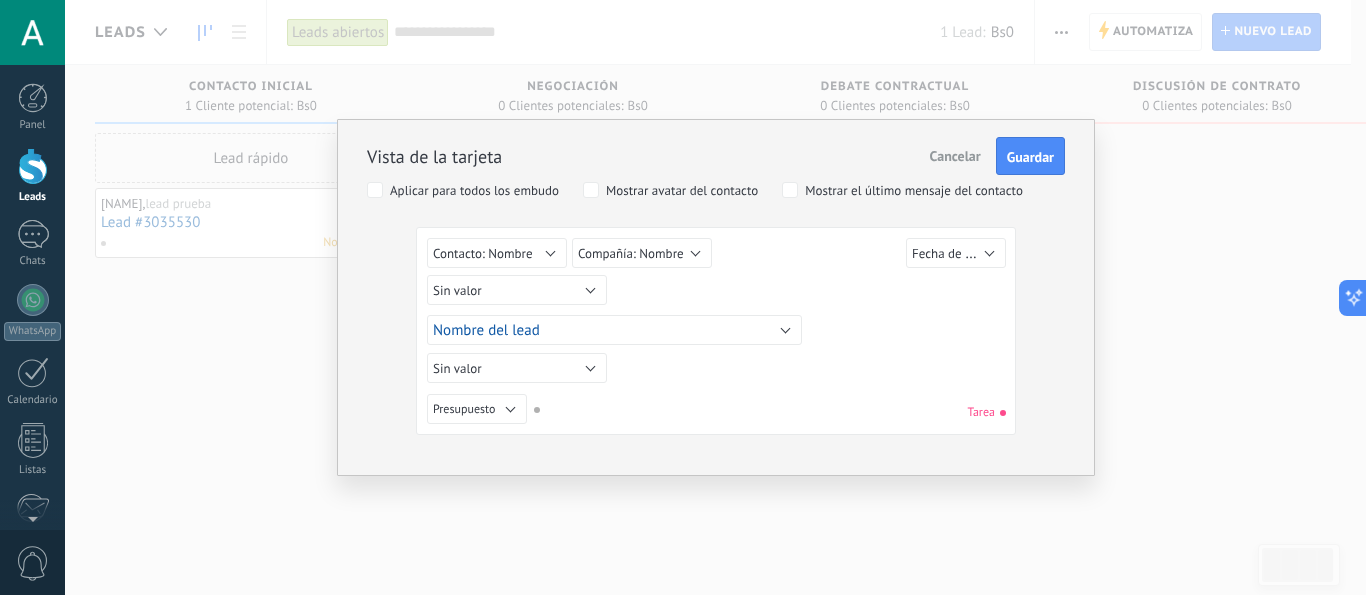 click on "Vista de la tarjeta Cancelar Guardar Aplicar para todos los embudo Mostrar avatar del contacto Mostrar el último mensaje del contacto Sin valor Lead ID del Lead Nombre del lead Fecha de Creación Presupuesto Usuario responsable utm_content utm_medium utm_campaign utm_source utm_term utm_referrer referrer gclientid gclid fbclid Contacto principal Contacto: Nombre Contacto: Teléfono Contacto: Correo Contacto: Cargo Compañía Compañía: Nombre Compañía: Teléfono Compañía: Correo Compañía: Página web Compañía: Dirección Contacto: Nombre Sin valor Lead ID del Lead Nombre del lead Fecha de Creación Presupuesto Usuario responsable utm_content utm_medium utm_campaign utm_source utm_term utm_referrer referrer gclientid gclid fbclid Contacto principal Contacto: Nombre Contacto: Teléfono Contacto: Correo Contacto: Cargo Compañía Compañía: Nombre Compañía: Teléfono Compañía: Correo Compañía: Página web Compañía: Dirección Compañía: Nombre Sin valor Lead ID del Lead Nombre del lead gclid" at bounding box center (716, 274) 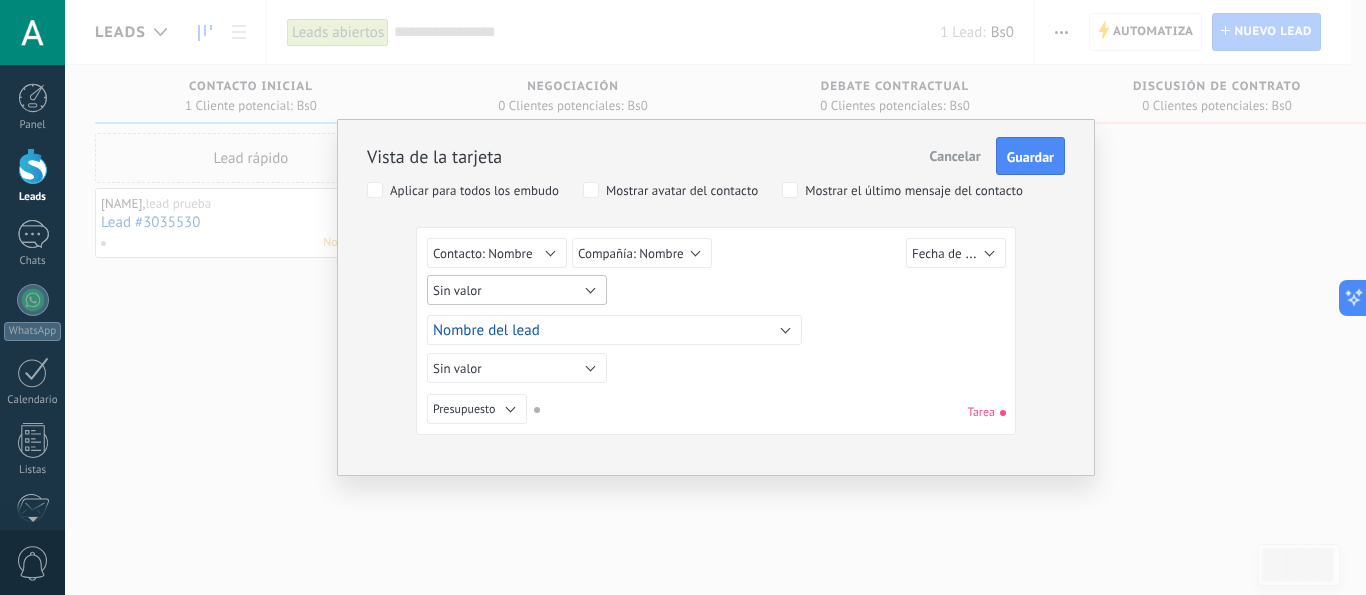 click on "Sin valor" at bounding box center (517, 290) 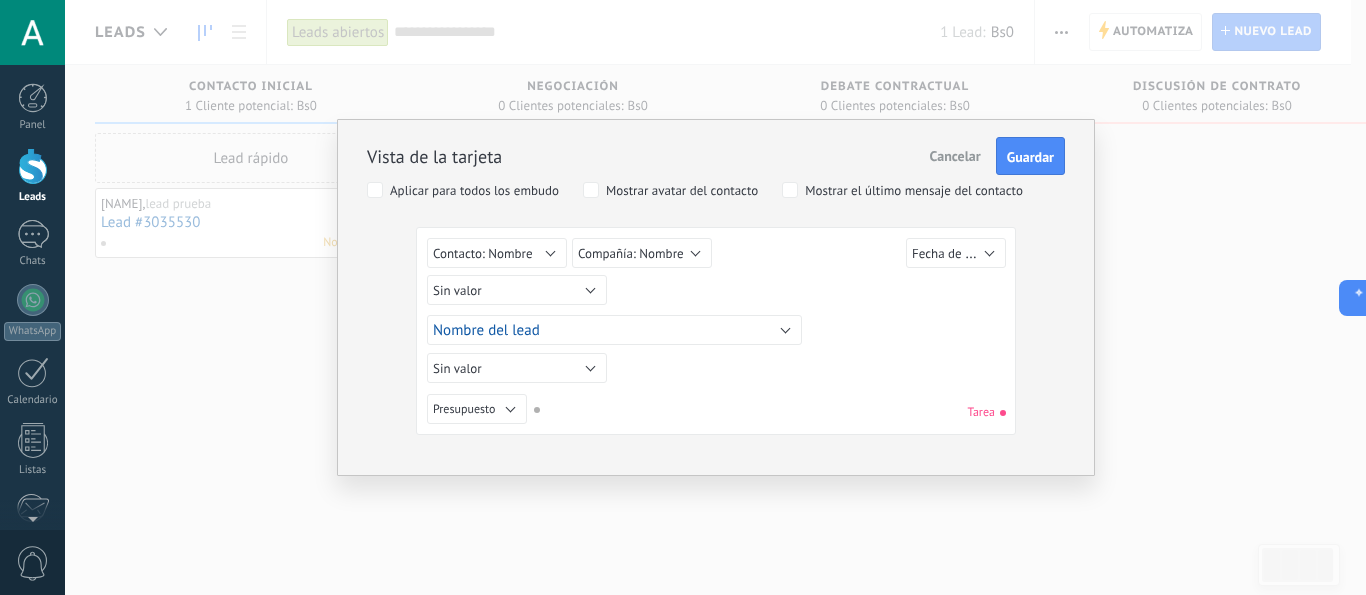click on "Sin valor Lead ID del Lead Nombre del lead Fecha de Creación Presupuesto Usuario responsable utm_content utm_medium utm_campaign utm_source utm_term utm_referrer referrer gclientid gclid fbclid Contacto principal Contacto: Nombre Contacto: Teléfono Contacto: Correo Contacto: Cargo Compañía Compañía: Nombre Compañía: Teléfono Compañía: Correo Compañía: Página web Compañía: Dirección Contacto: Nombre Sin valor Lead ID del Lead Nombre del lead Fecha de Creación Presupuesto Usuario responsable utm_content utm_medium utm_campaign utm_source utm_term utm_referrer referrer gclientid gclid fbclid Contacto principal Contacto: Nombre Contacto: Teléfono Contacto: Correo Contacto: Cargo Compañía Compañía: Nombre Compañía: Teléfono Compañía: Correo Compañía: Página web Compañía: Dirección Compañía: Nombre Sin valor Lead ID del Lead Nombre del lead Fecha de Creación Presupuesto Usuario responsable utm_content utm_medium utm_campaign utm_source utm_term utm_referrer referrer gclientid" at bounding box center (719, 293) 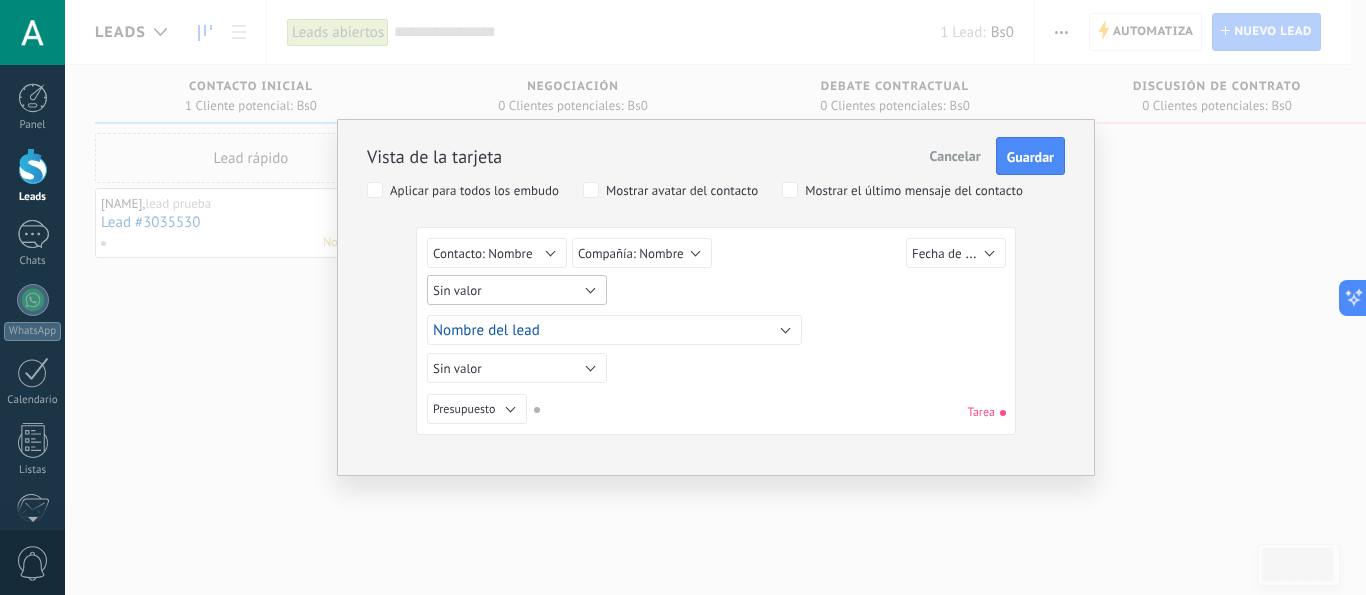 click on "Sin valor" at bounding box center [517, 290] 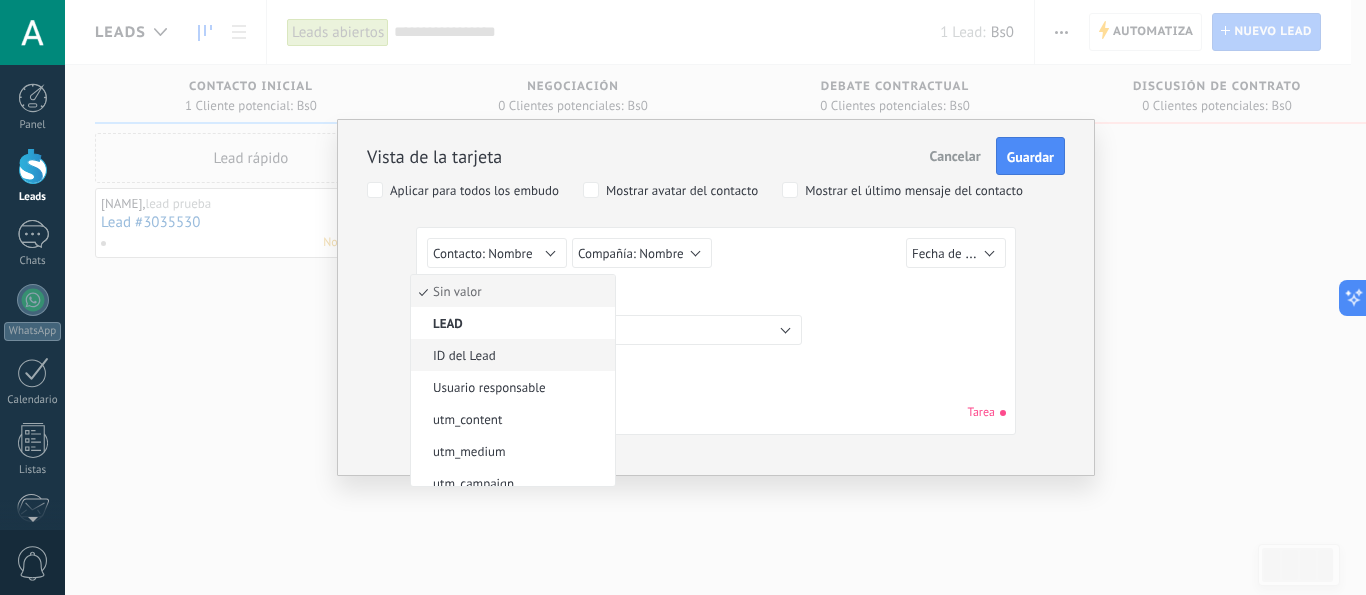 click on "ID del Lead" at bounding box center [513, 355] 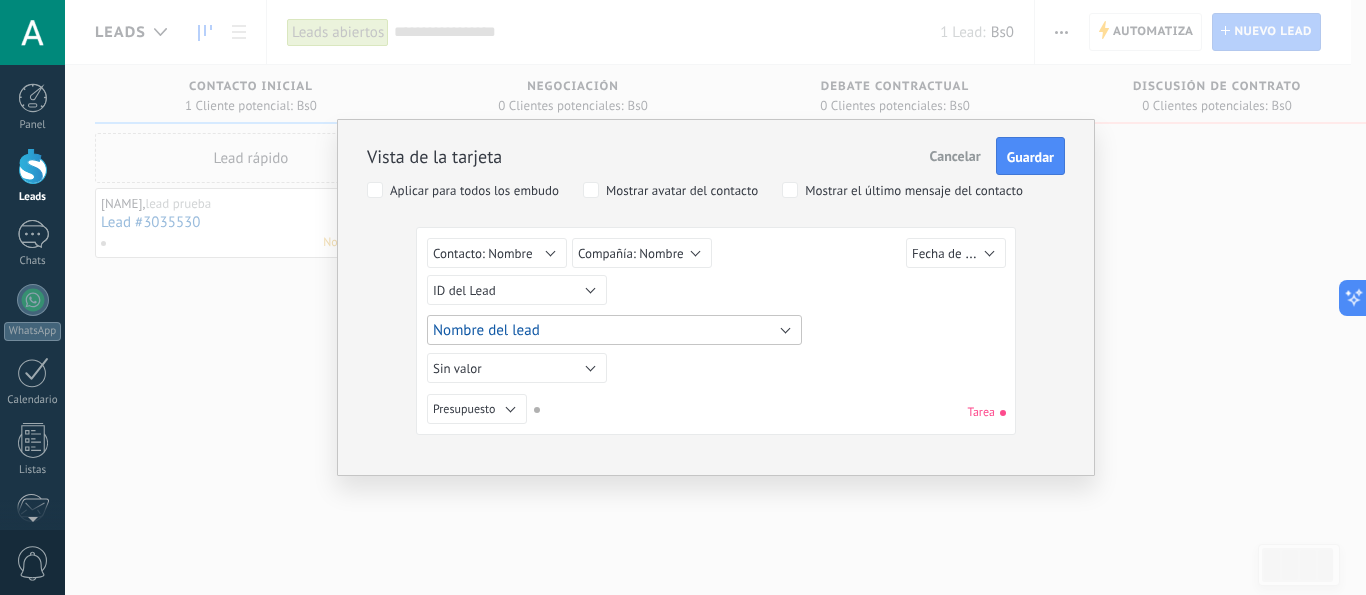 click on "Nombre del lead" at bounding box center [614, 330] 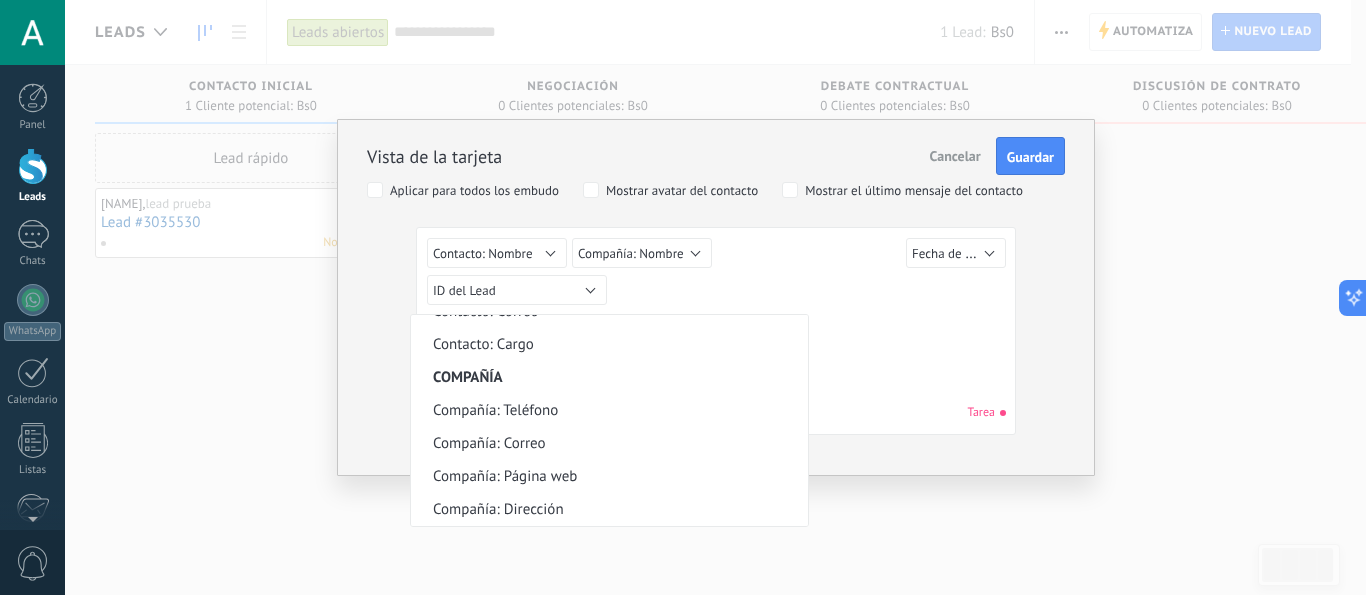 scroll, scrollTop: 0, scrollLeft: 0, axis: both 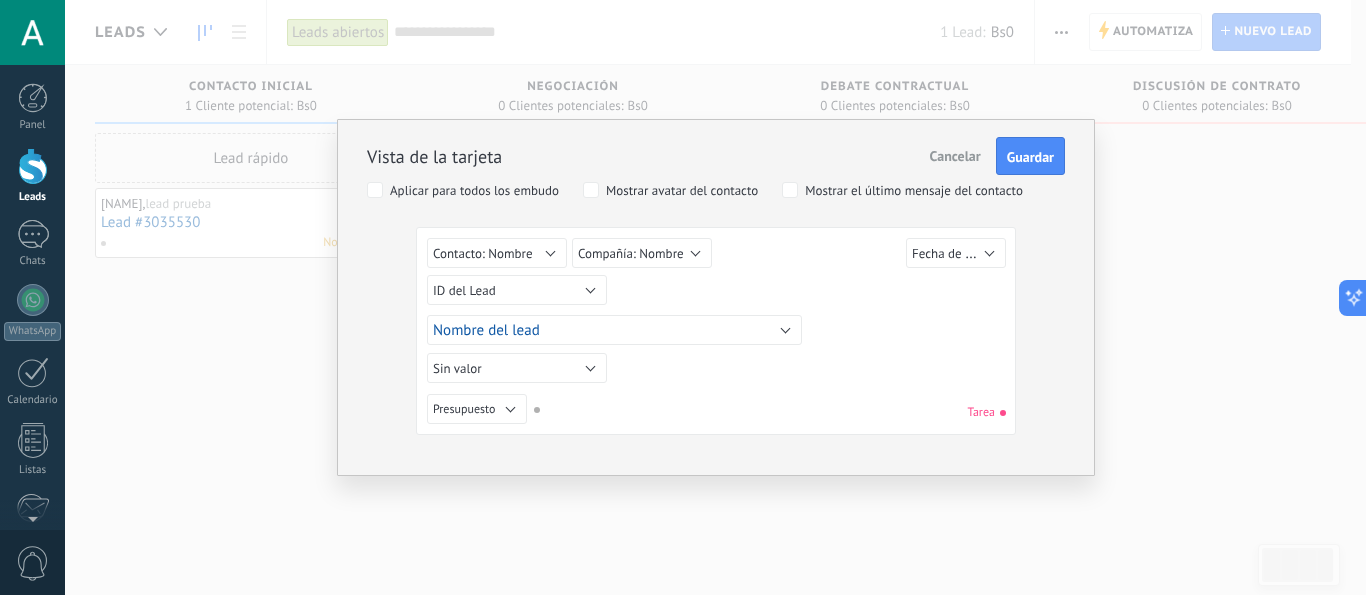 click on "Vista de la tarjeta Cancelar Guardar Aplicar para todos los embudo Mostrar avatar del contacto Mostrar el último mensaje del contacto Sin valor Lead ID del Lead Nombre del lead Fecha de Creación Presupuesto Usuario responsable utm_content utm_medium utm_campaign utm_source utm_term utm_referrer referrer gclientid gclid fbclid Contacto principal Contacto: Nombre Contacto: Teléfono Contacto: Correo Contacto: Cargo Compañía Compañía: Nombre Compañía: Teléfono Compañía: Correo Compañía: Página web Compañía: Dirección Contacto: Nombre Sin valor Lead ID del Lead Nombre del lead Fecha de Creación Presupuesto Usuario responsable utm_content utm_medium utm_campaign utm_source utm_term utm_referrer referrer gclientid gclid fbclid Contacto principal Contacto: Nombre Contacto: Teléfono Contacto: Correo Contacto: Cargo Compañía Compañía: Nombre Compañía: Teléfono Compañía: Correo Compañía: Página web Compañía: Dirección Compañía: Nombre Sin valor Lead ID del Lead Nombre del lead gclid" at bounding box center [716, 274] 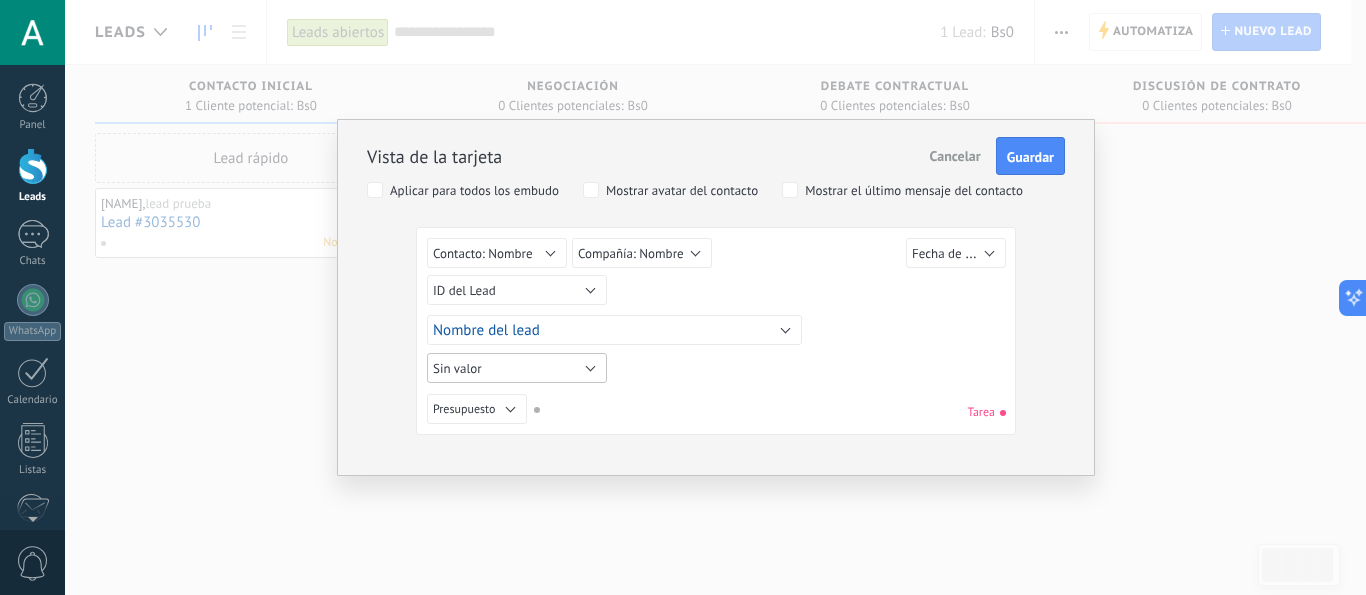 click on "Sin valor" at bounding box center (457, 368) 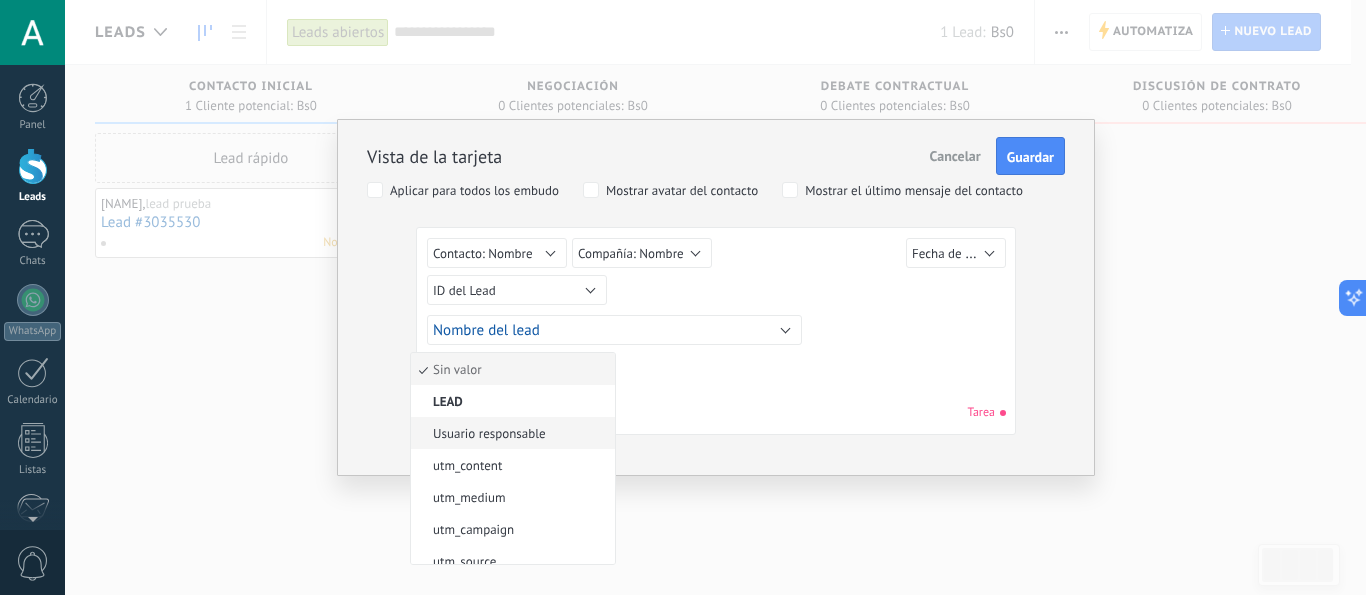 click on "Usuario responsable" at bounding box center (510, 433) 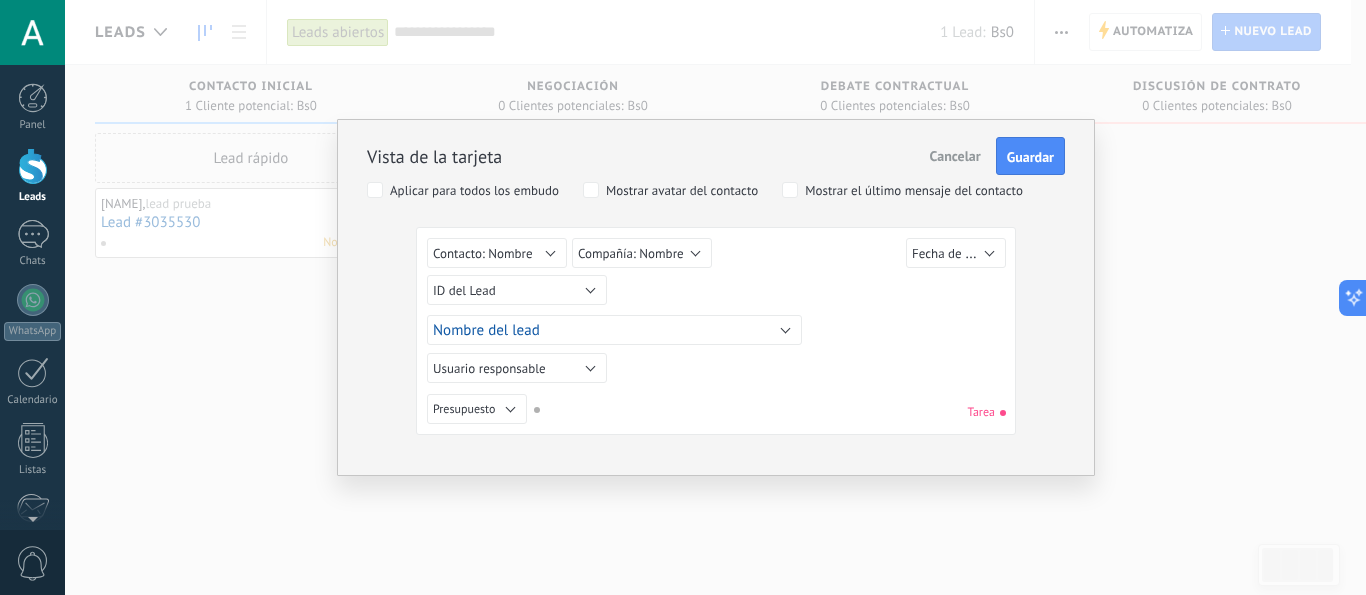 click on "Vista de la tarjeta Cancelar Guardar Aplicar para todos los embudo Mostrar avatar del contacto Mostrar el último mensaje del contacto Sin valor Lead ID del Lead Nombre del lead Fecha de Creación Presupuesto Usuario responsable utm_content utm_medium utm_campaign utm_source utm_term utm_referrer referrer gclientid gclid fbclid Contacto principal Contacto: Nombre Contacto: Teléfono Contacto: Correo Contacto: Cargo Compañía Compañía: Nombre Compañía: Teléfono Compañía: Correo Compañía: Página web Compañía: Dirección Contacto: Nombre Sin valor Lead ID del Lead Nombre del lead Fecha de Creación Presupuesto Usuario responsable utm_content utm_medium utm_campaign utm_source utm_term utm_referrer referrer gclientid gclid fbclid Contacto principal Contacto: Nombre Contacto: Teléfono Contacto: Correo Contacto: Cargo Compañía Compañía: Nombre Compañía: Teléfono Compañía: Correo Compañía: Página web Compañía: Dirección Compañía: Nombre Sin valor Lead ID del Lead Nombre del lead gclid" at bounding box center (716, 297) 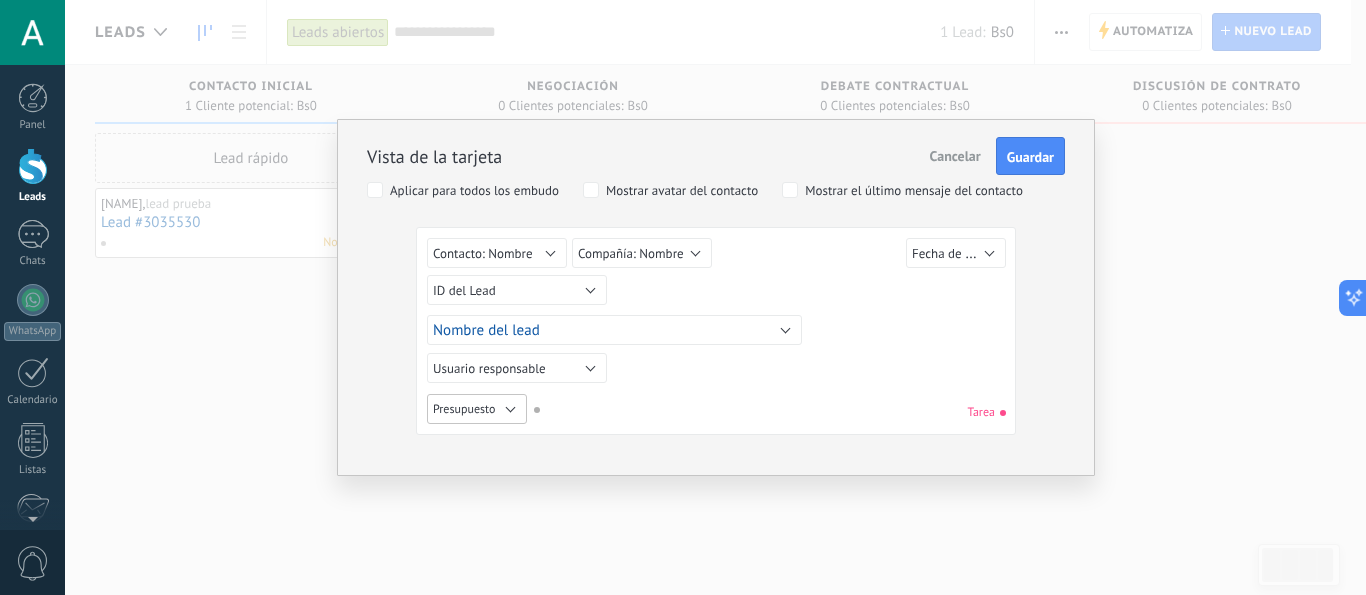 click on "Presupuesto" at bounding box center (464, 409) 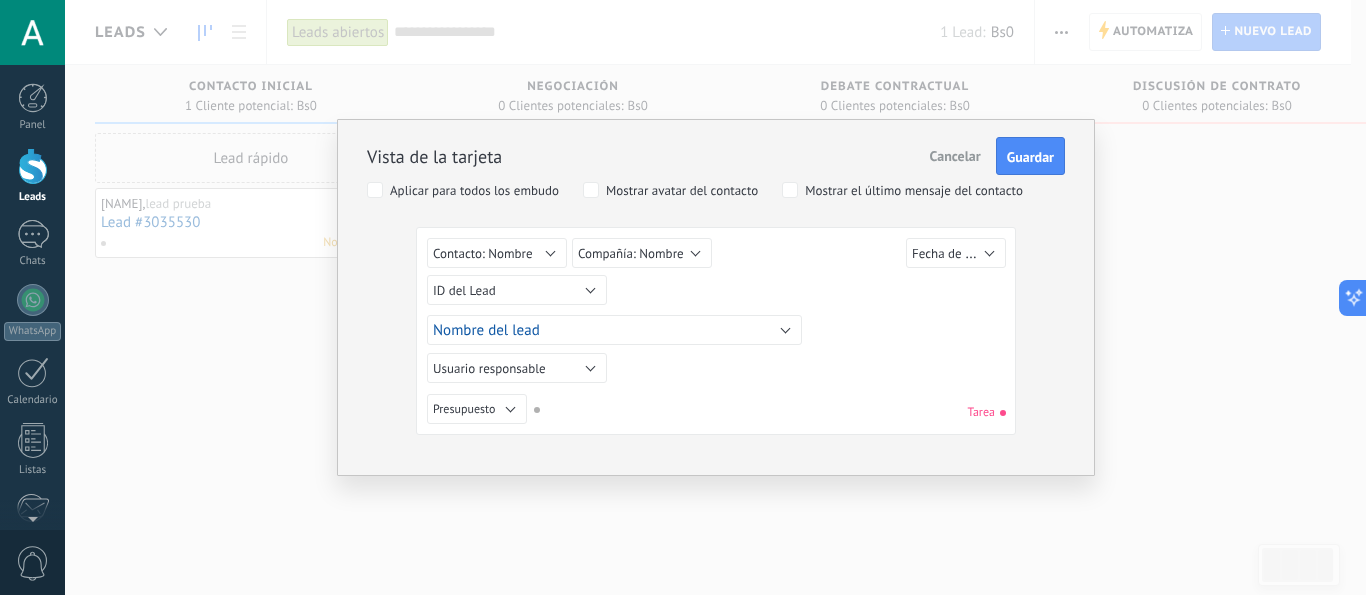click on "Vista de la tarjeta Cancelar Guardar Aplicar para todos los embudo Mostrar avatar del contacto Mostrar el último mensaje del contacto Sin valor Lead ID del Lead Nombre del lead Fecha de Creación Presupuesto Usuario responsable utm_content utm_medium utm_campaign utm_source utm_term utm_referrer referrer gclientid gclid fbclid Contacto principal Contacto: Nombre Contacto: Teléfono Contacto: Correo Contacto: Cargo Compañía Compañía: Nombre Compañía: Teléfono Compañía: Correo Compañía: Página web Compañía: Dirección Contacto: Nombre Sin valor Lead ID del Lead Nombre del lead Fecha de Creación Presupuesto Usuario responsable utm_content utm_medium utm_campaign utm_source utm_term utm_referrer referrer gclientid gclid fbclid Contacto principal Contacto: Nombre Contacto: Teléfono Contacto: Correo Contacto: Cargo Compañía Compañía: Nombre Compañía: Teléfono Compañía: Correo Compañía: Página web Compañía: Dirección Compañía: Nombre Sin valor Lead ID del Lead Nombre del lead gclid" at bounding box center (716, 297) 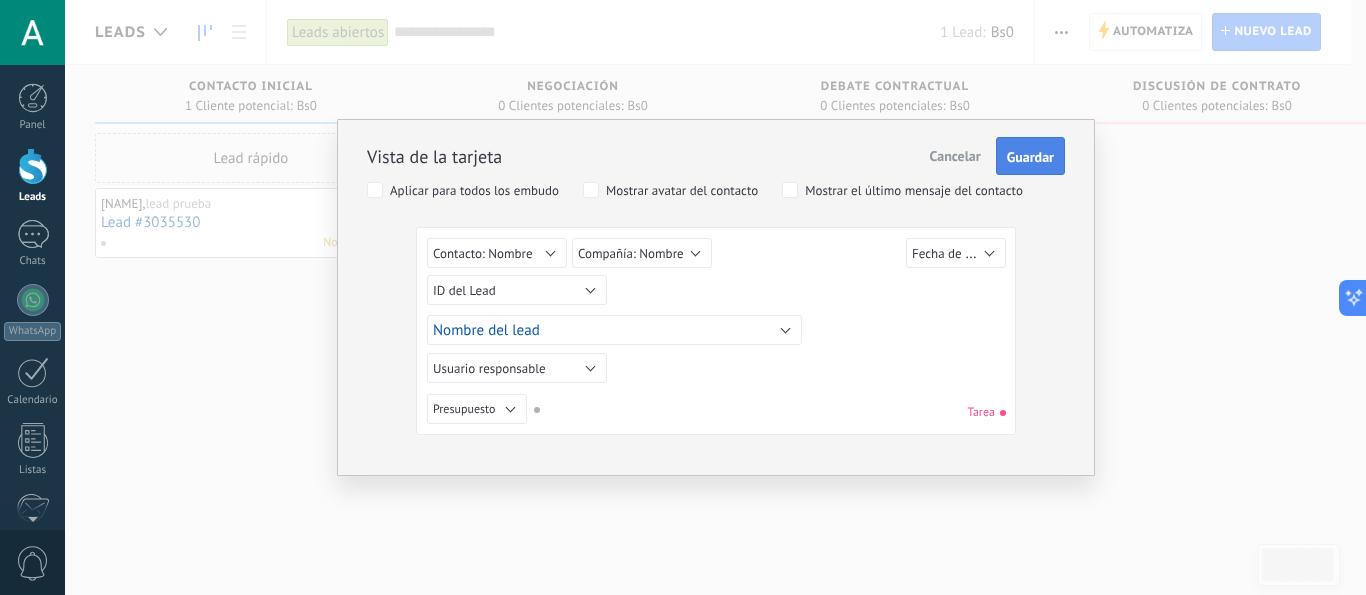 click on "Guardar" at bounding box center [1030, 157] 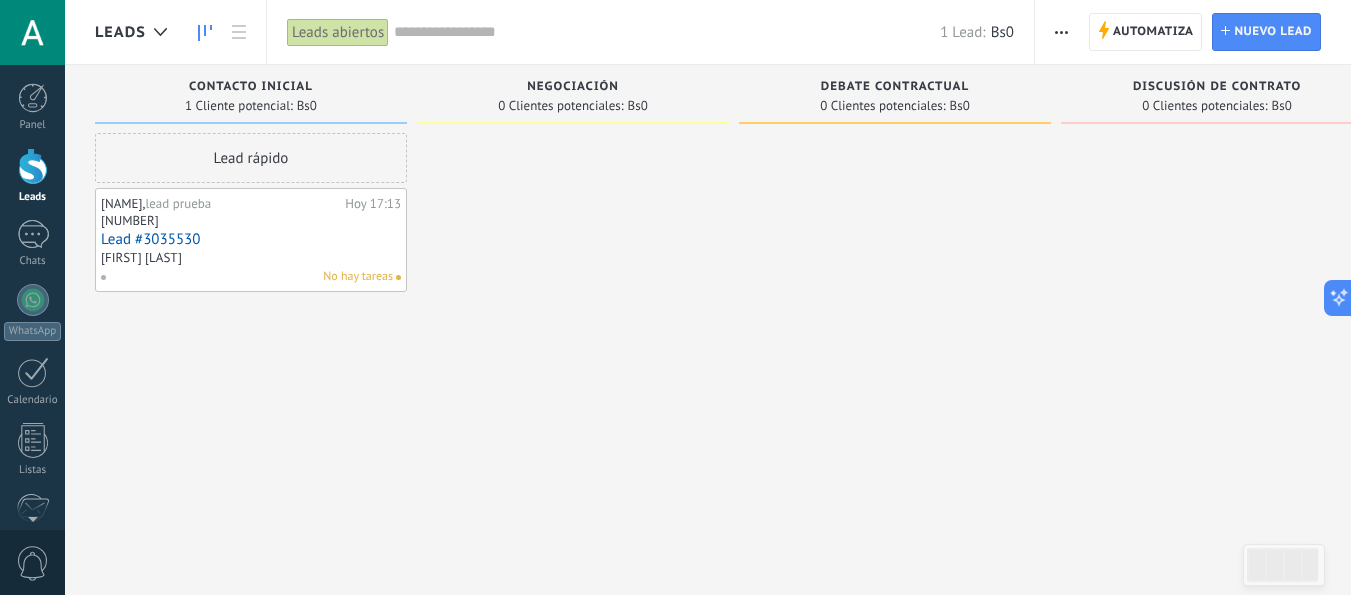 drag, startPoint x: 279, startPoint y: 262, endPoint x: 220, endPoint y: 298, distance: 69.115845 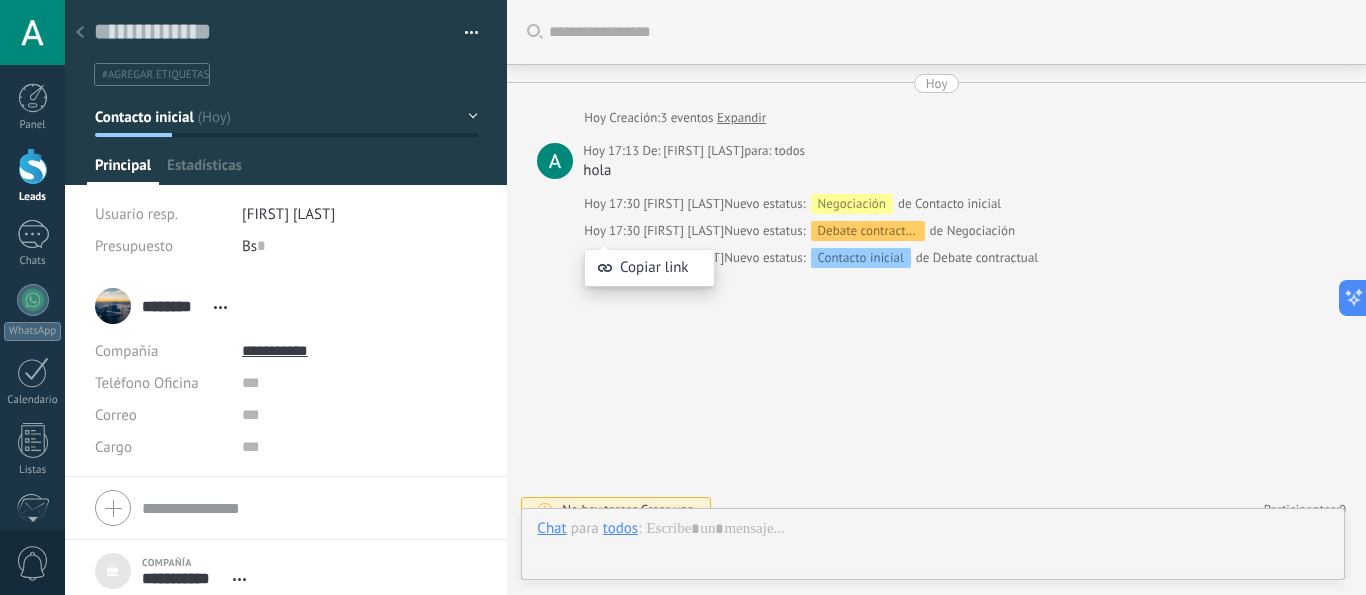 scroll, scrollTop: 22, scrollLeft: 0, axis: vertical 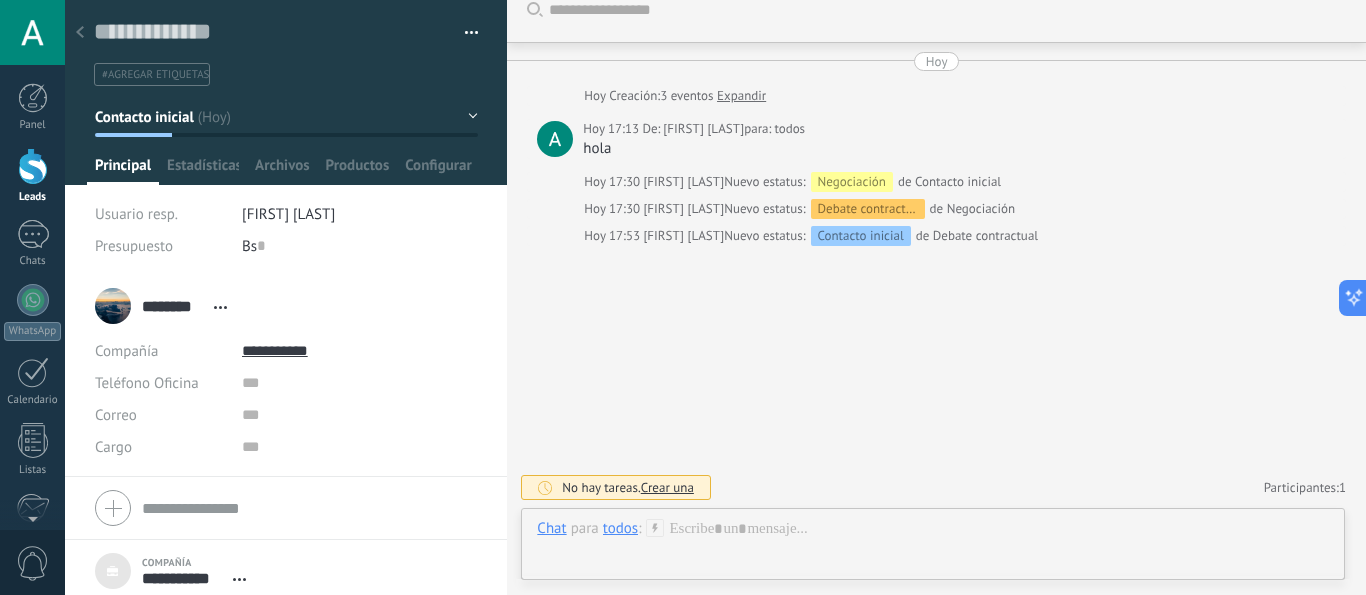 click at bounding box center (472, 36) 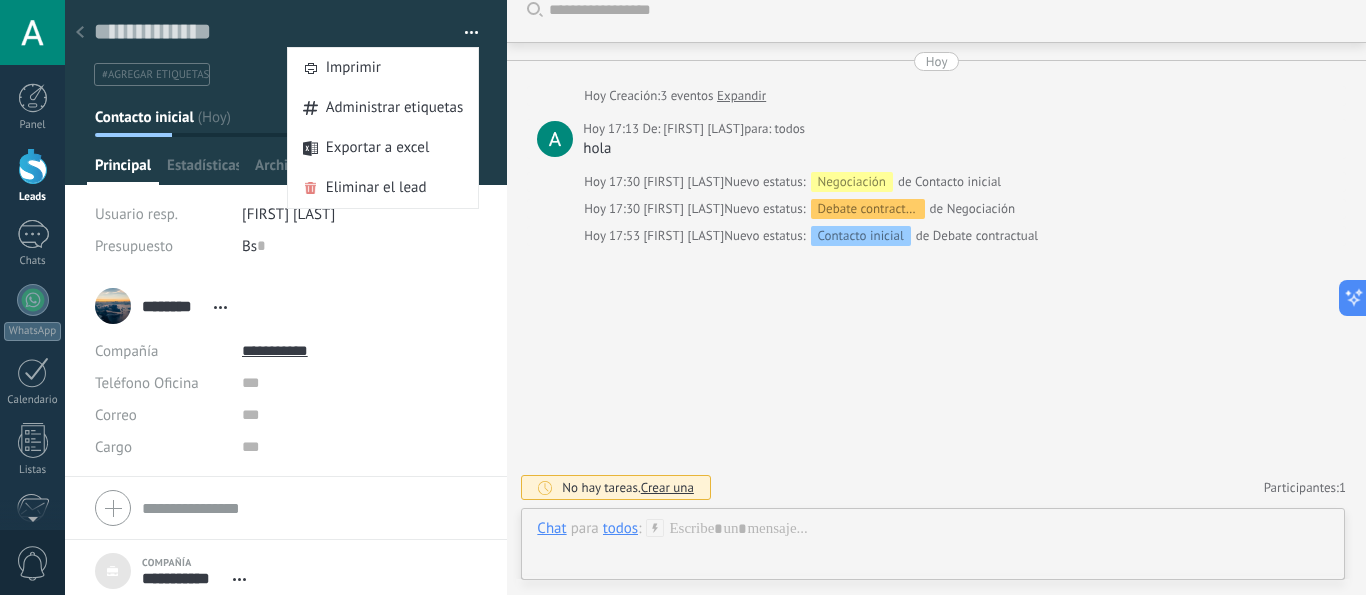 click at bounding box center [472, 36] 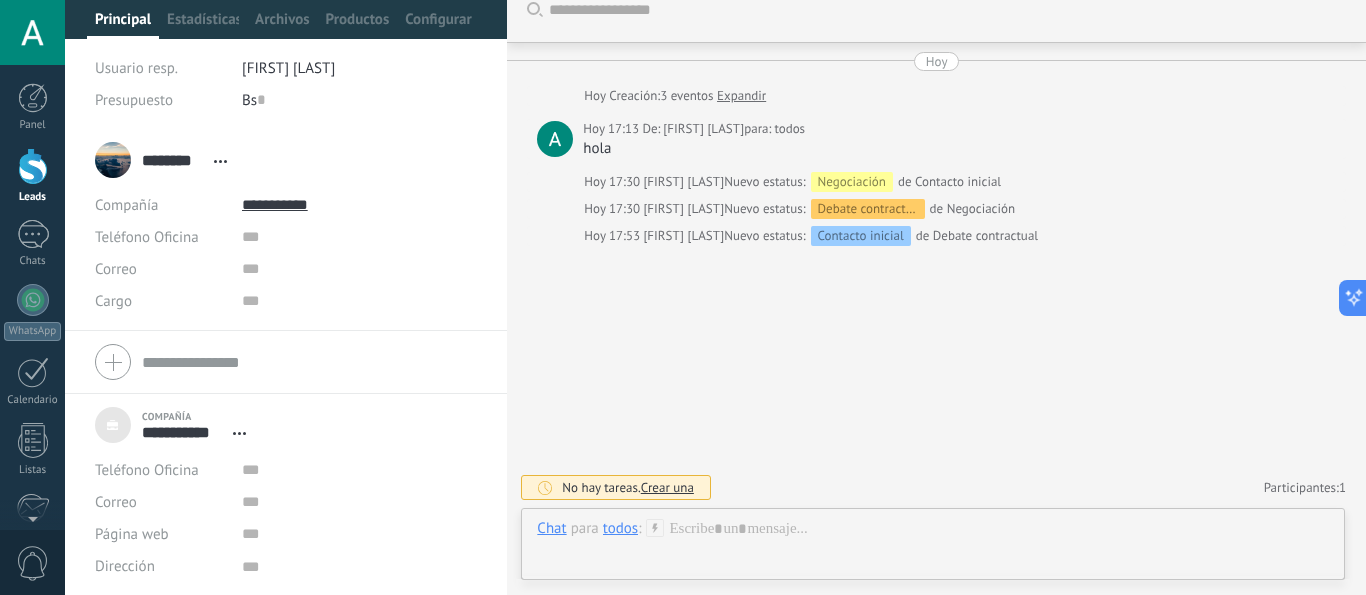 scroll, scrollTop: 0, scrollLeft: 0, axis: both 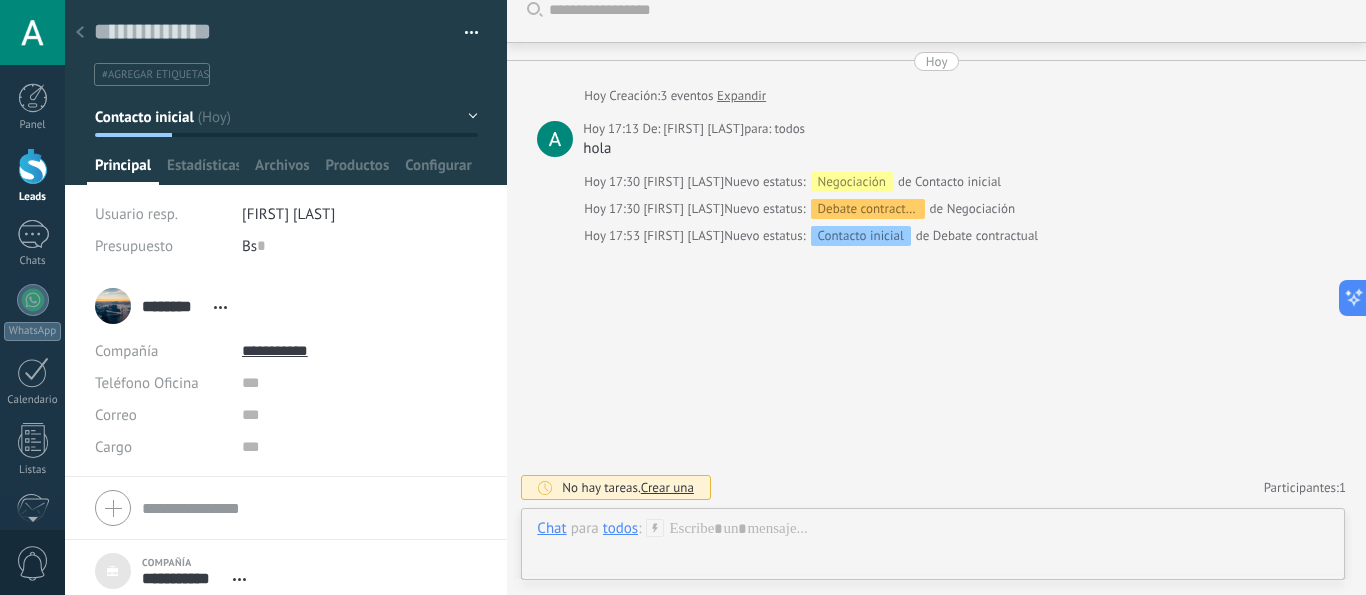 click at bounding box center (32, 32) 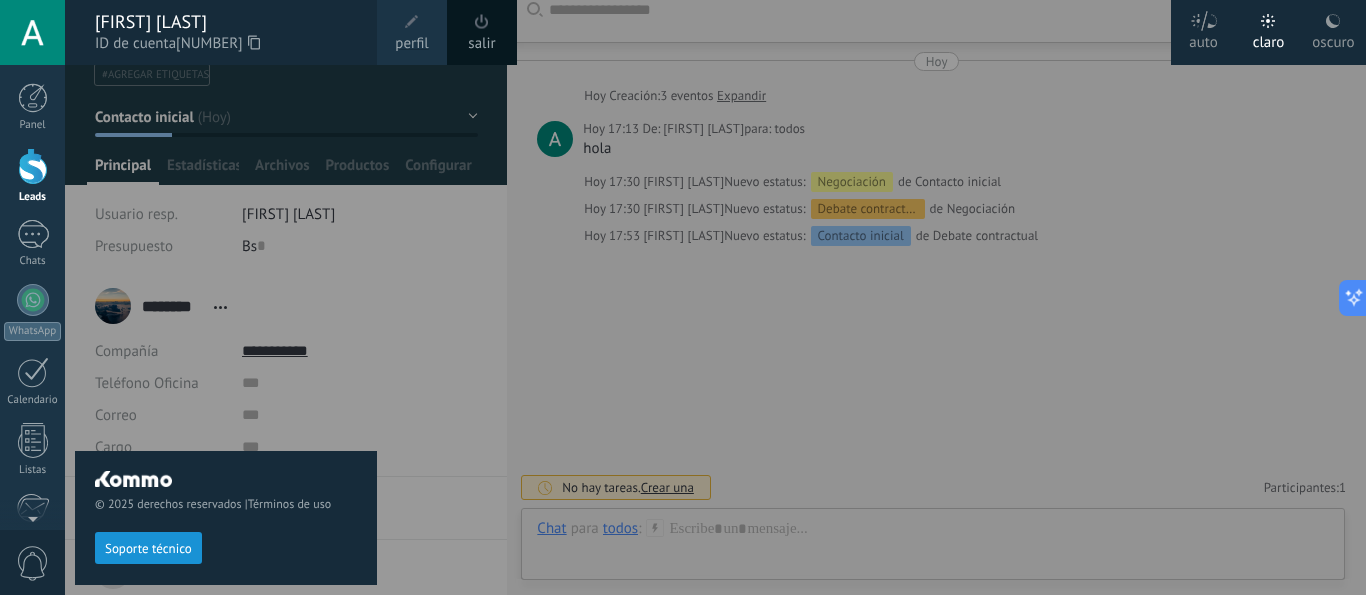 click at bounding box center [748, 297] 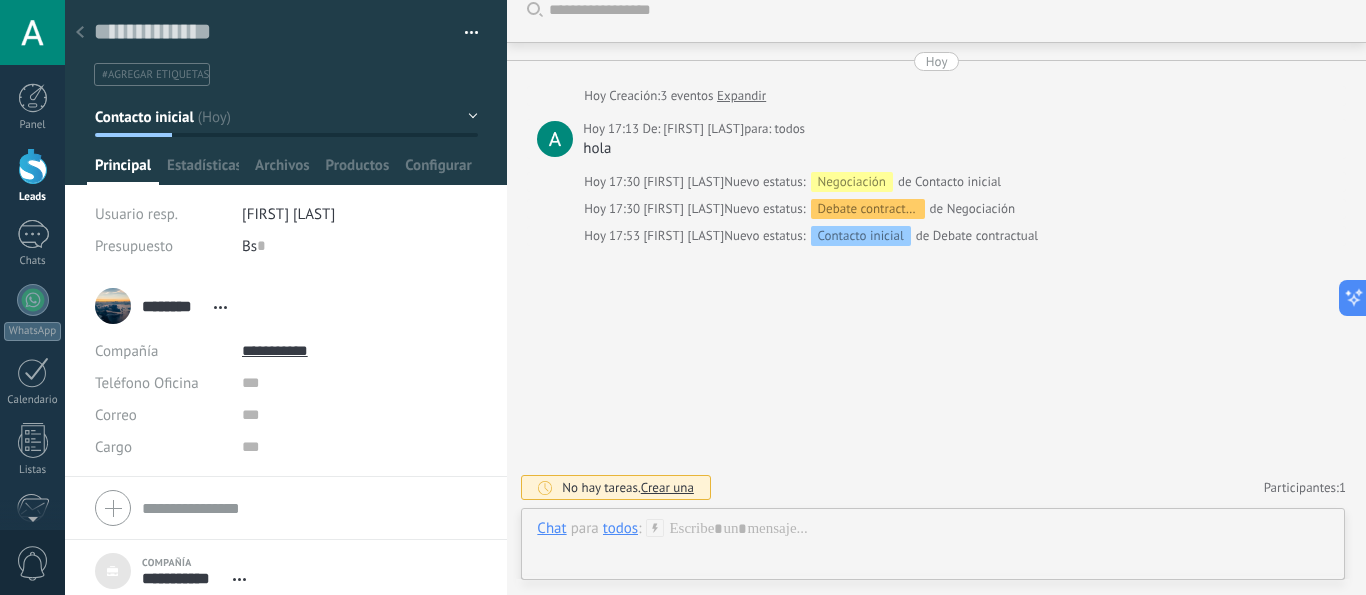 click at bounding box center (80, 33) 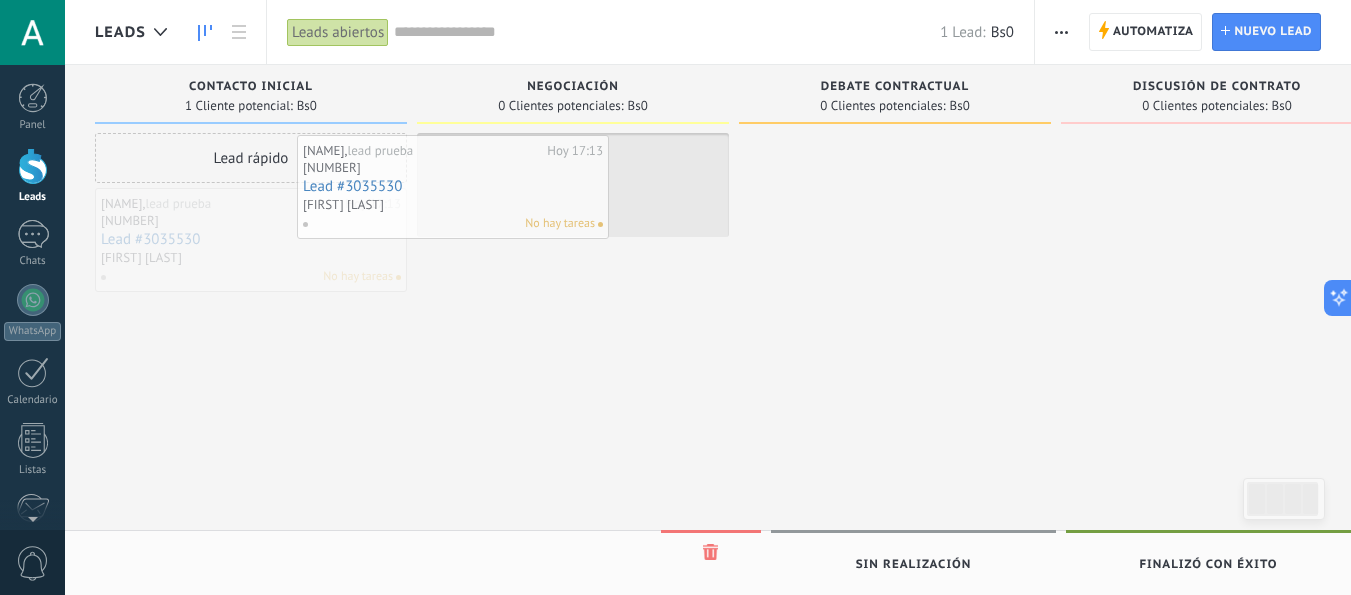 drag, startPoint x: 293, startPoint y: 236, endPoint x: 495, endPoint y: 183, distance: 208.83725 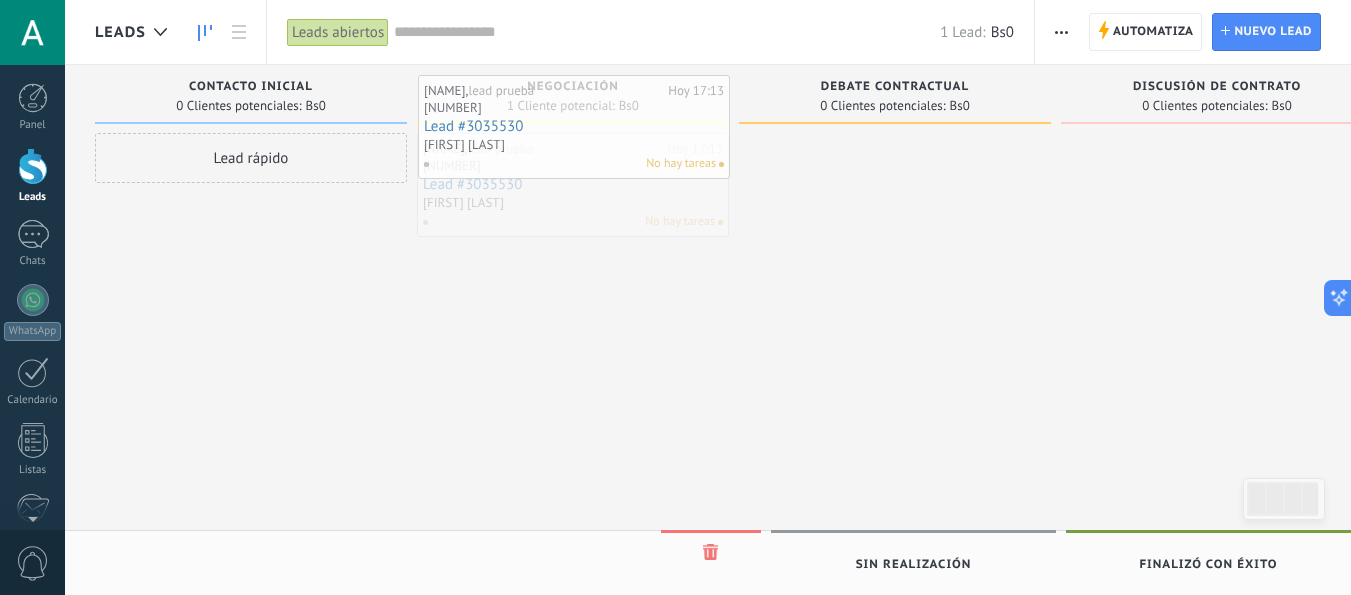 drag, startPoint x: 495, startPoint y: 183, endPoint x: 498, endPoint y: 126, distance: 57.07889 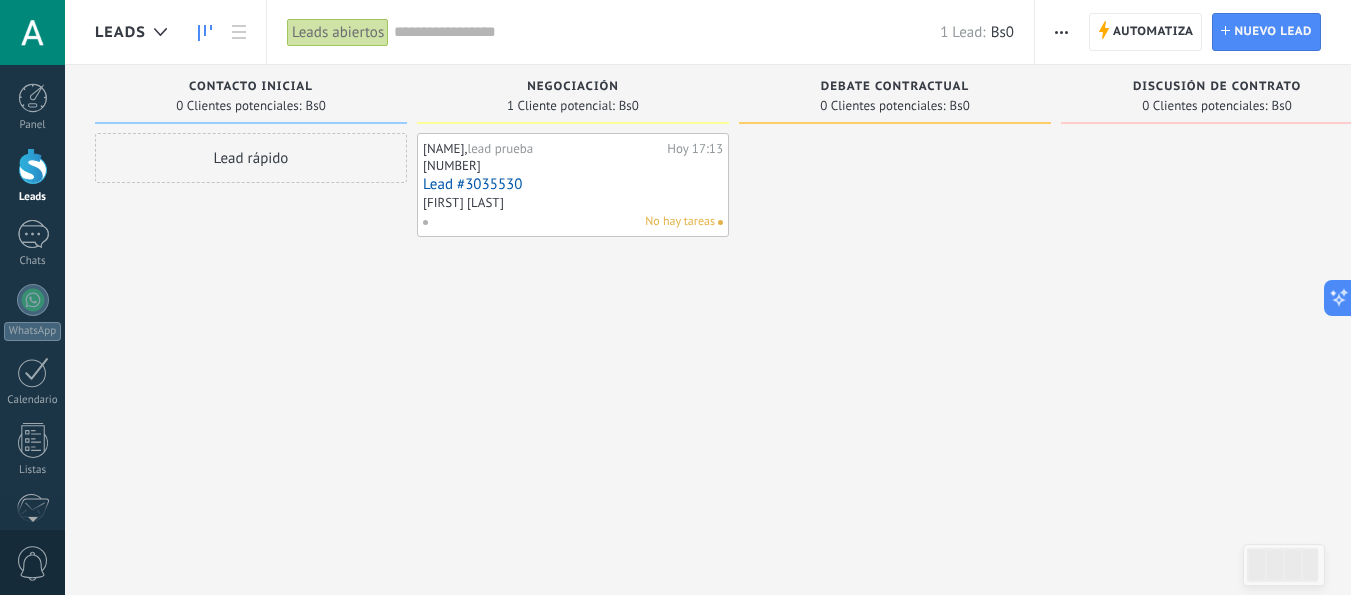 click at bounding box center [1061, 32] 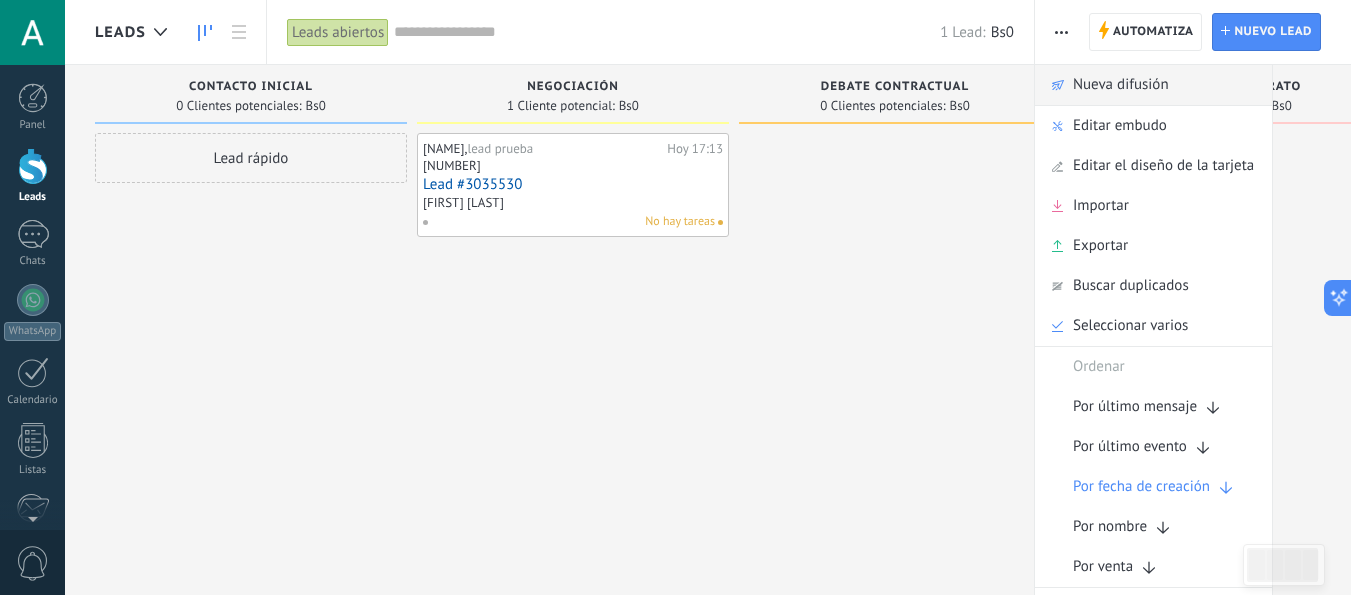 click on "Nueva difusión" at bounding box center [1121, 85] 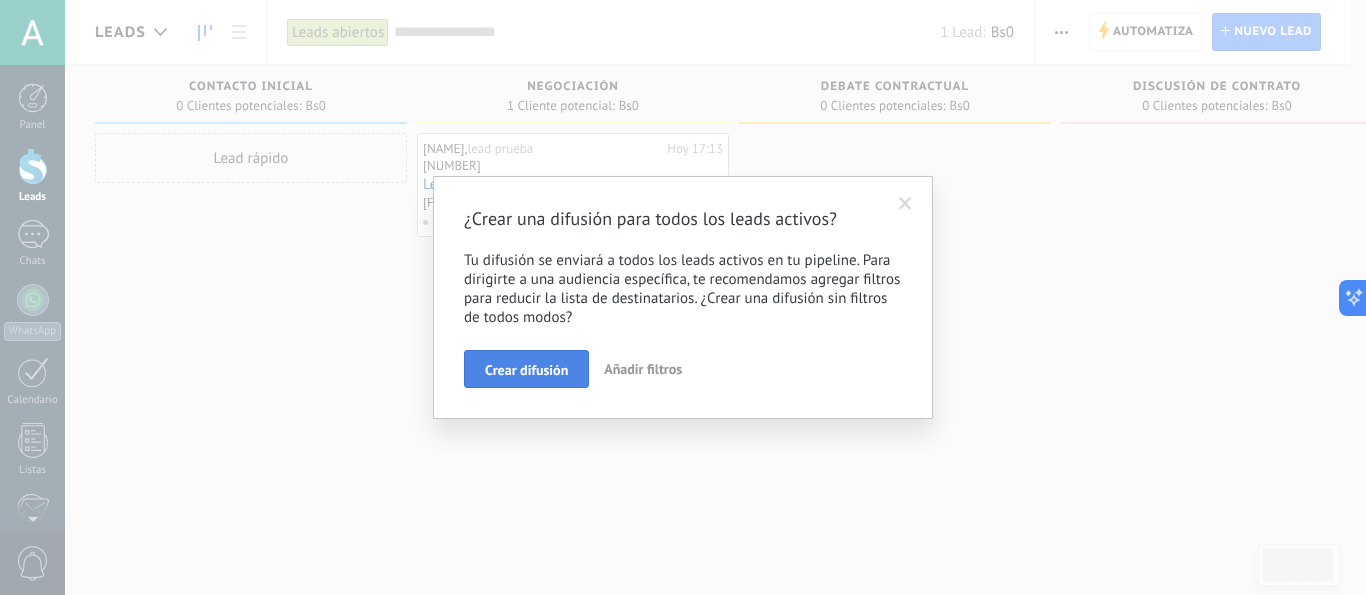 click on "Crear difusión" at bounding box center (526, 370) 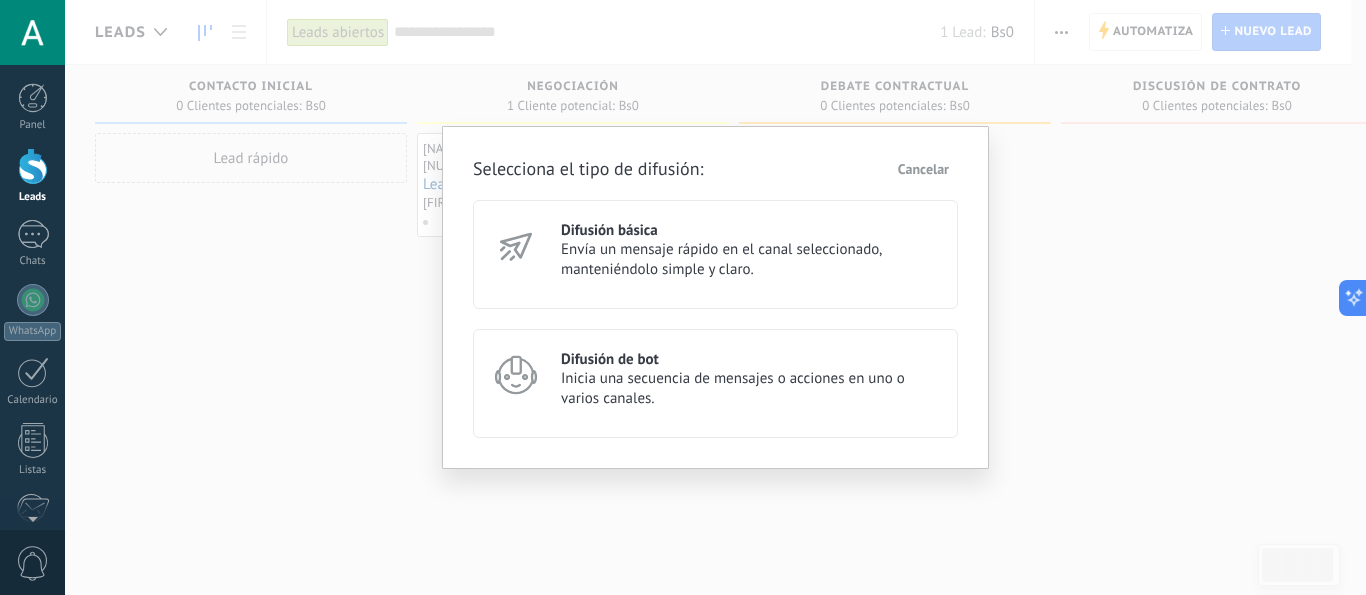 click on "Envía un mensaje rápido en el canal seleccionado, manteniéndolo simple y claro." at bounding box center [750, 260] 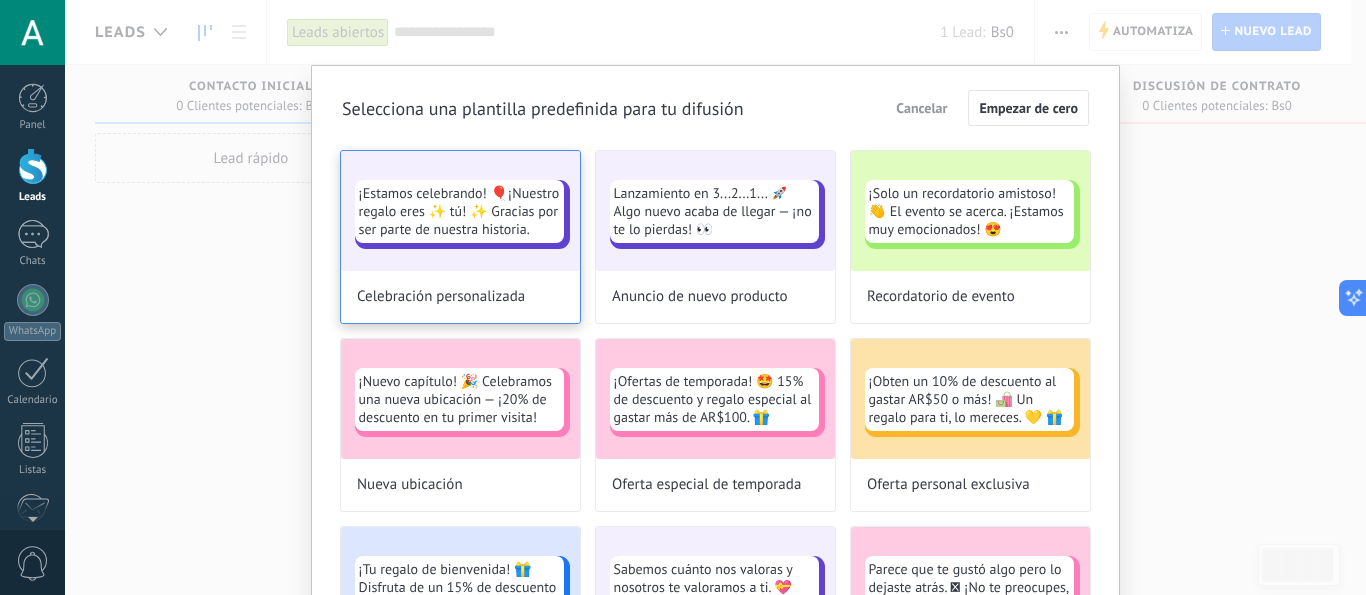 click on "¡Estamos celebrando! 🎈¡Nuestro regalo eres ✨ tú! ✨ Gracias por ser parte de nuestra historia." at bounding box center (459, 211) 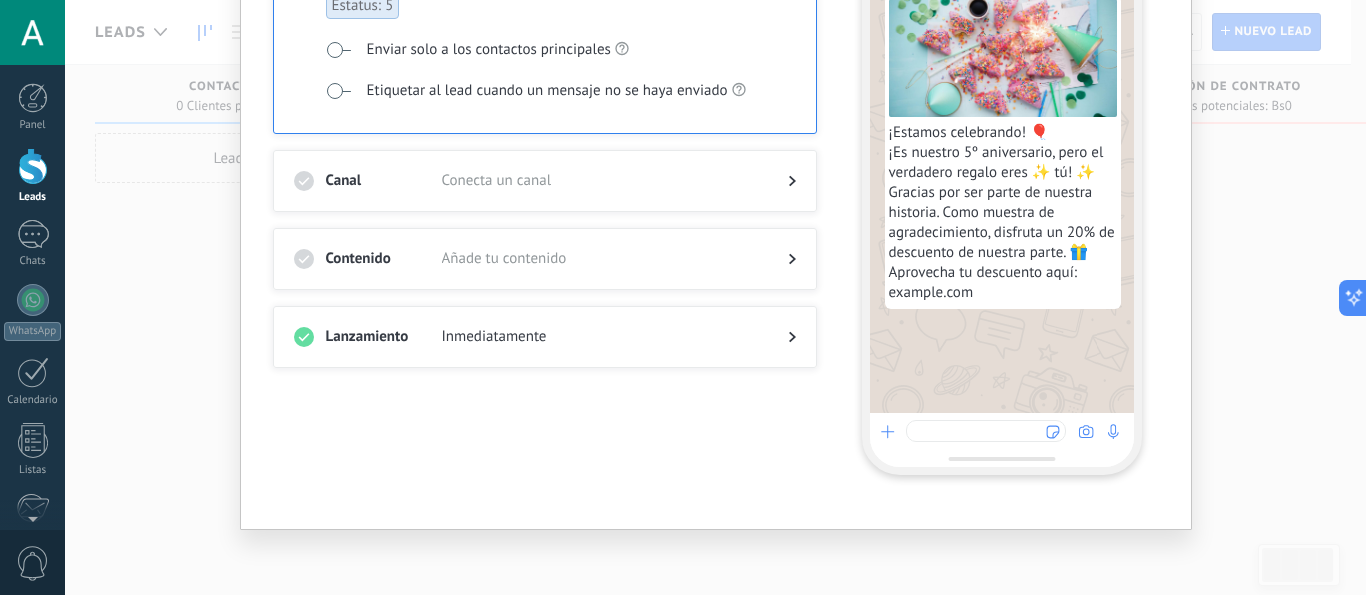 scroll, scrollTop: 0, scrollLeft: 0, axis: both 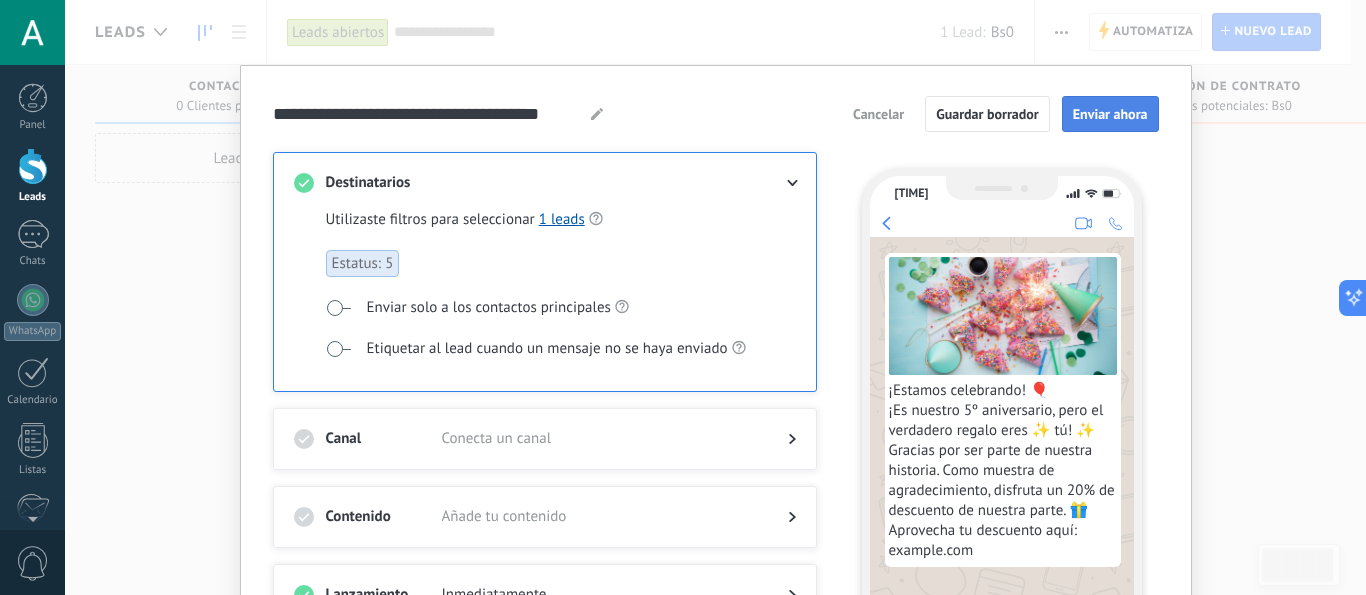 click on "Enviar ahora" at bounding box center [1110, 114] 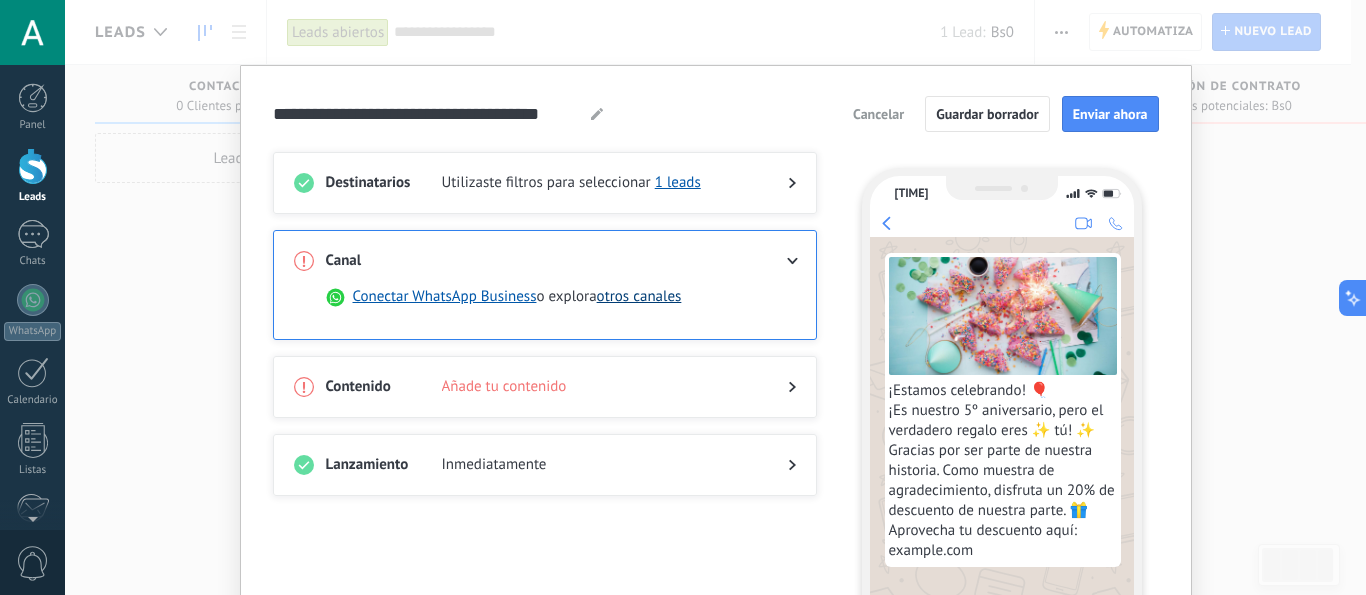 click on "otros canales" at bounding box center (639, 297) 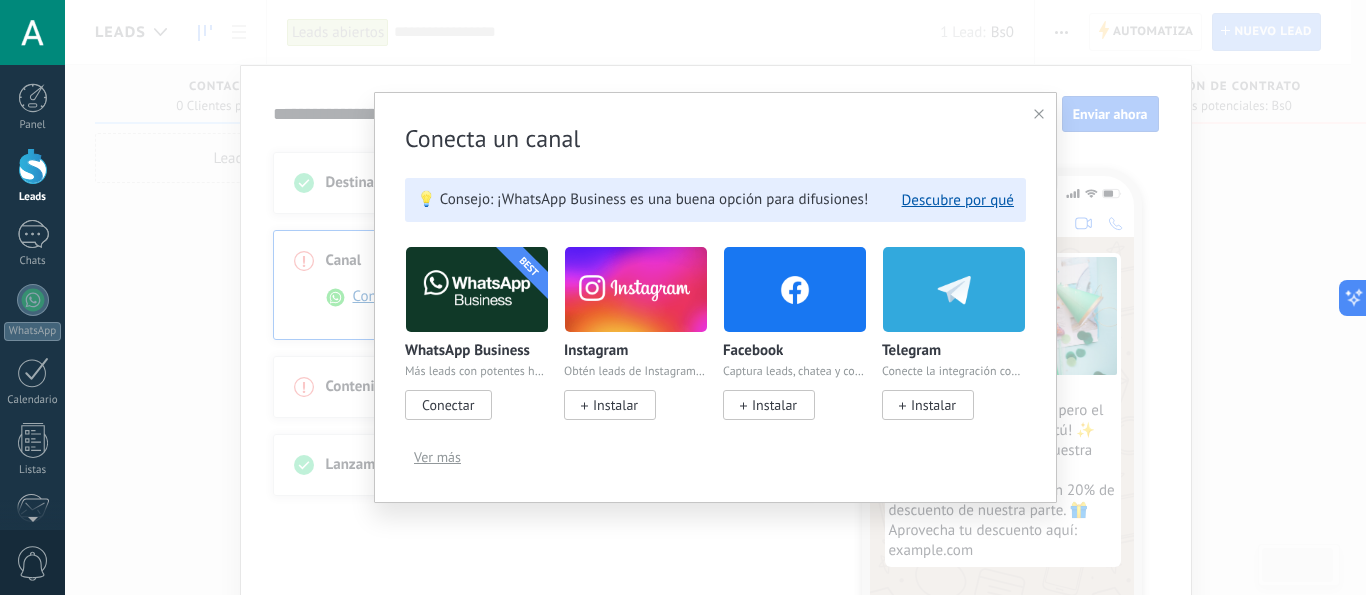 click 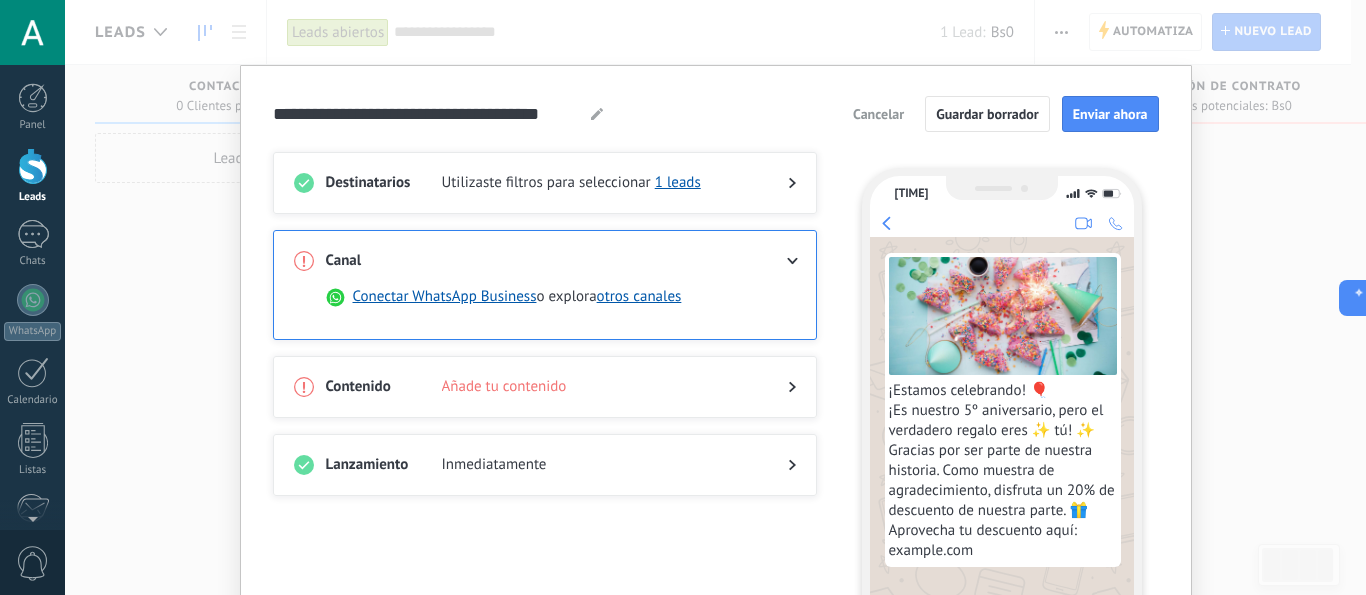 click at bounding box center (776, 387) 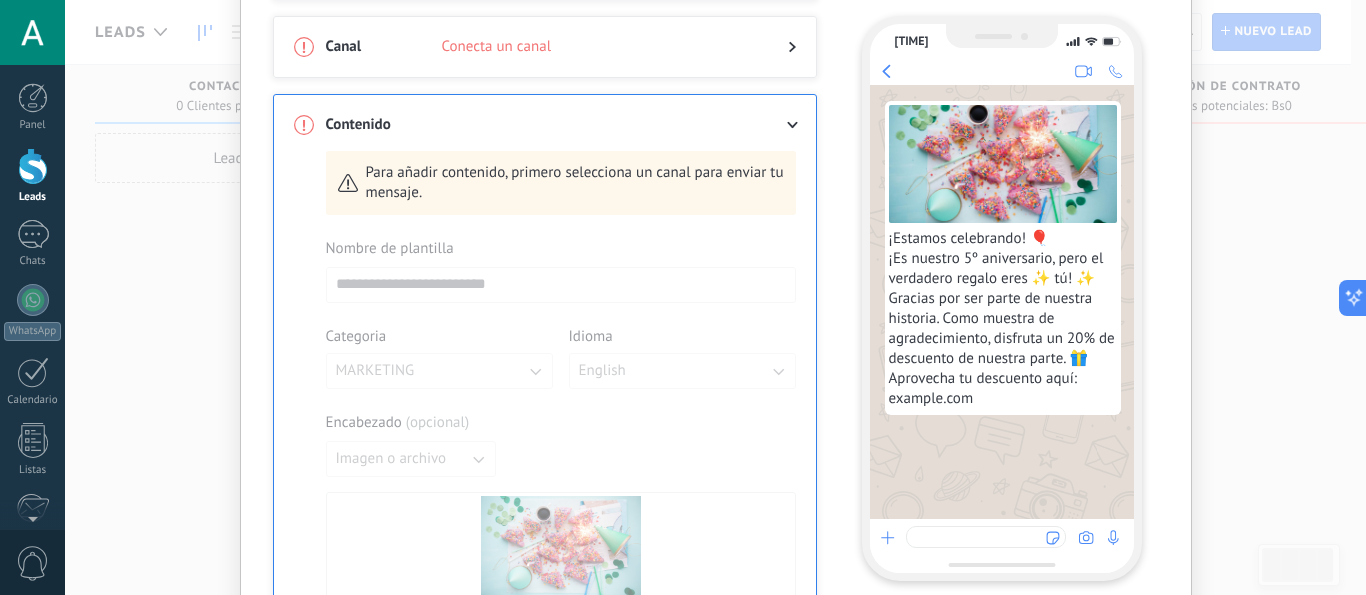 scroll, scrollTop: 223, scrollLeft: 0, axis: vertical 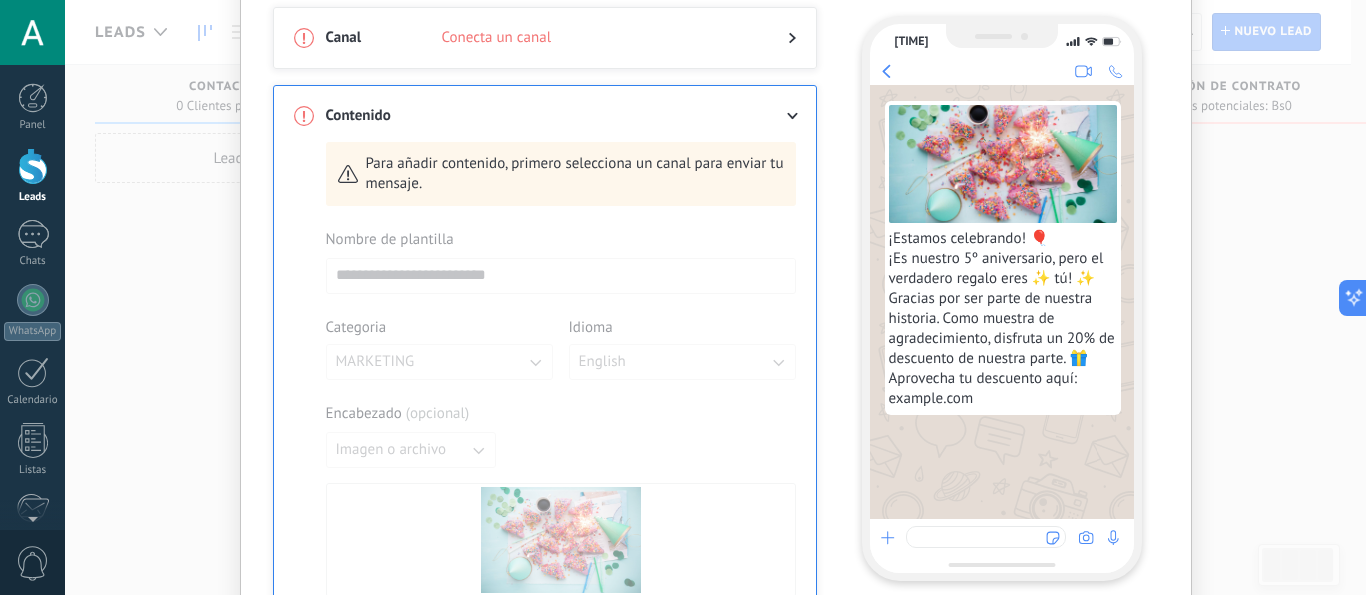 click at bounding box center [561, 584] 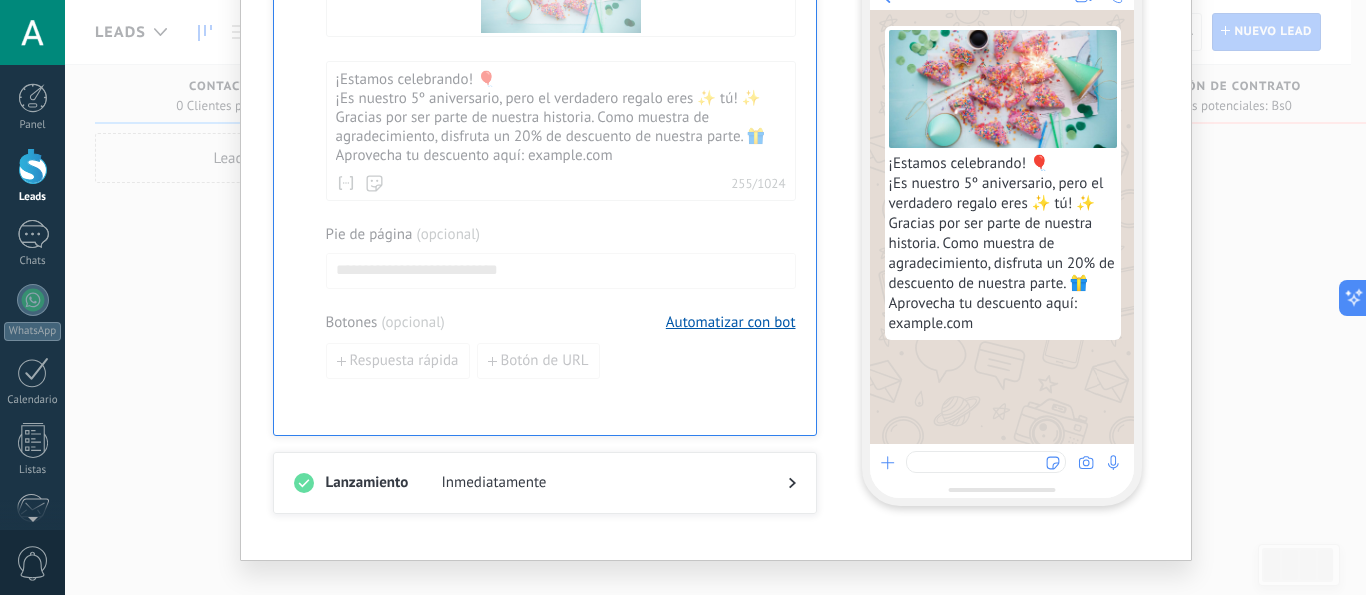scroll, scrollTop: 787, scrollLeft: 0, axis: vertical 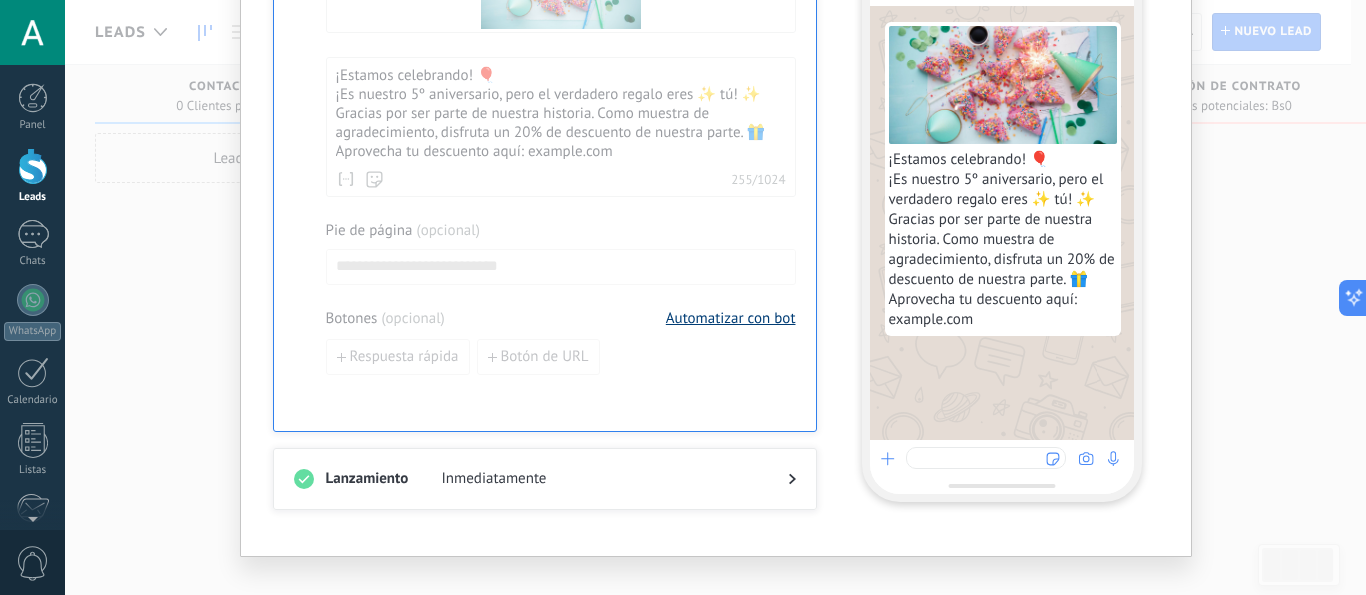 click on "Automatizar con bot" at bounding box center (731, 318) 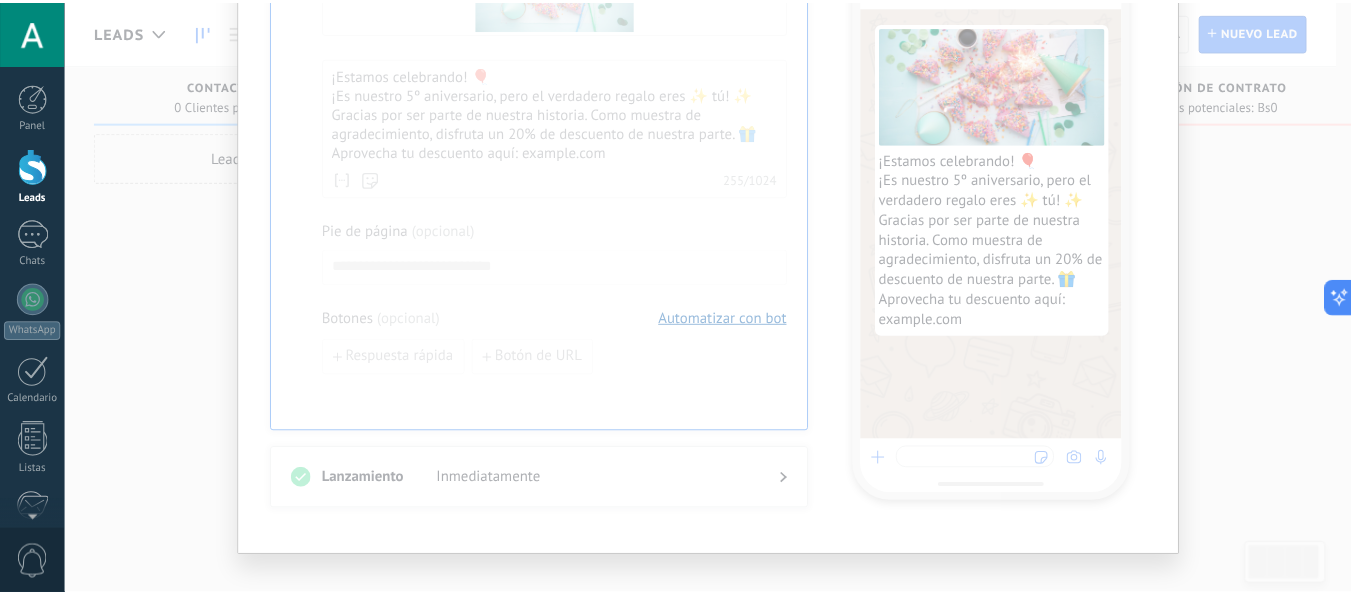scroll, scrollTop: 0, scrollLeft: 0, axis: both 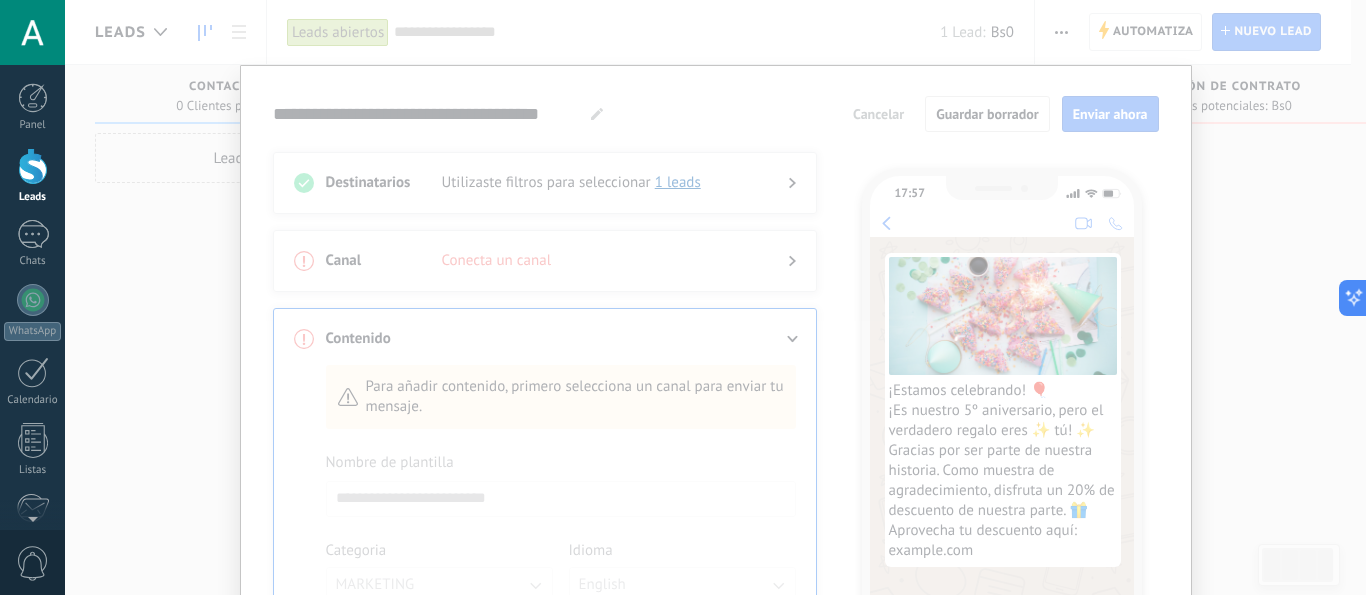 click at bounding box center [716, 704] 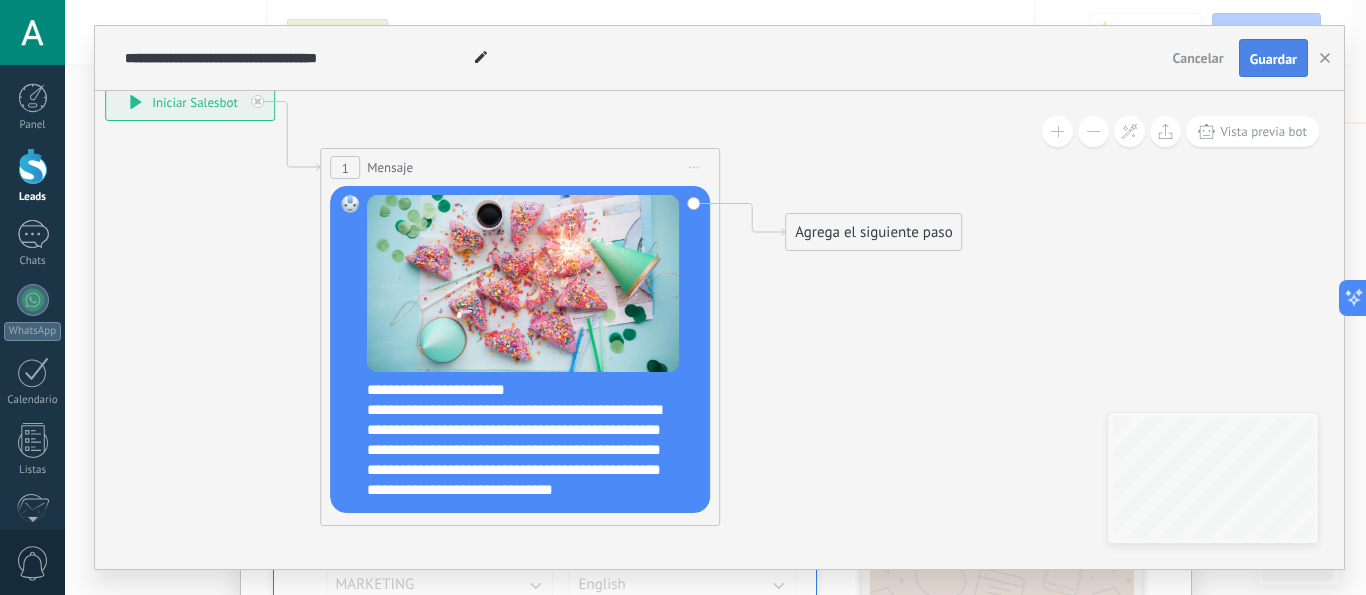 click on "Guardar" at bounding box center (1273, 59) 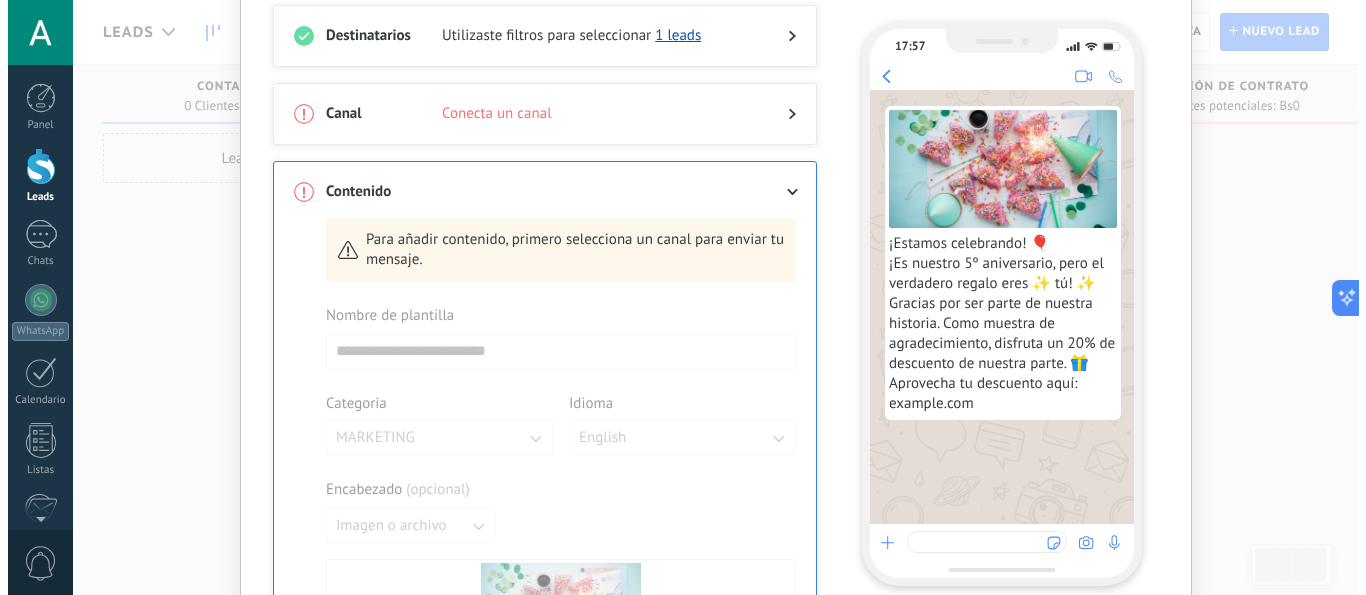 scroll, scrollTop: 0, scrollLeft: 0, axis: both 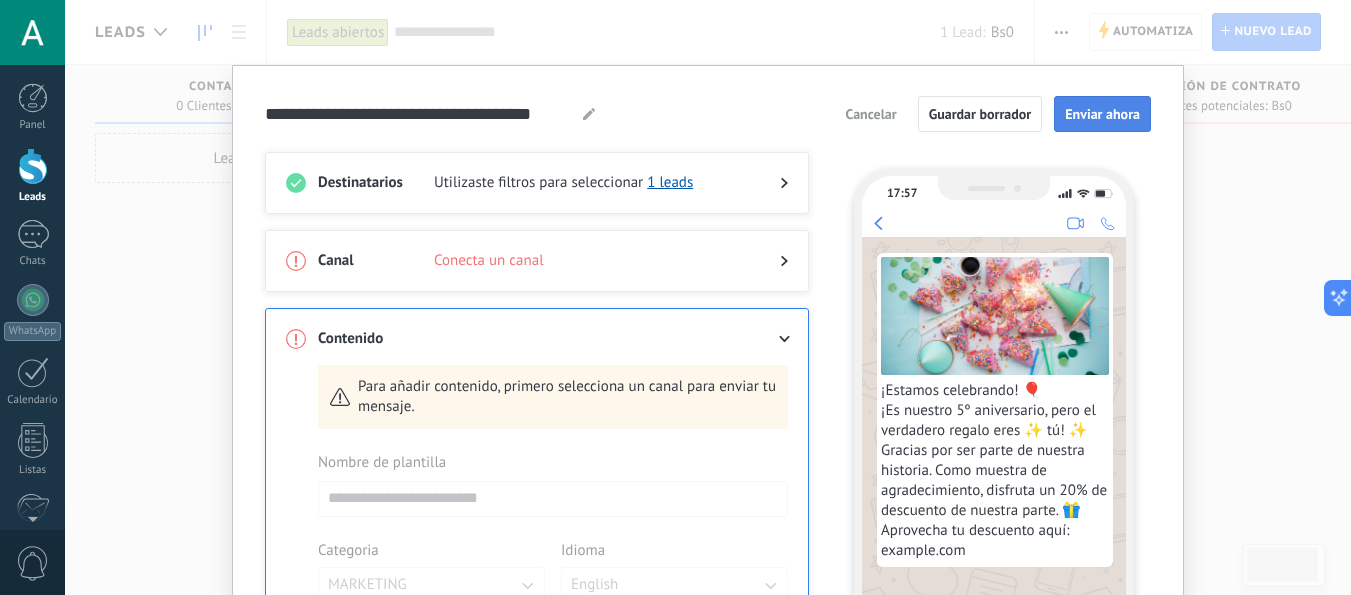 click on "Enviar ahora" at bounding box center (1102, 114) 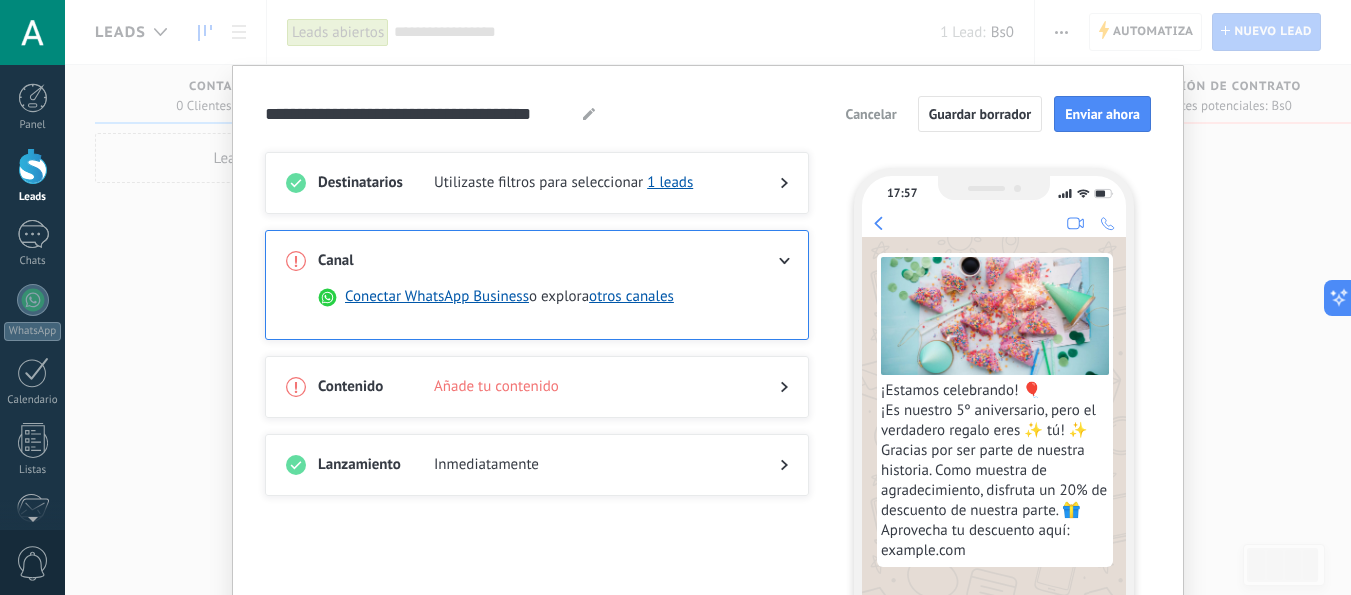 click on "Añade tu contenido" at bounding box center (591, 387) 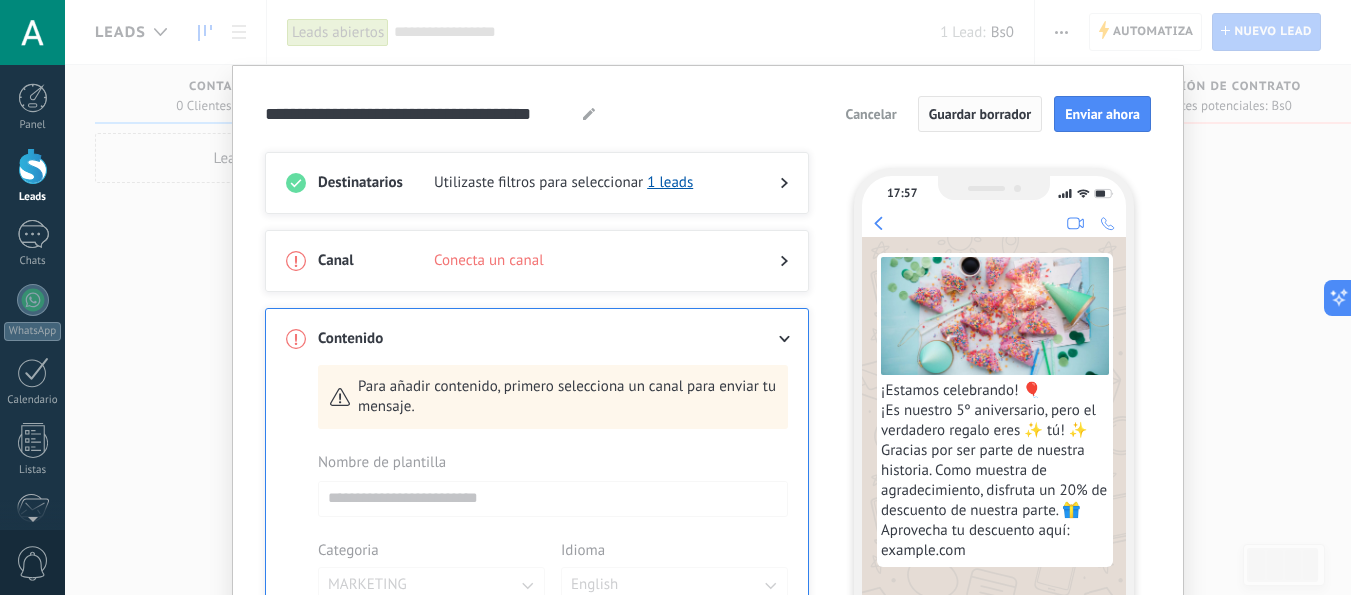 click on "Guardar borrador" at bounding box center [980, 114] 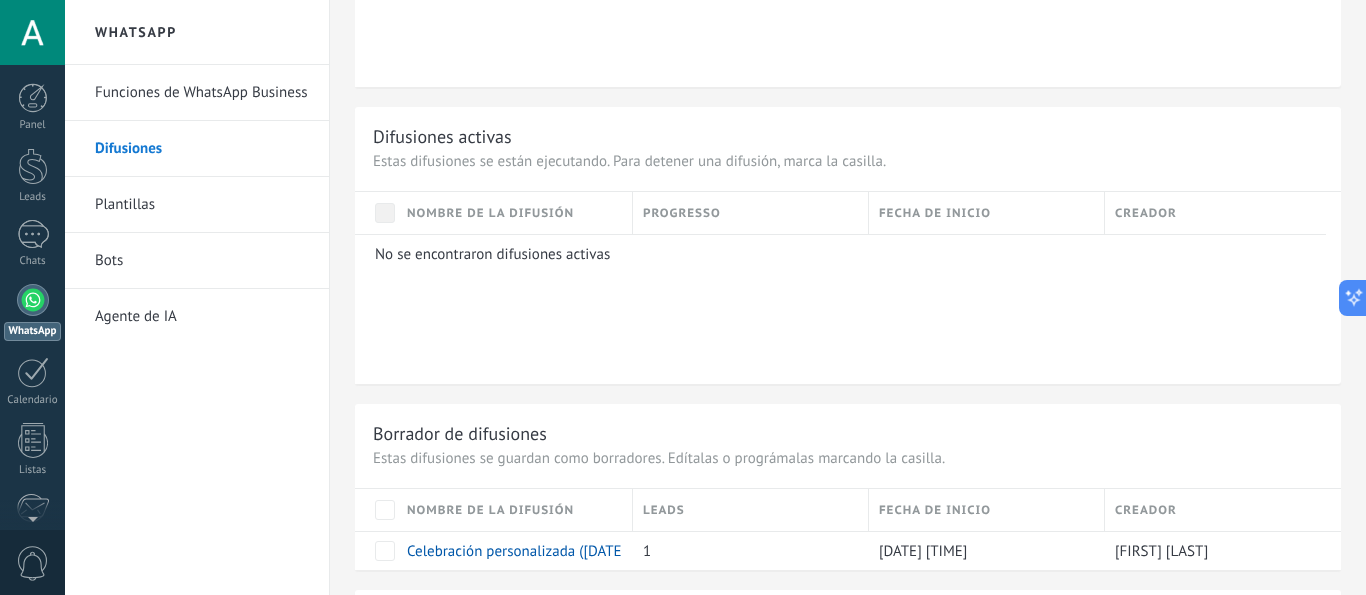 scroll, scrollTop: 1389, scrollLeft: 0, axis: vertical 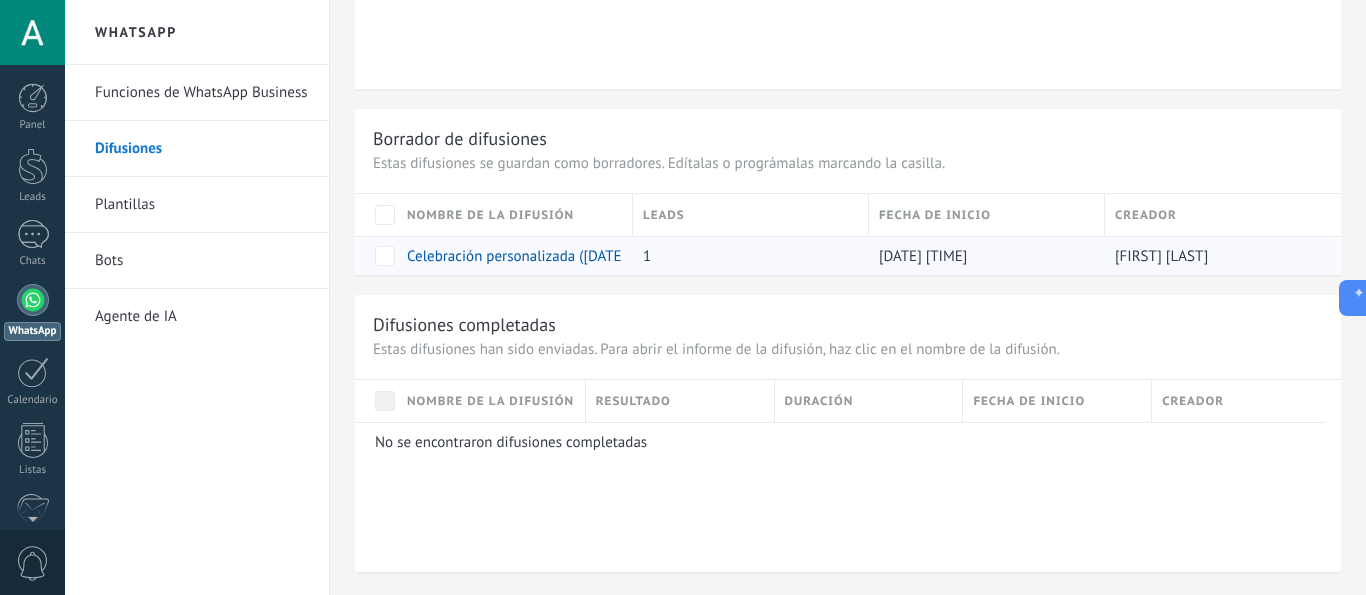 click on "Celebración personalizada (05/08/2025)" at bounding box center (518, 256) 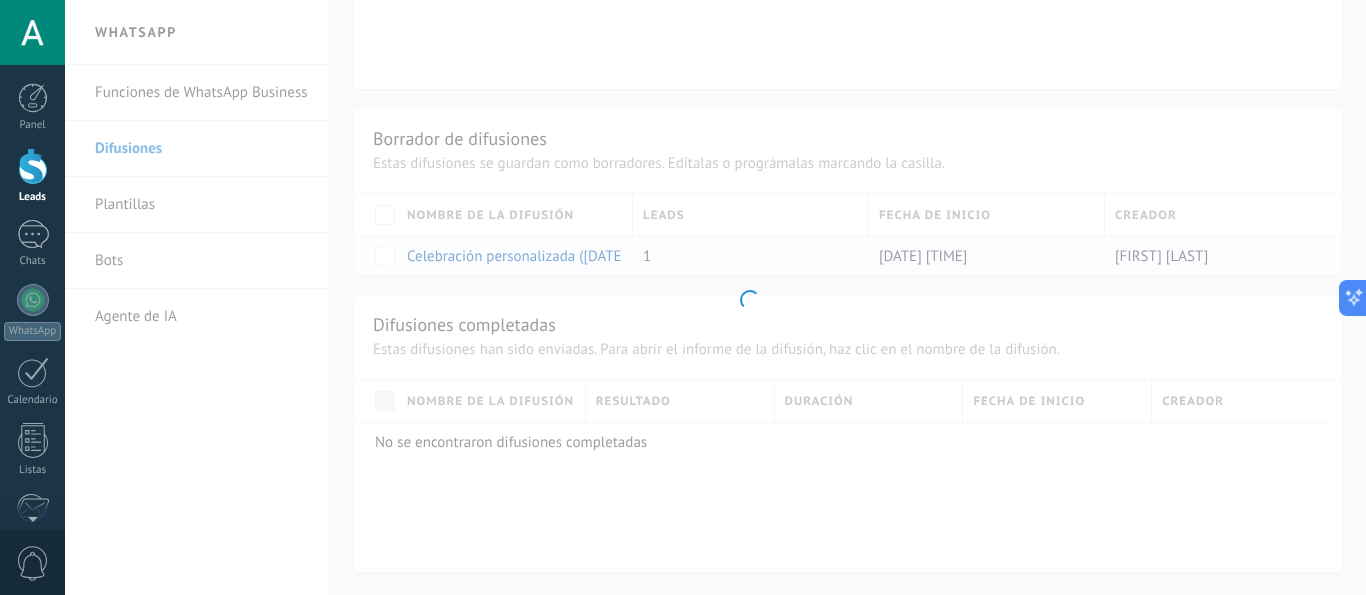 scroll, scrollTop: 549, scrollLeft: 0, axis: vertical 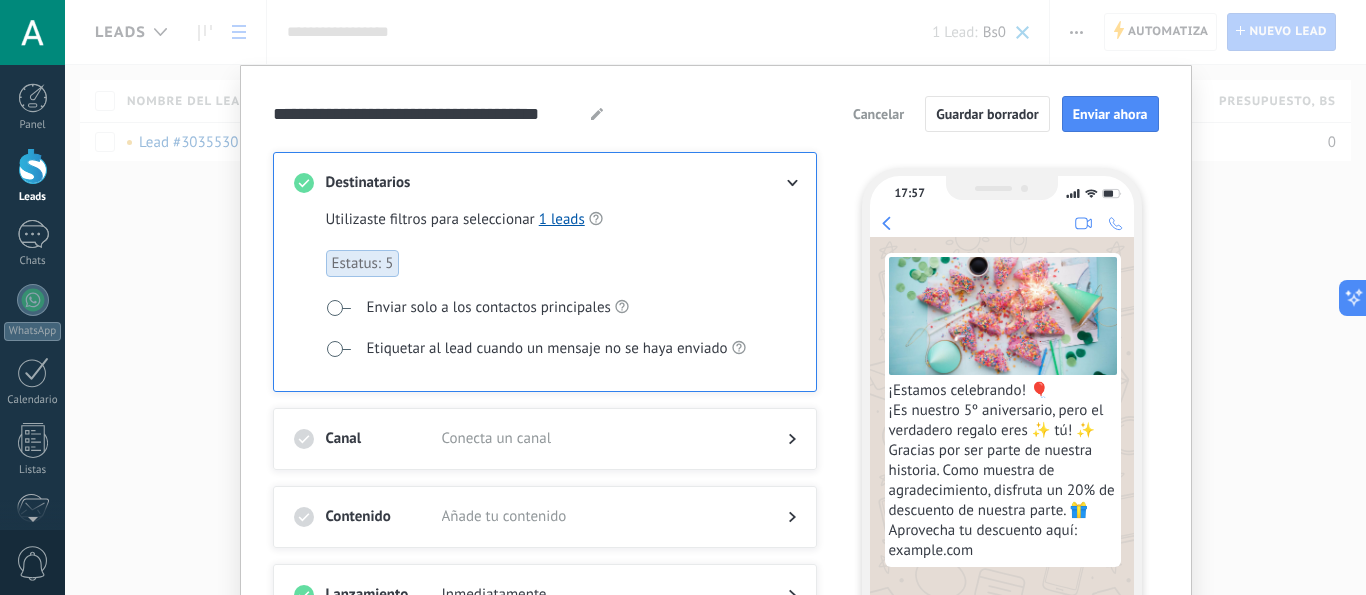 click on "Estatus: 5" at bounding box center (363, 263) 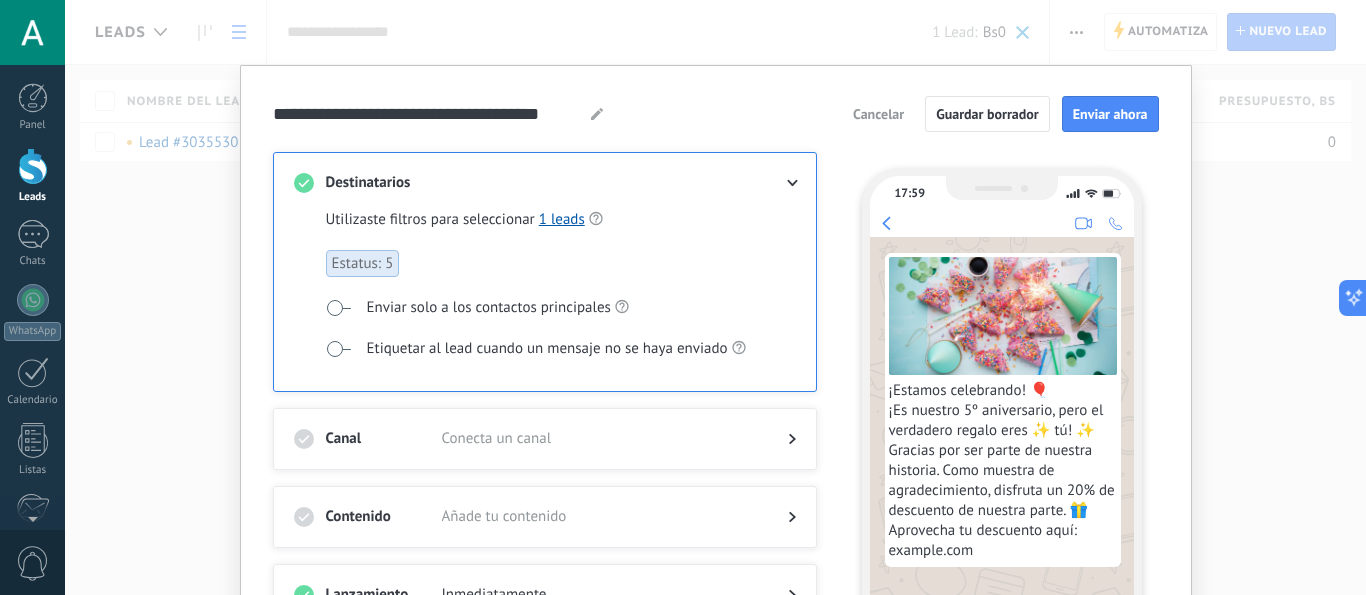 click at bounding box center (338, 308) 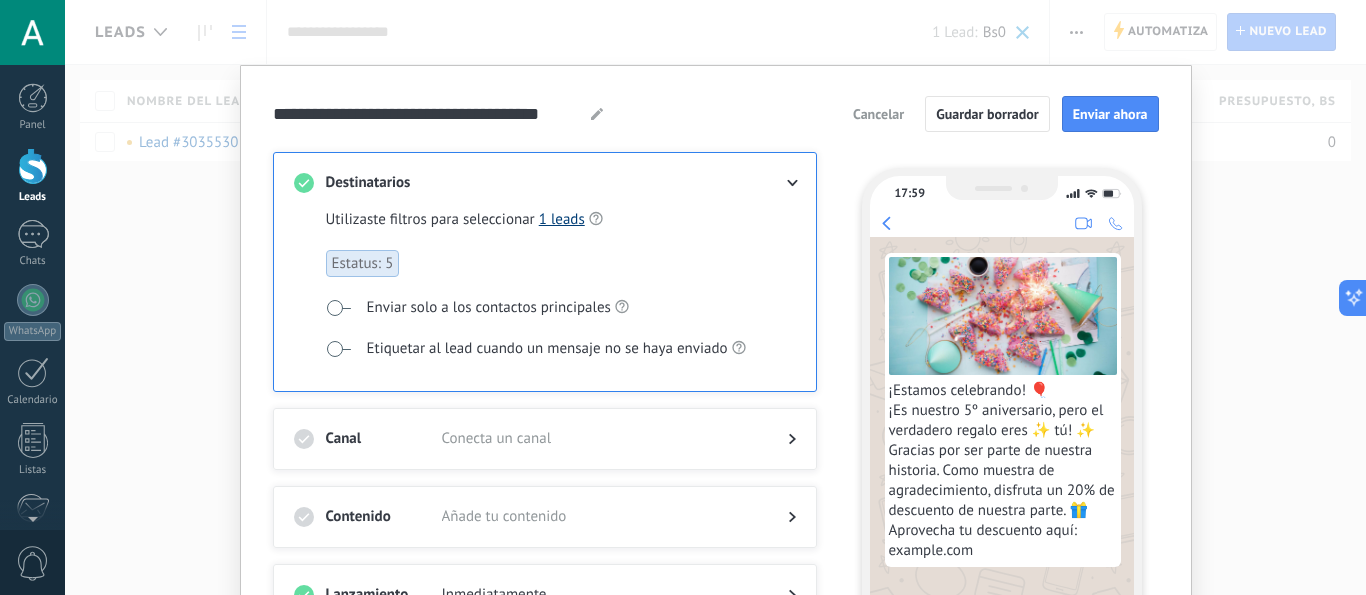 click on "1 leads" at bounding box center (562, 219) 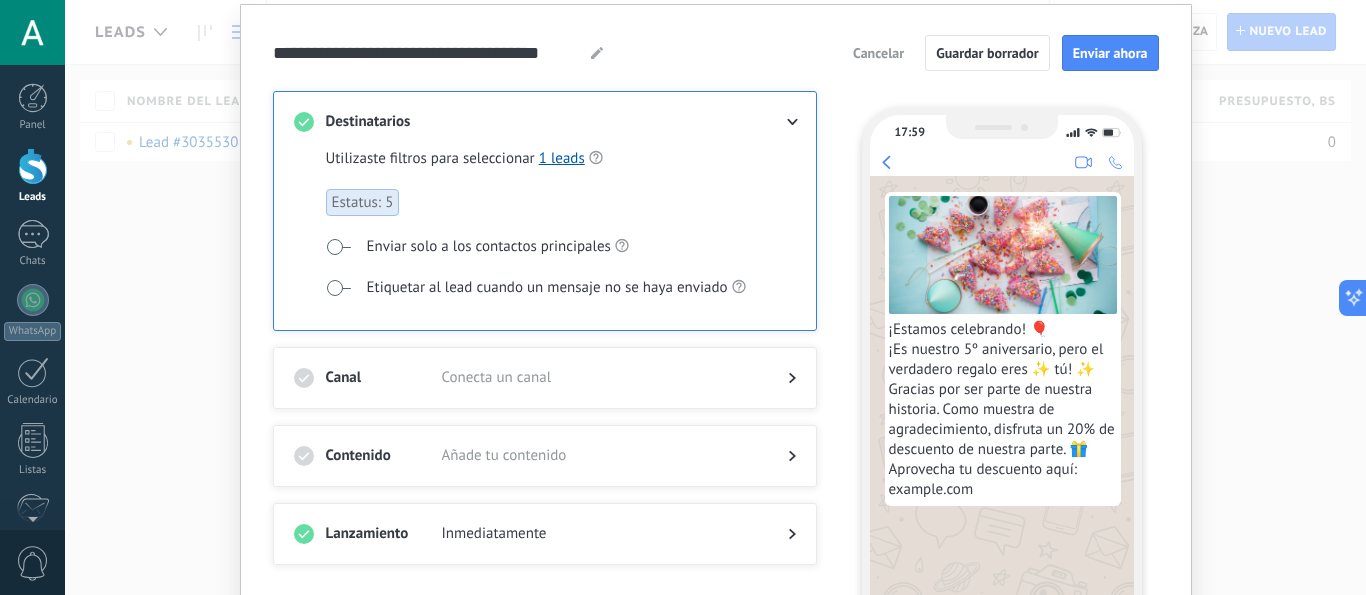scroll, scrollTop: 57, scrollLeft: 0, axis: vertical 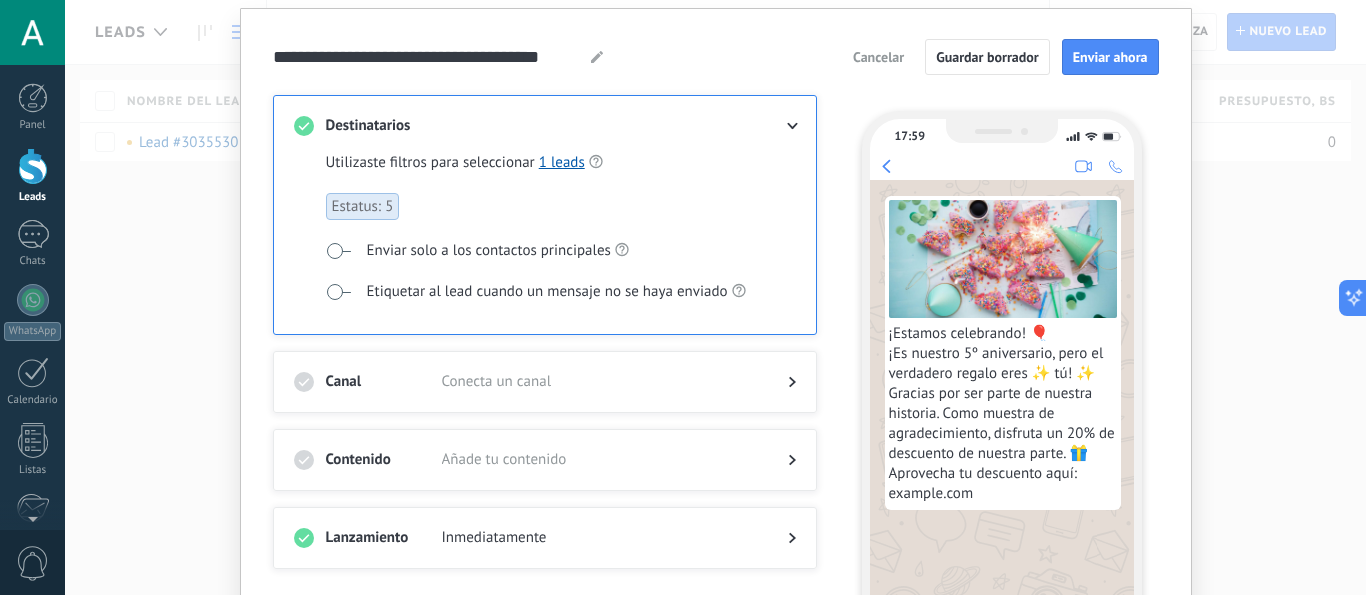 click at bounding box center [1003, 259] 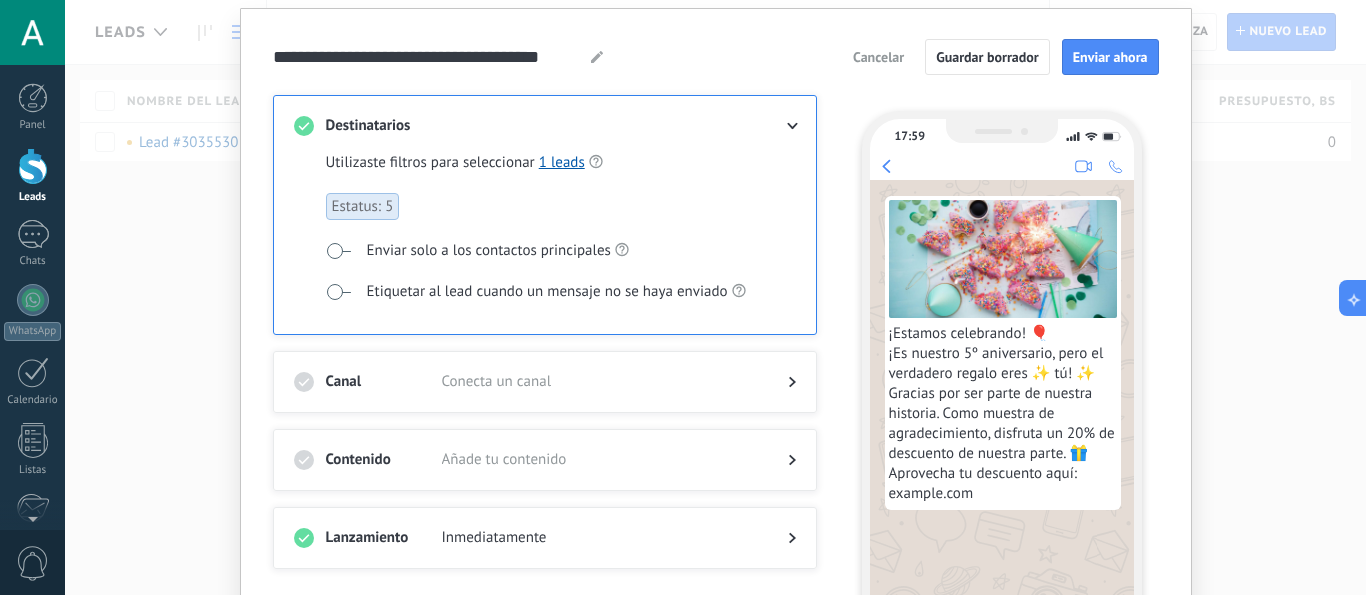click on "**********" at bounding box center [716, 57] 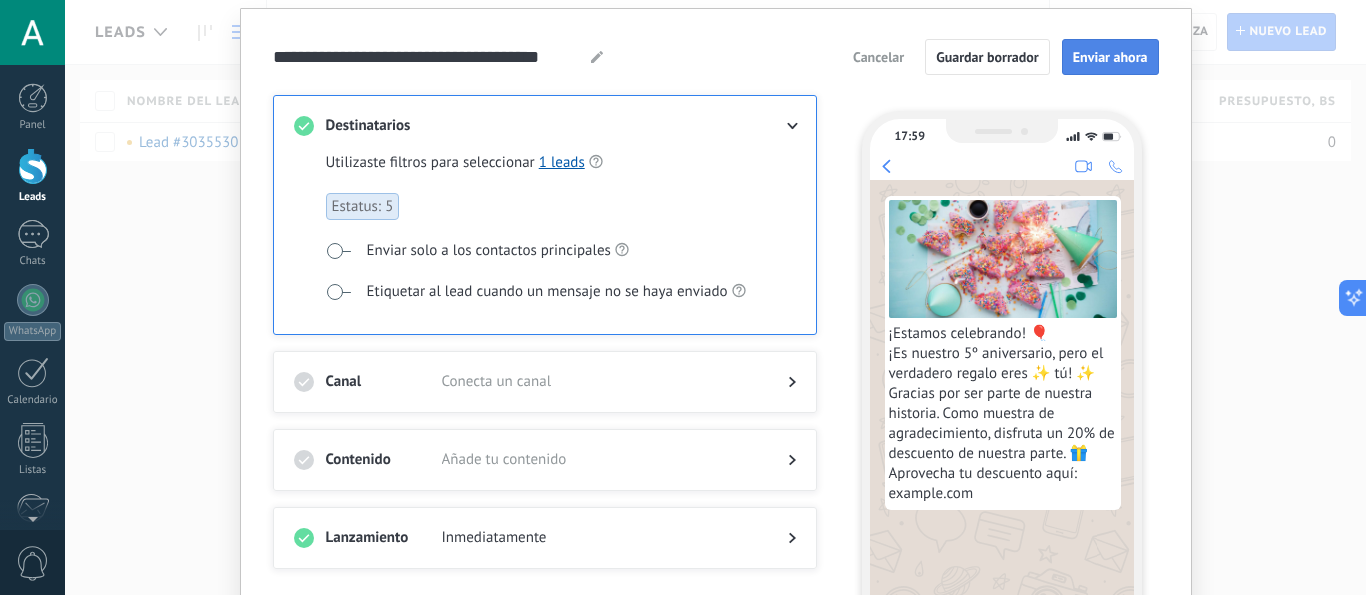 click on "Enviar ahora" at bounding box center [1110, 57] 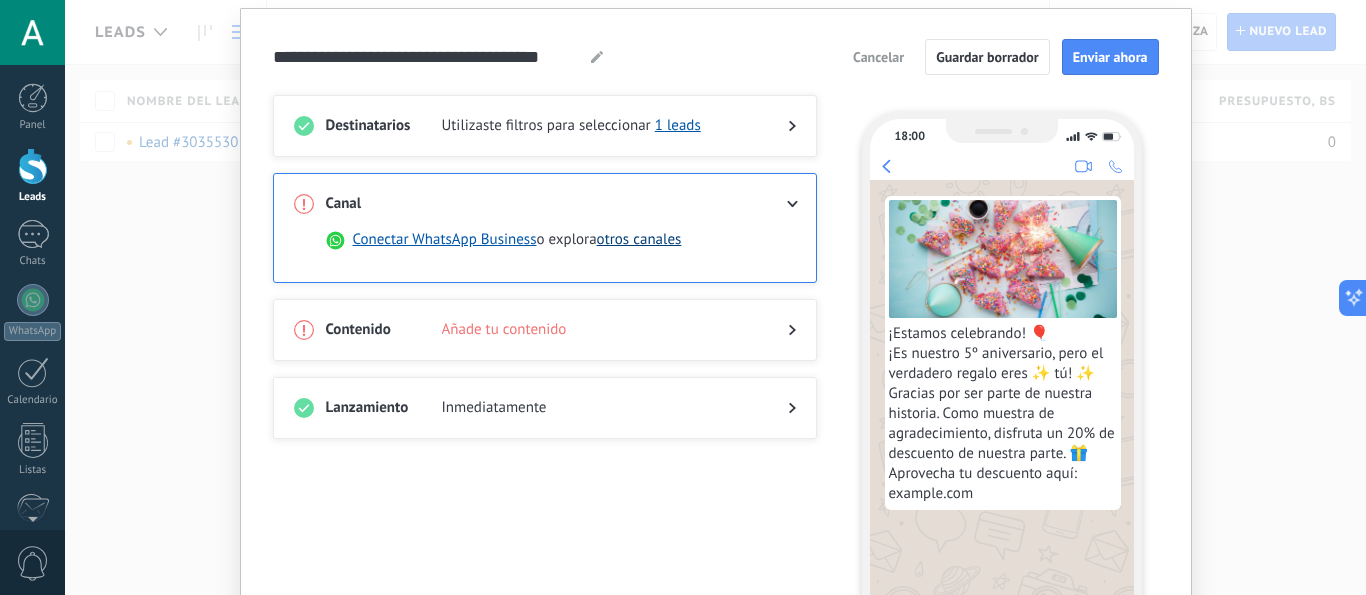 click on "otros canales" at bounding box center (639, 240) 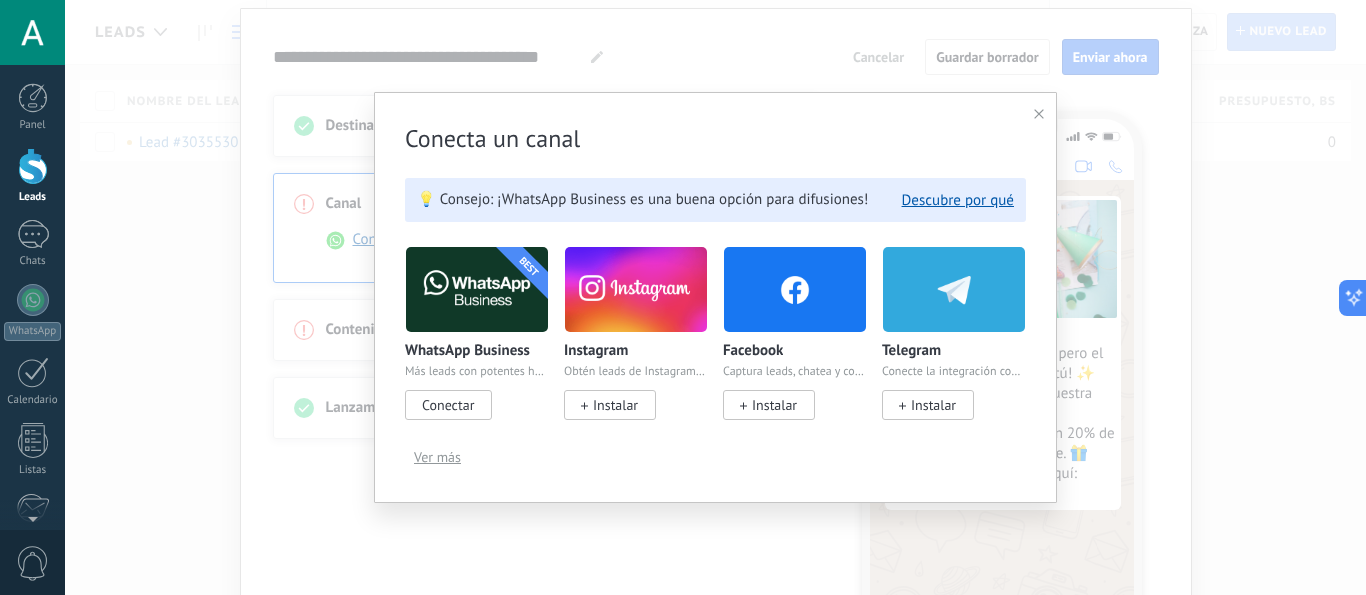 click on "Instalar" at bounding box center (774, 405) 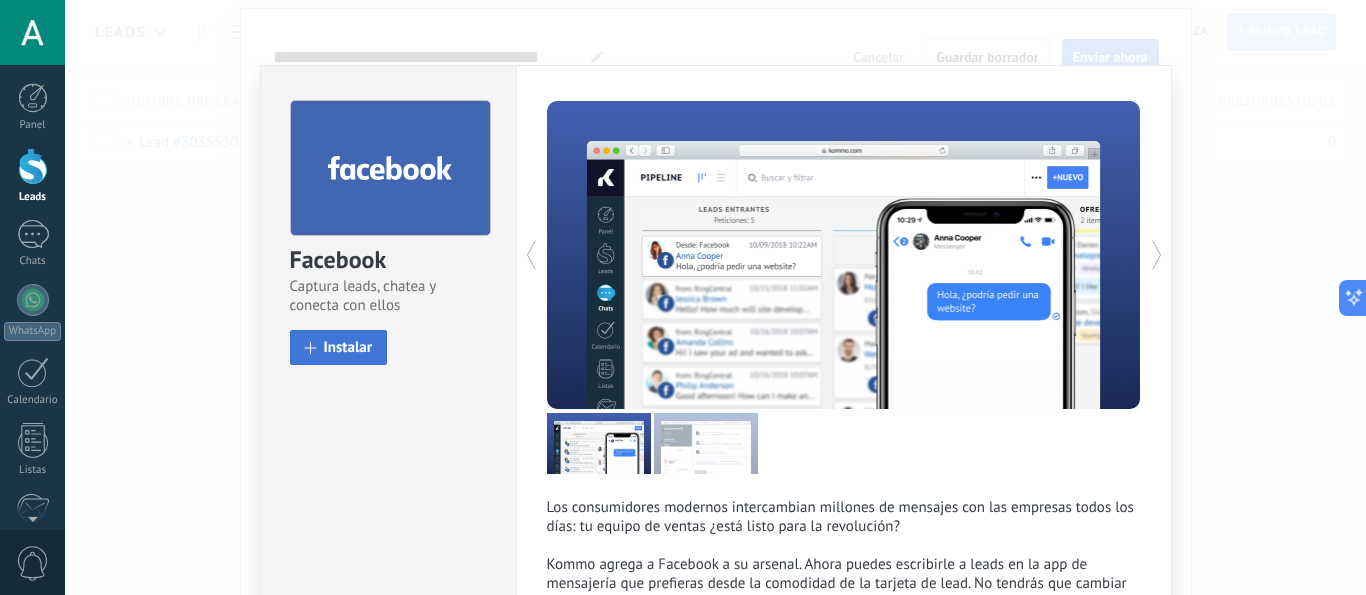 click on "Instalar" at bounding box center [348, 347] 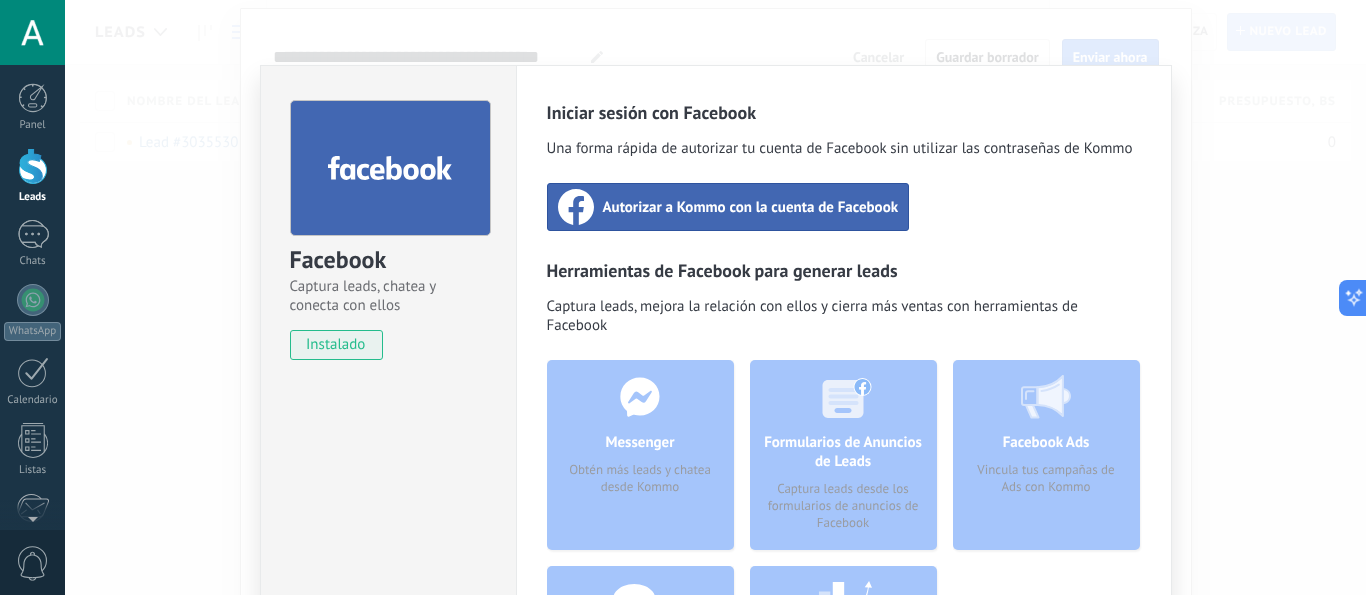 click on "Autorizar a Kommo con la cuenta de Facebook" at bounding box center [751, 207] 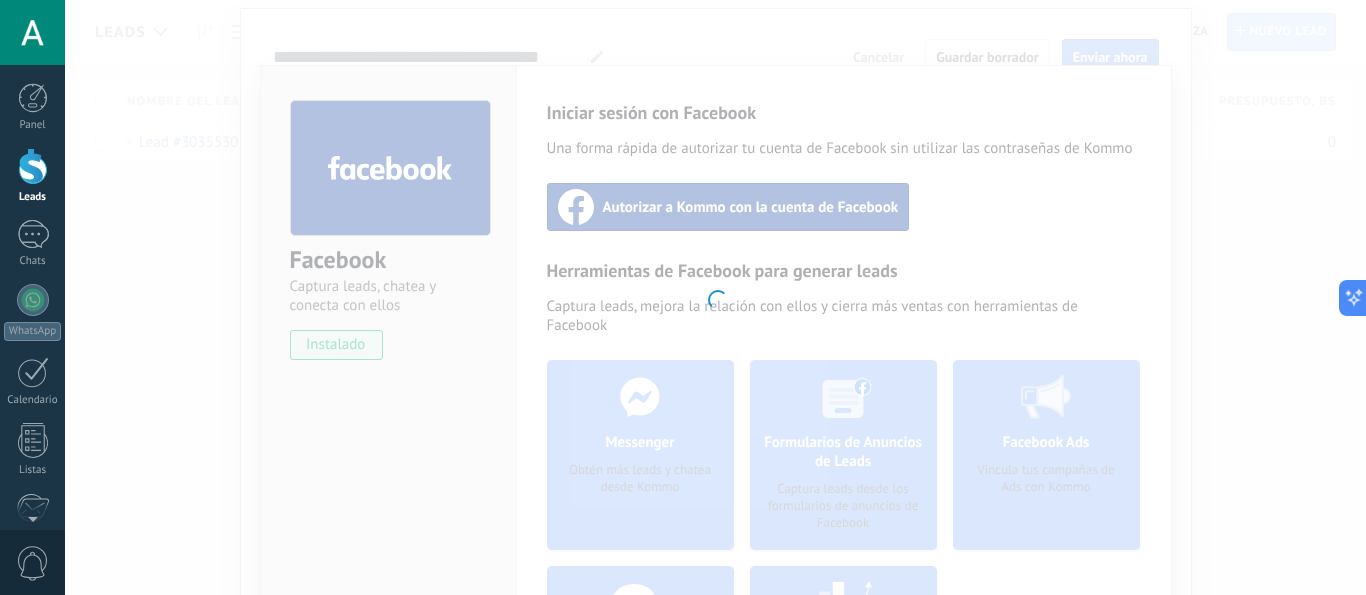 click at bounding box center (715, 297) 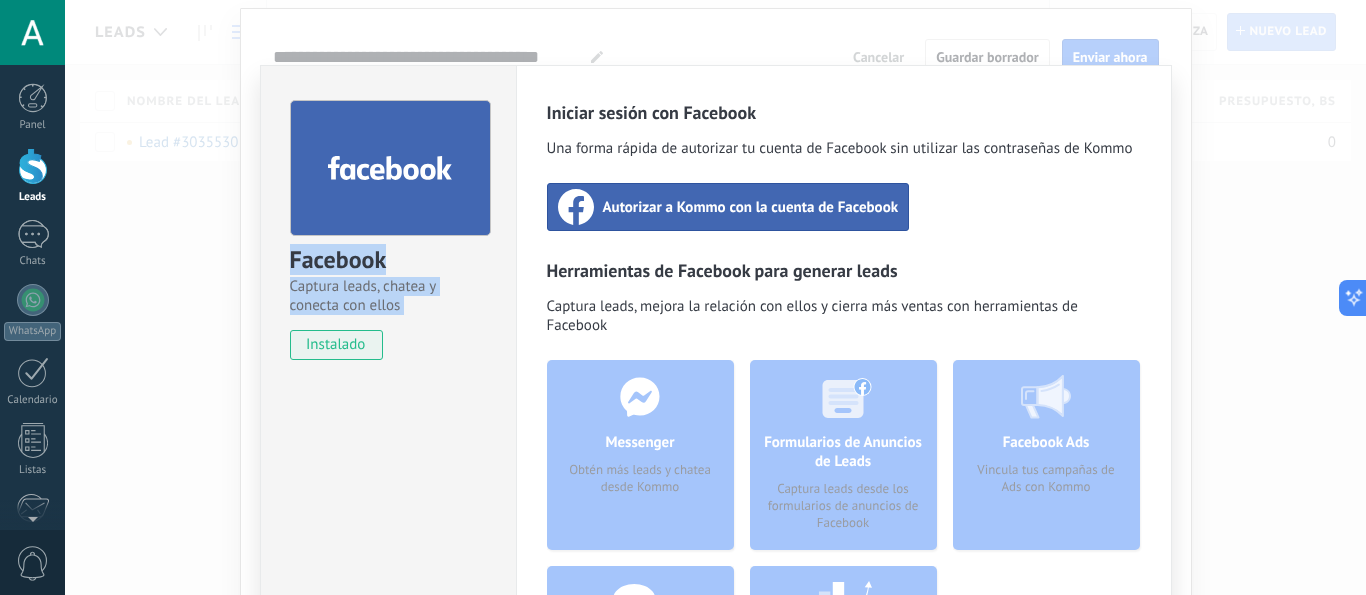 drag, startPoint x: 340, startPoint y: 17, endPoint x: 567, endPoint y: 42, distance: 228.3725 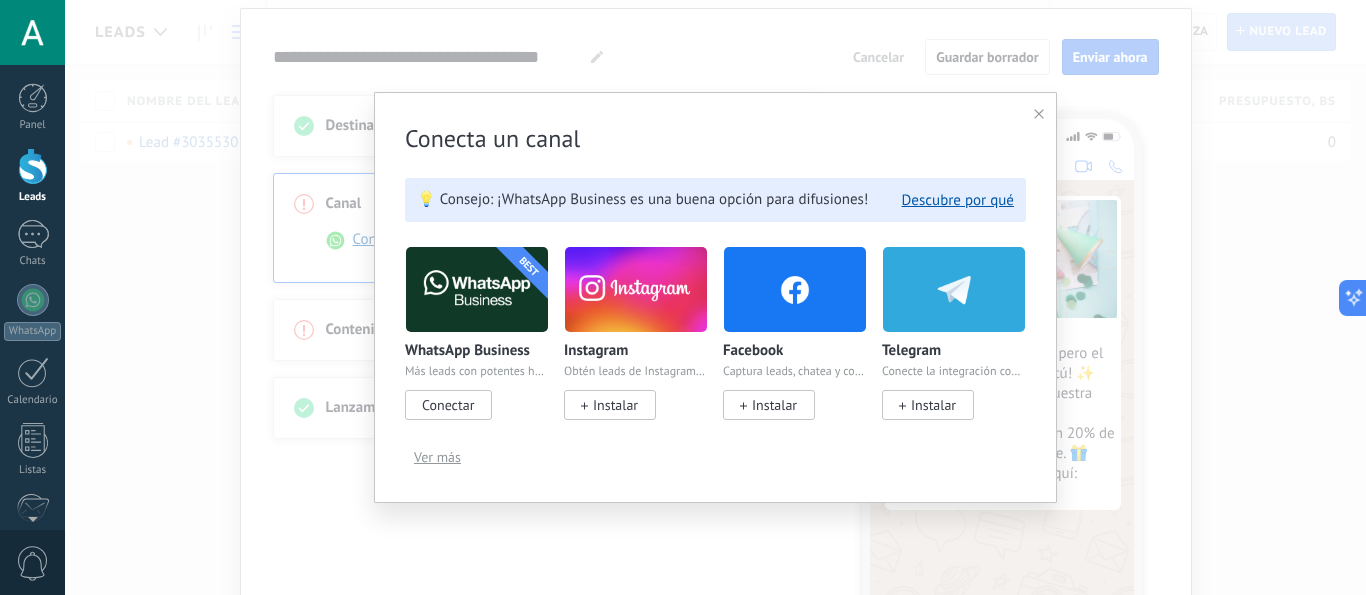click on "Conectar" at bounding box center [448, 405] 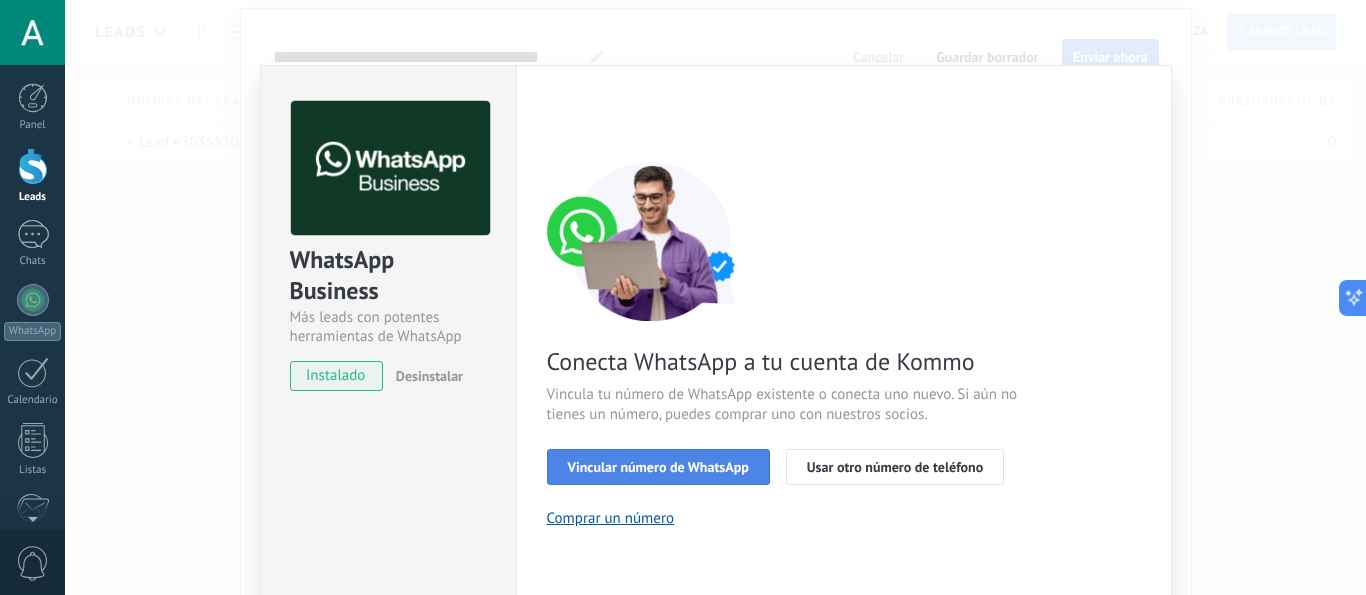 click on "Vincular número de WhatsApp" at bounding box center (658, 467) 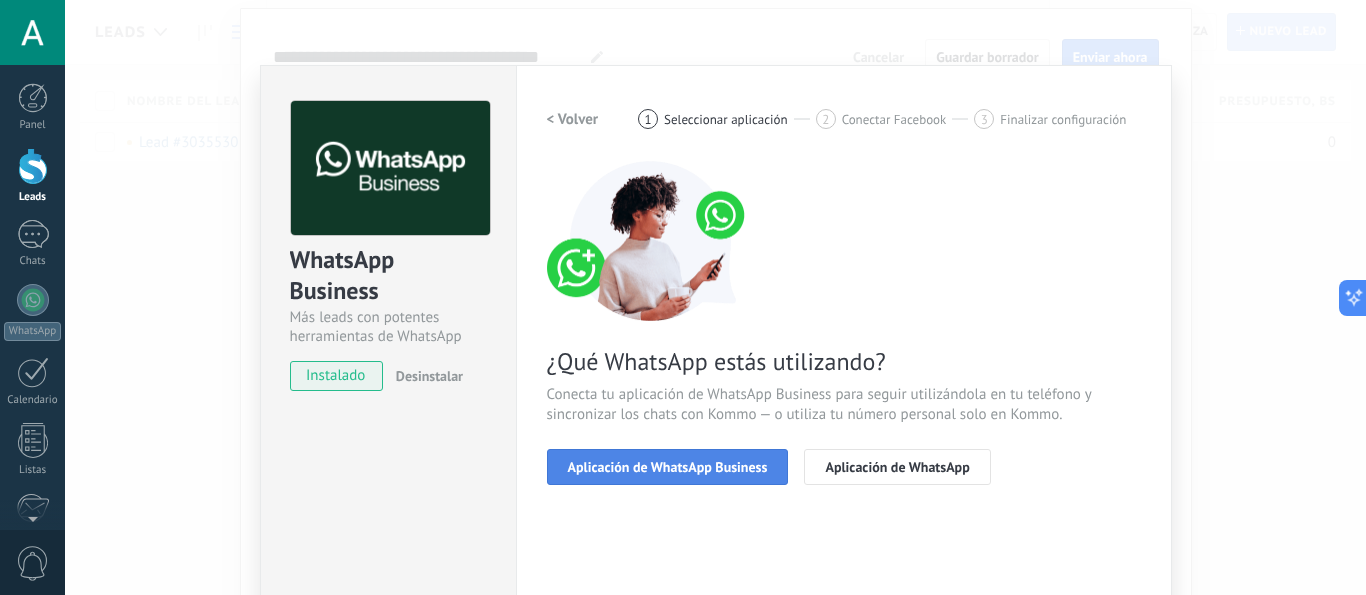 click on "Aplicación de WhatsApp Business" at bounding box center [668, 467] 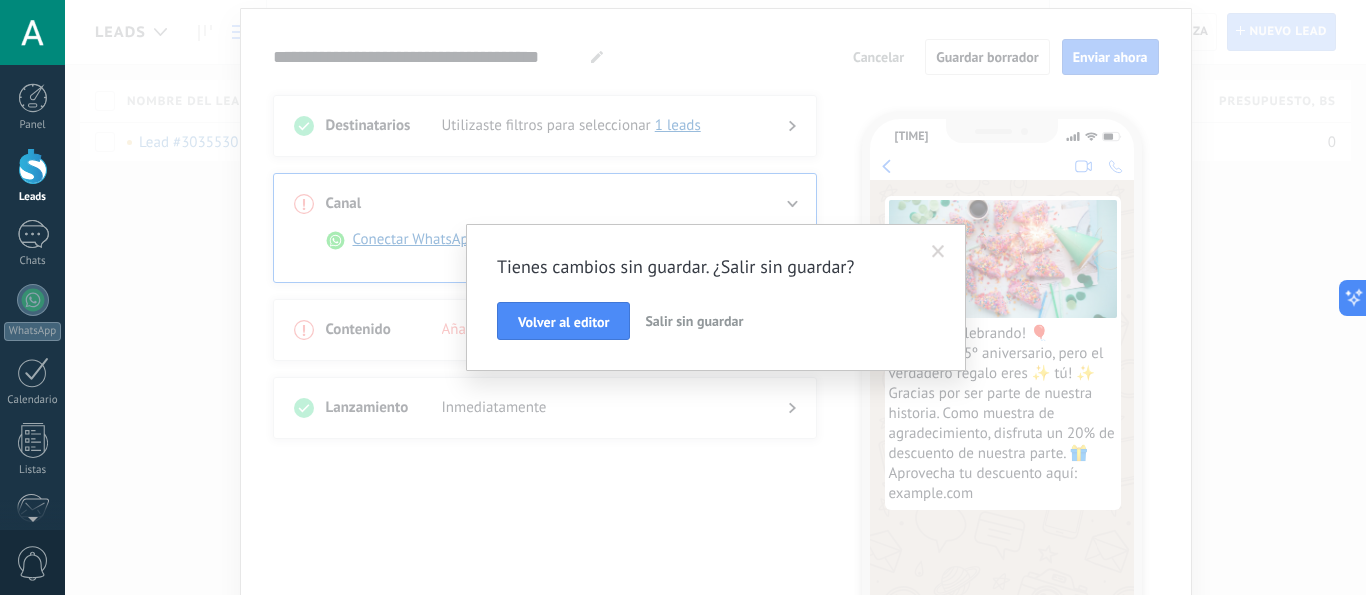 click on "Salir sin guardar" at bounding box center [694, 321] 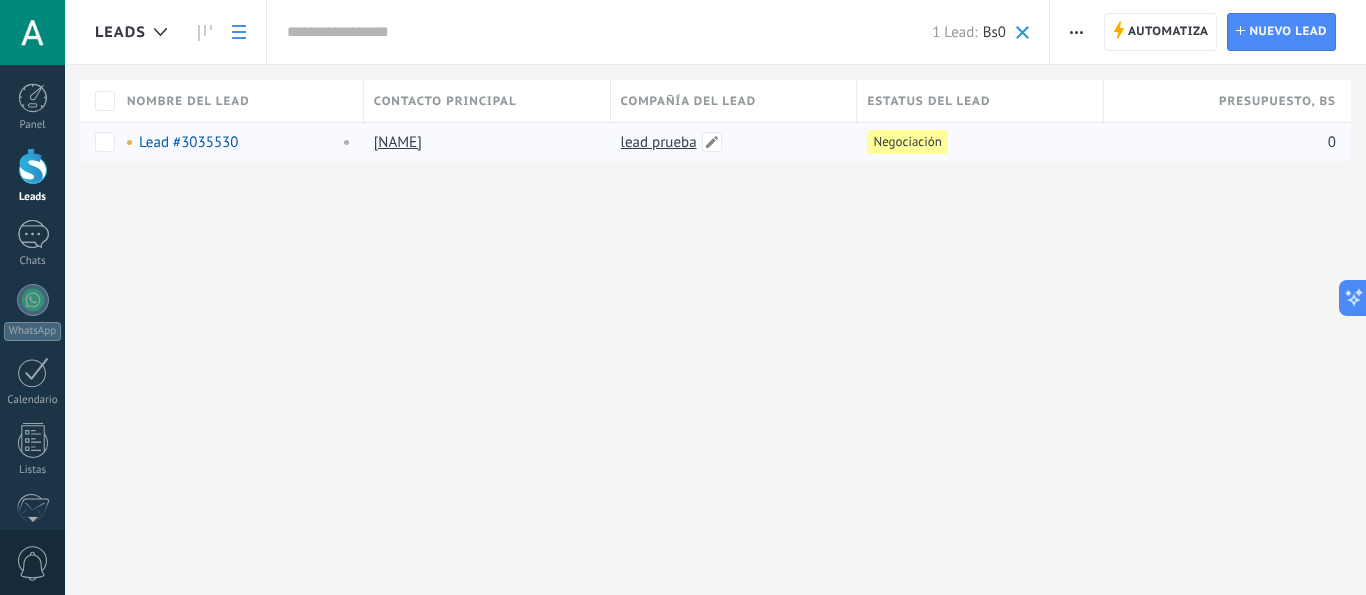 click on "lead prueba" at bounding box center (659, 142) 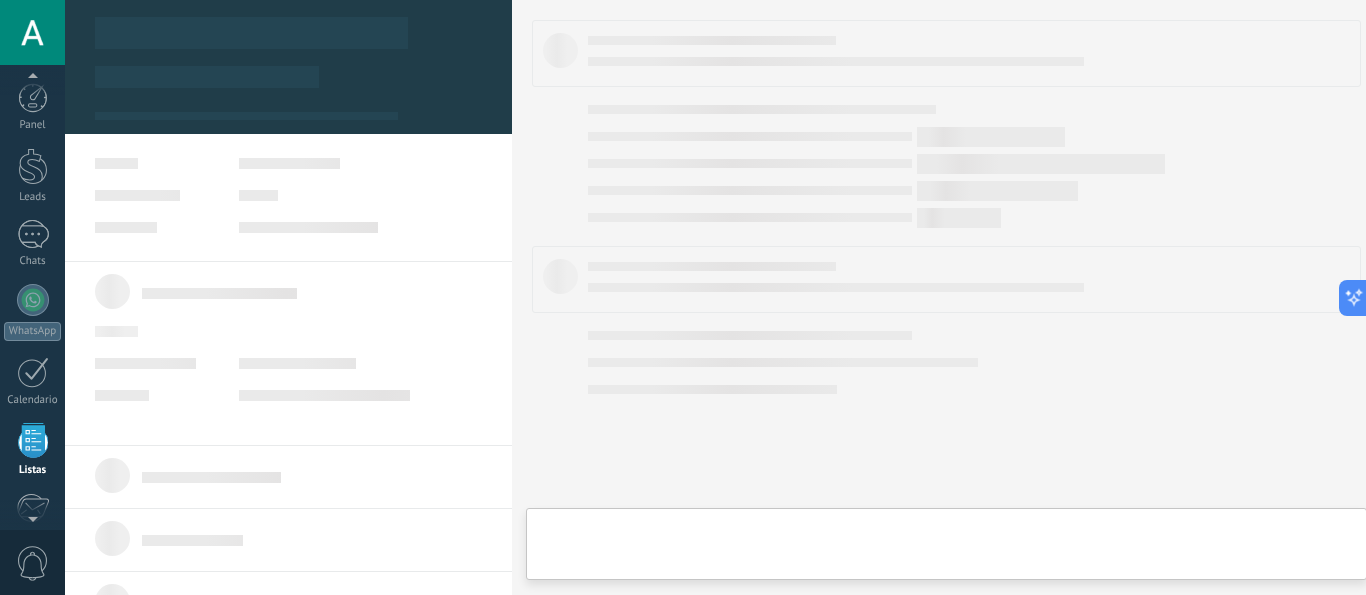 scroll, scrollTop: 124, scrollLeft: 0, axis: vertical 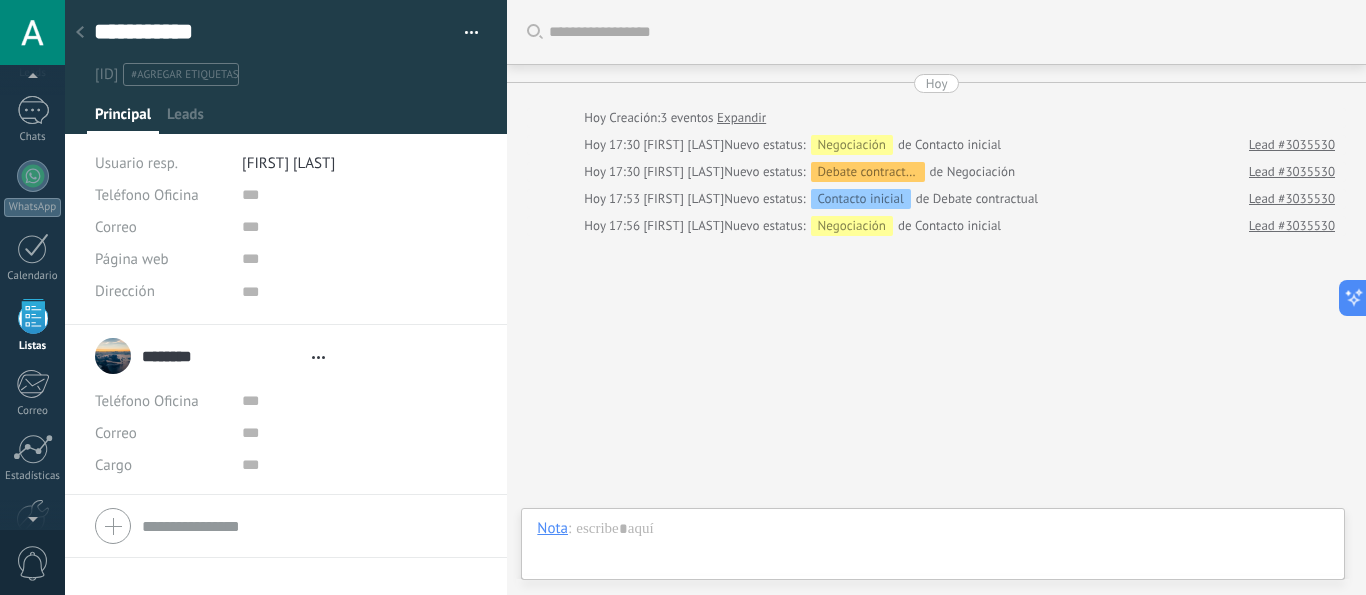 type on "***" 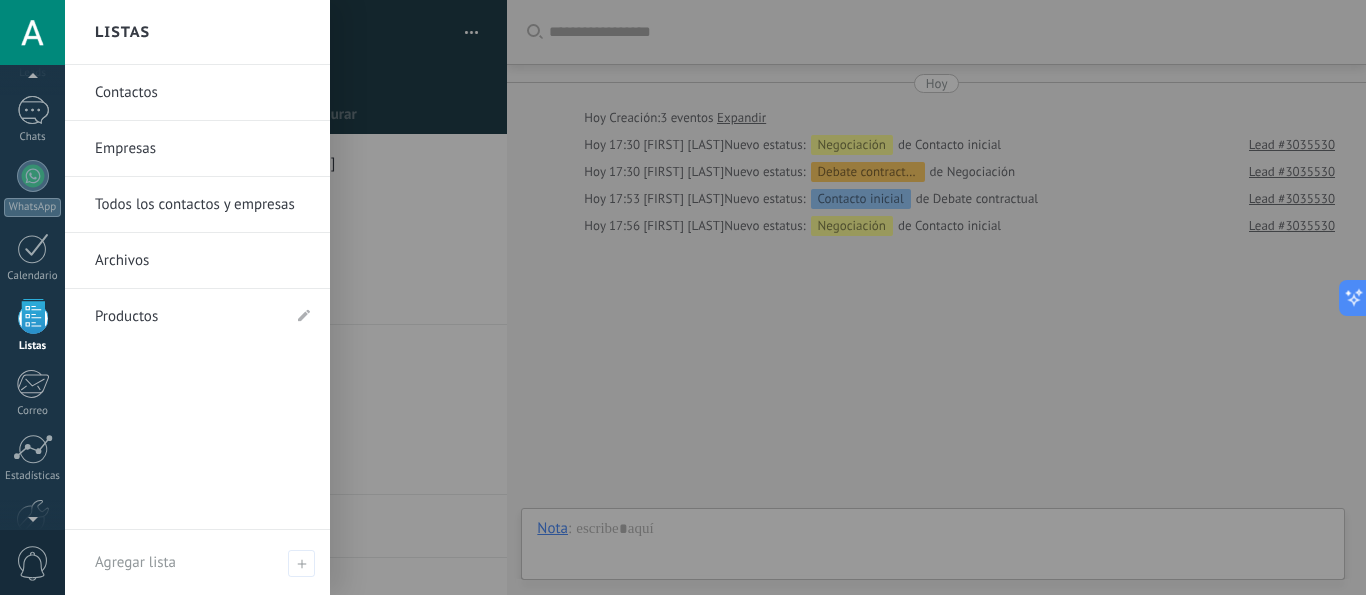 click at bounding box center [33, 316] 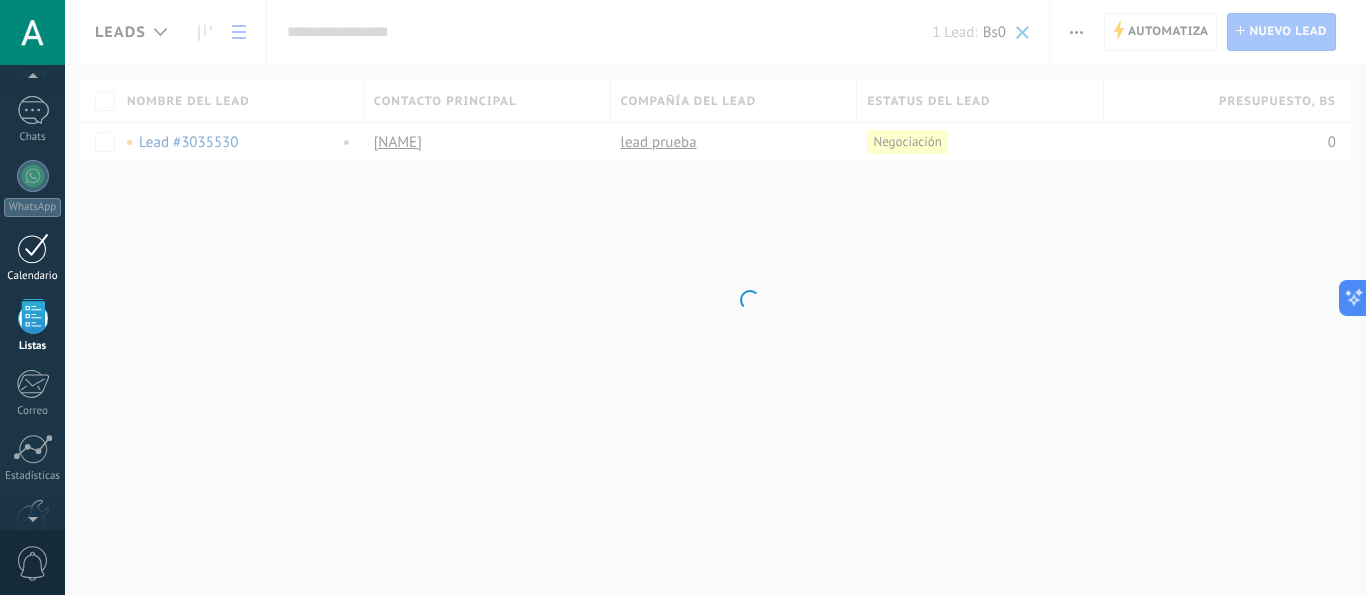 click at bounding box center (33, 248) 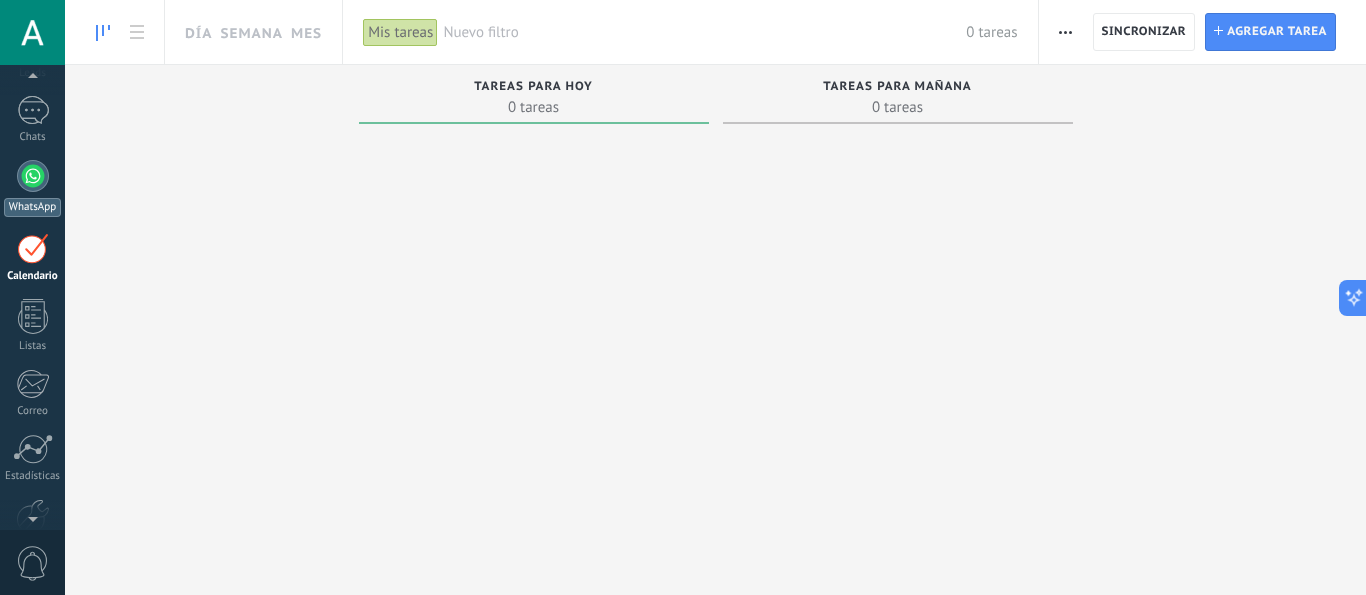 click at bounding box center [33, 176] 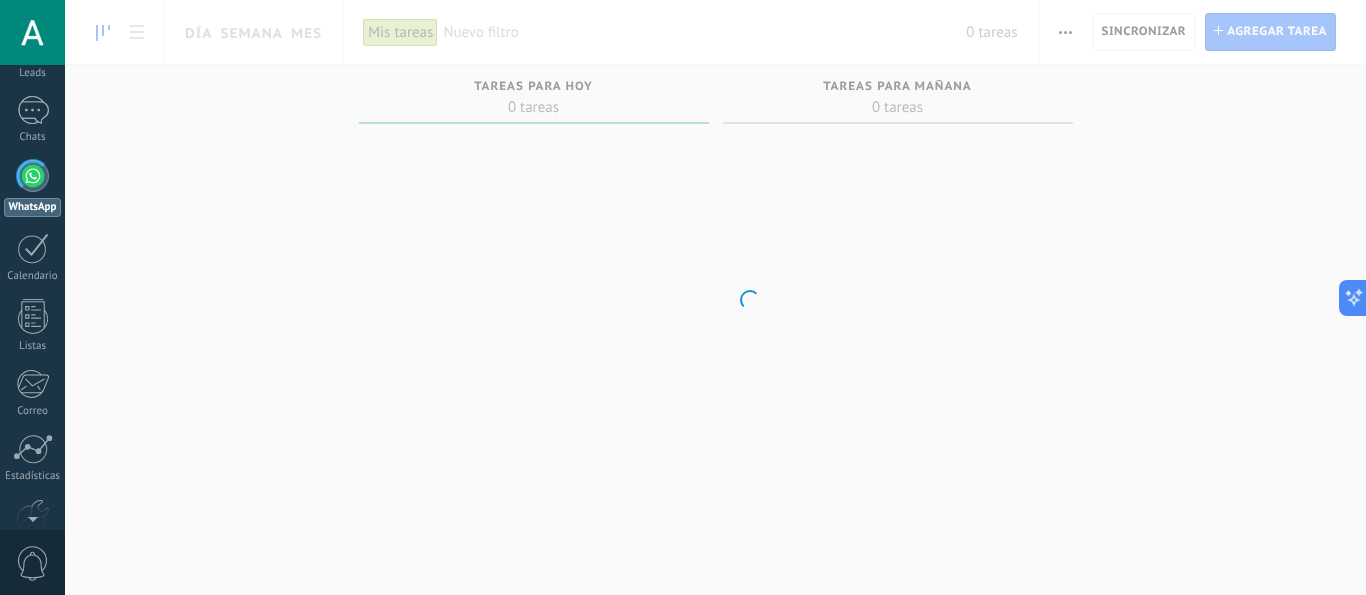 scroll, scrollTop: 0, scrollLeft: 0, axis: both 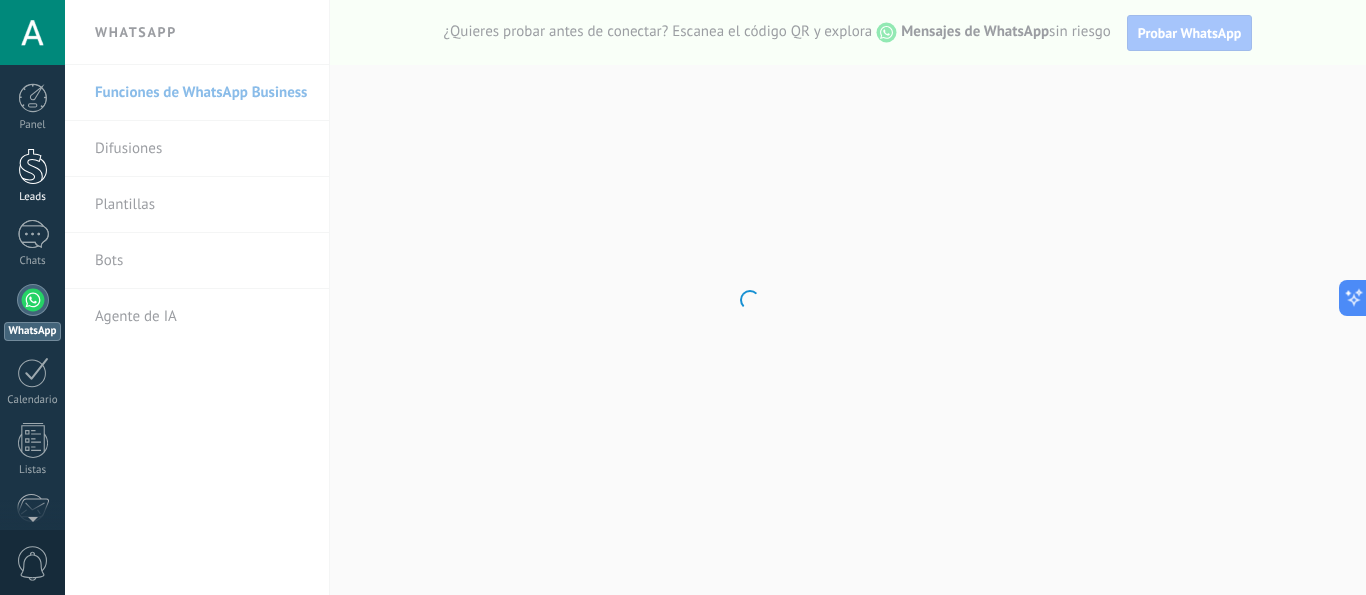 click at bounding box center [33, 166] 